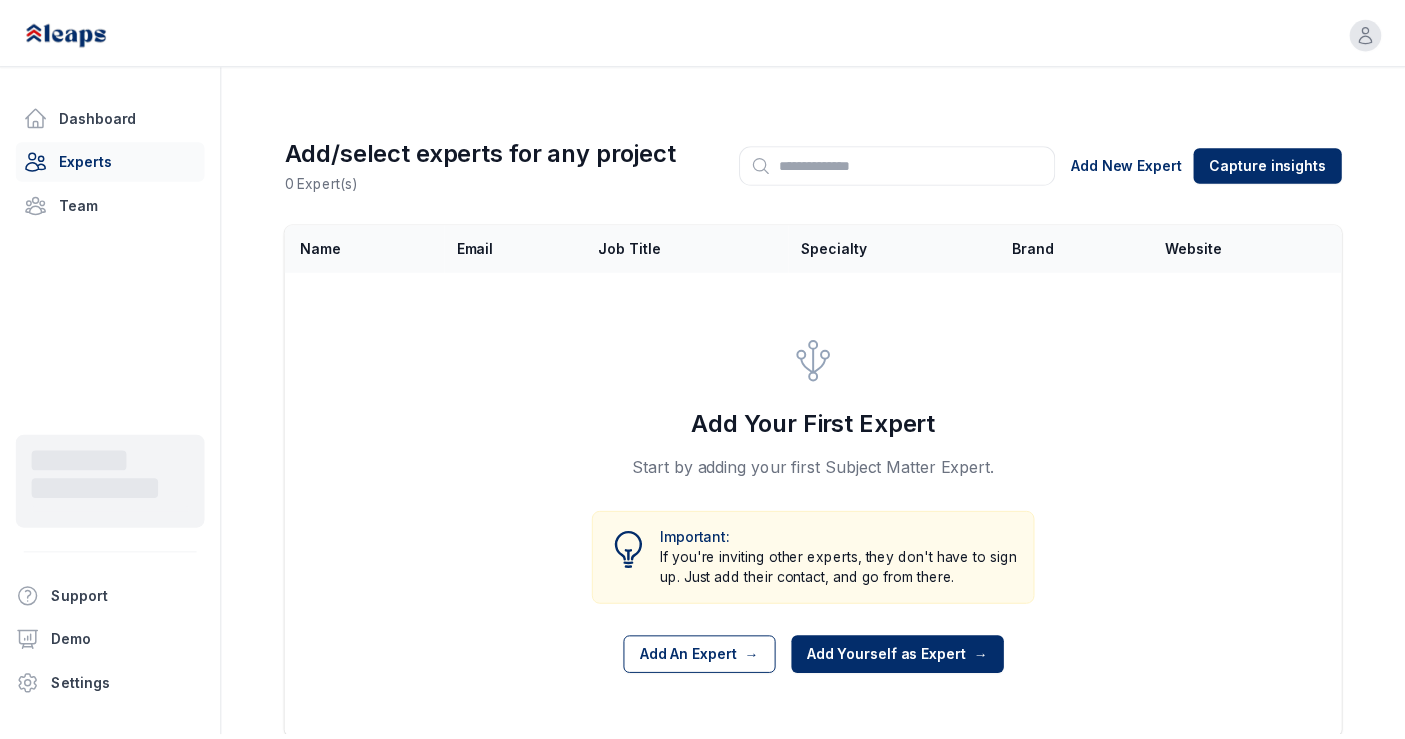 scroll, scrollTop: 0, scrollLeft: 0, axis: both 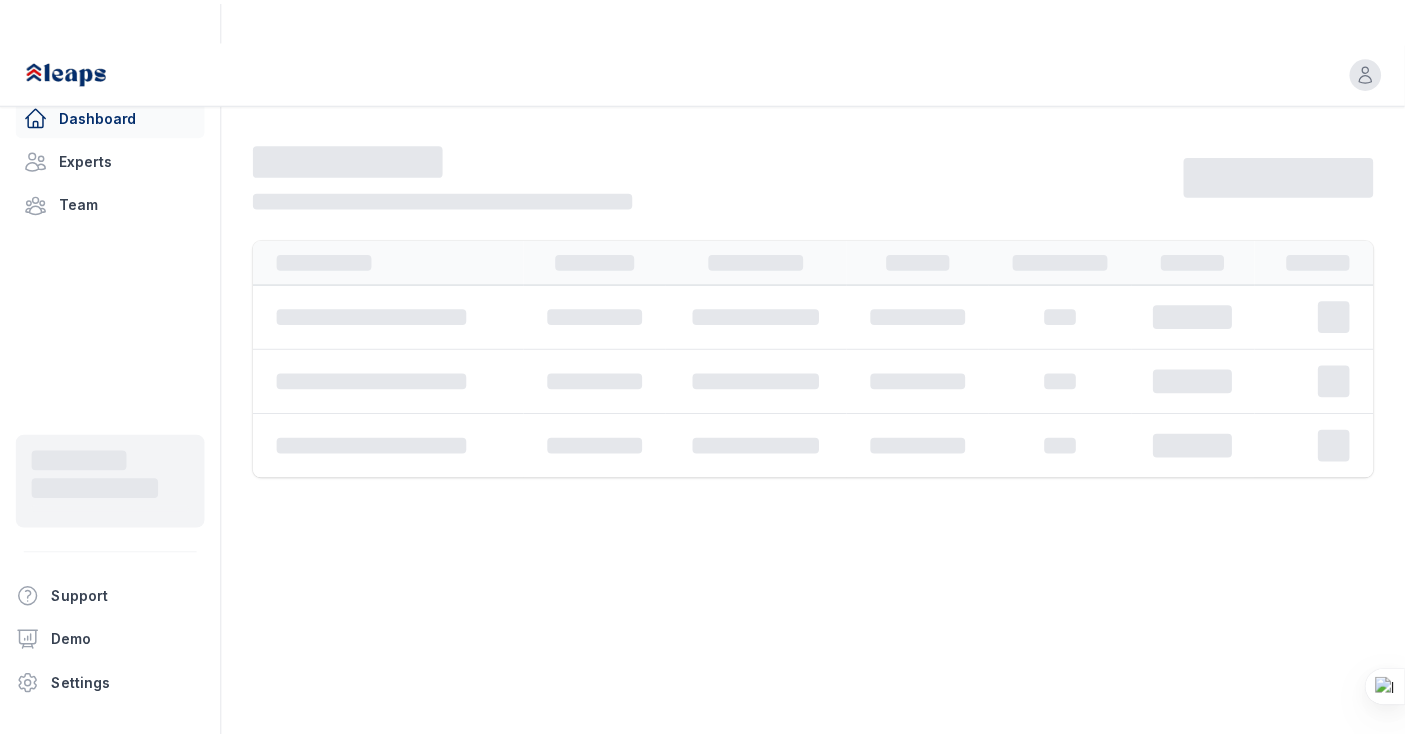 click on "Why niche communities are becoming the new media in PR, and how to adjust your PR strategy to adapt to this change" 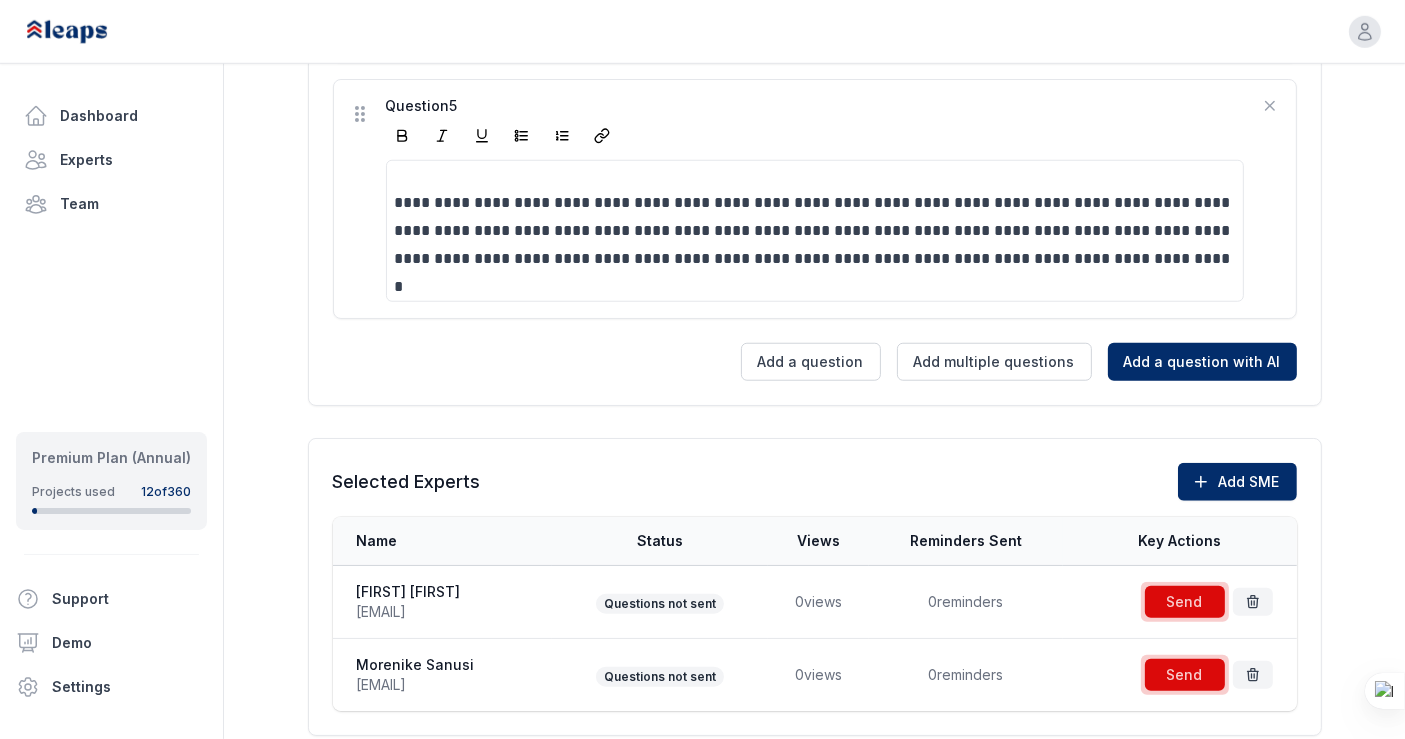 scroll, scrollTop: 1688, scrollLeft: 0, axis: vertical 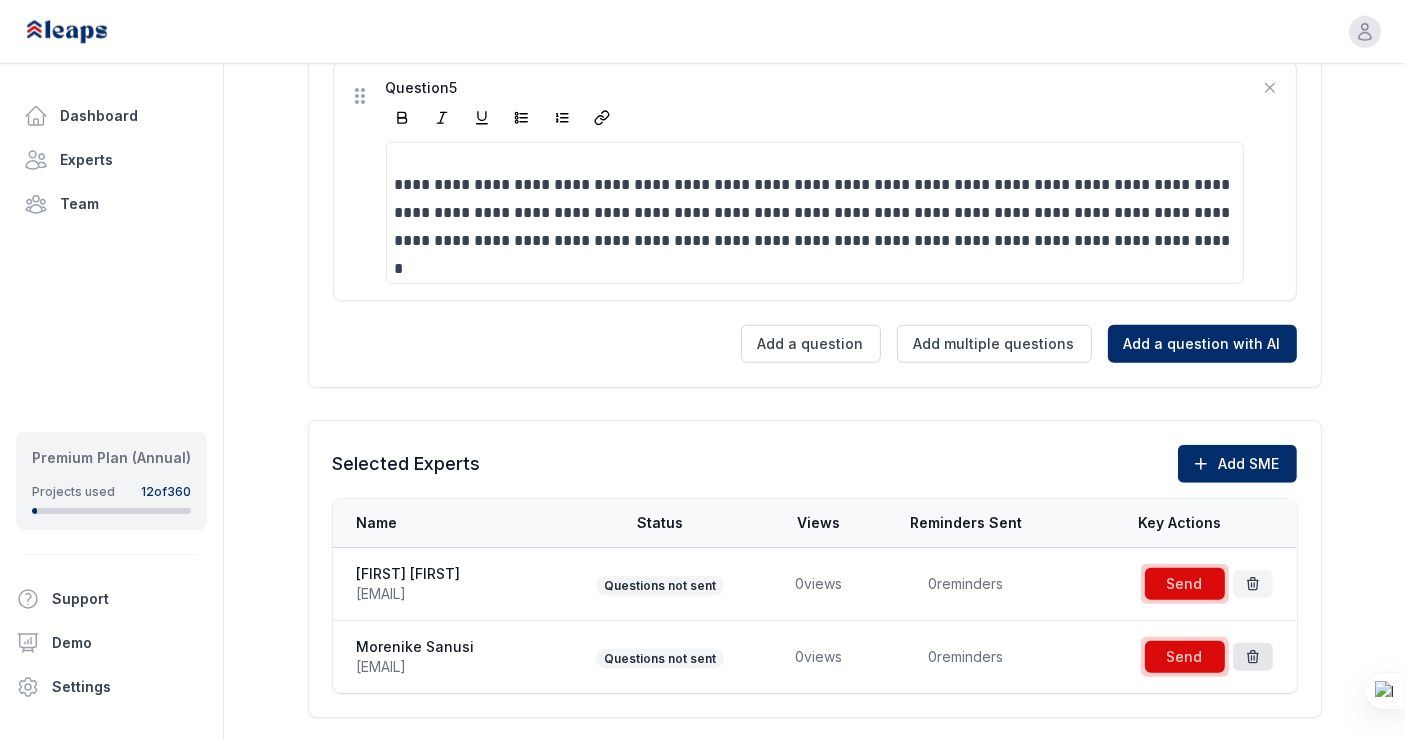 click 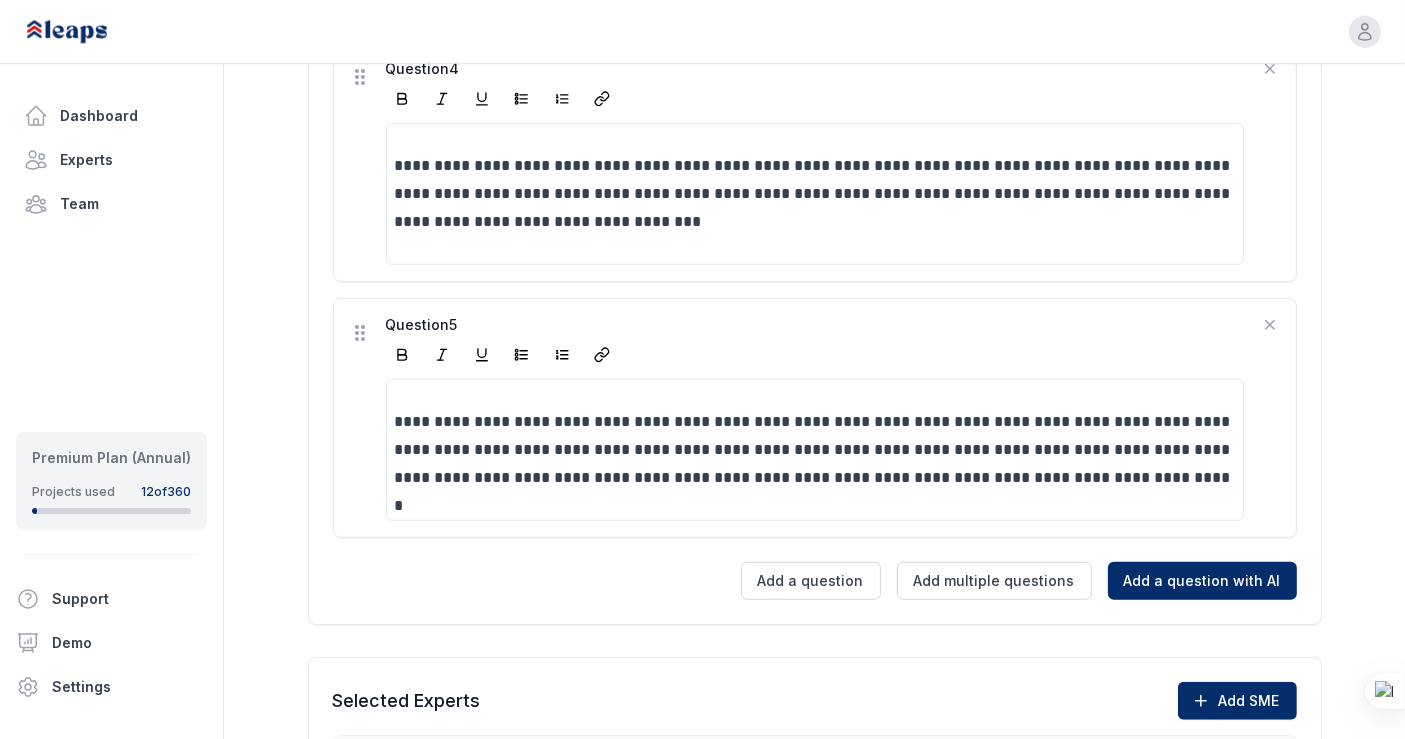 scroll, scrollTop: 1453, scrollLeft: 0, axis: vertical 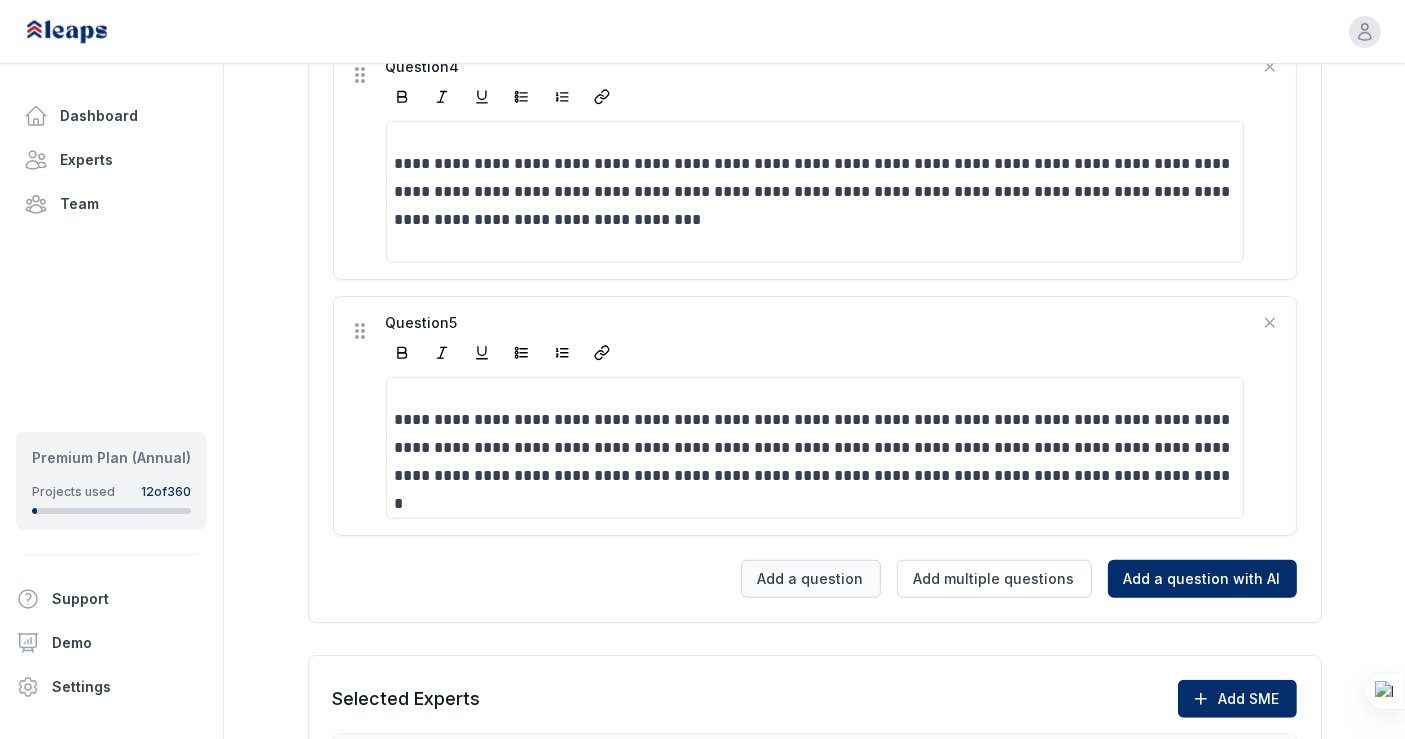 click on "Add a question" at bounding box center [811, 579] 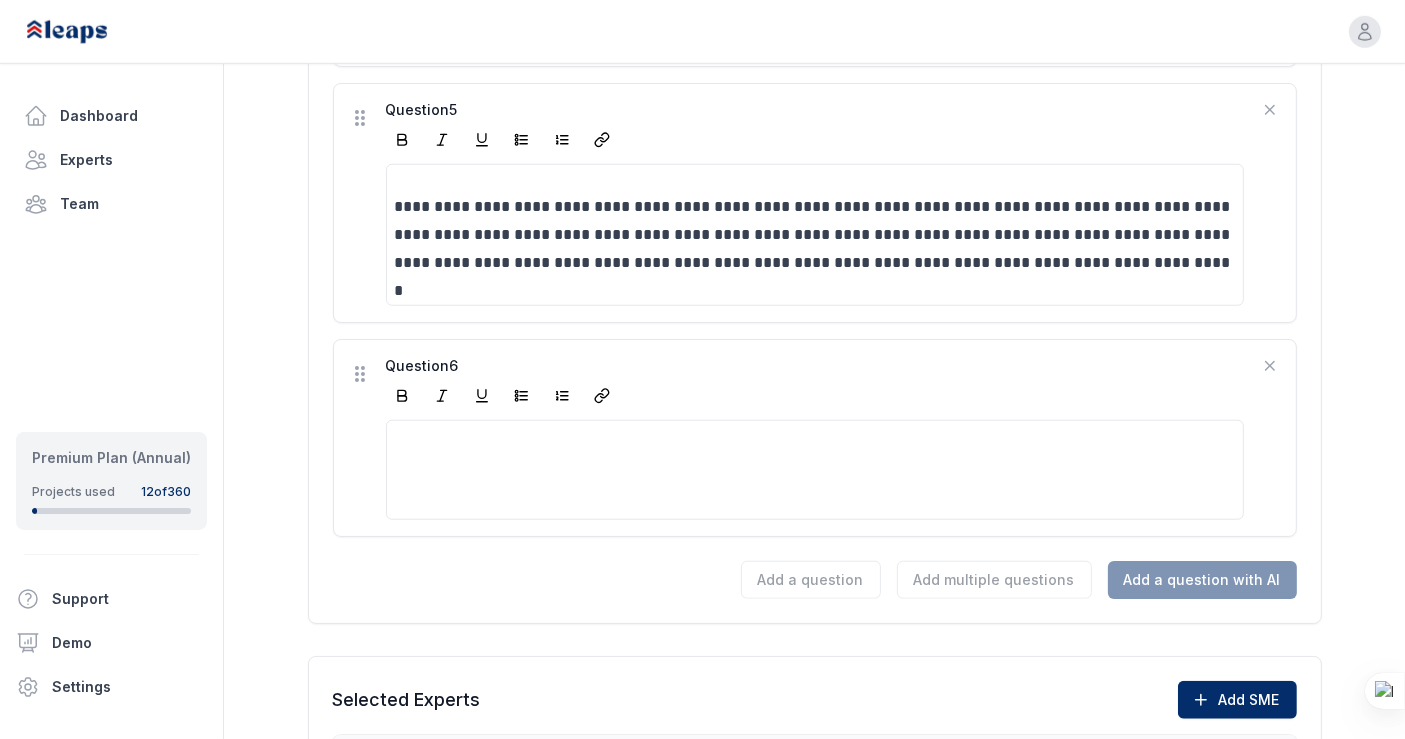 scroll, scrollTop: 1453, scrollLeft: 0, axis: vertical 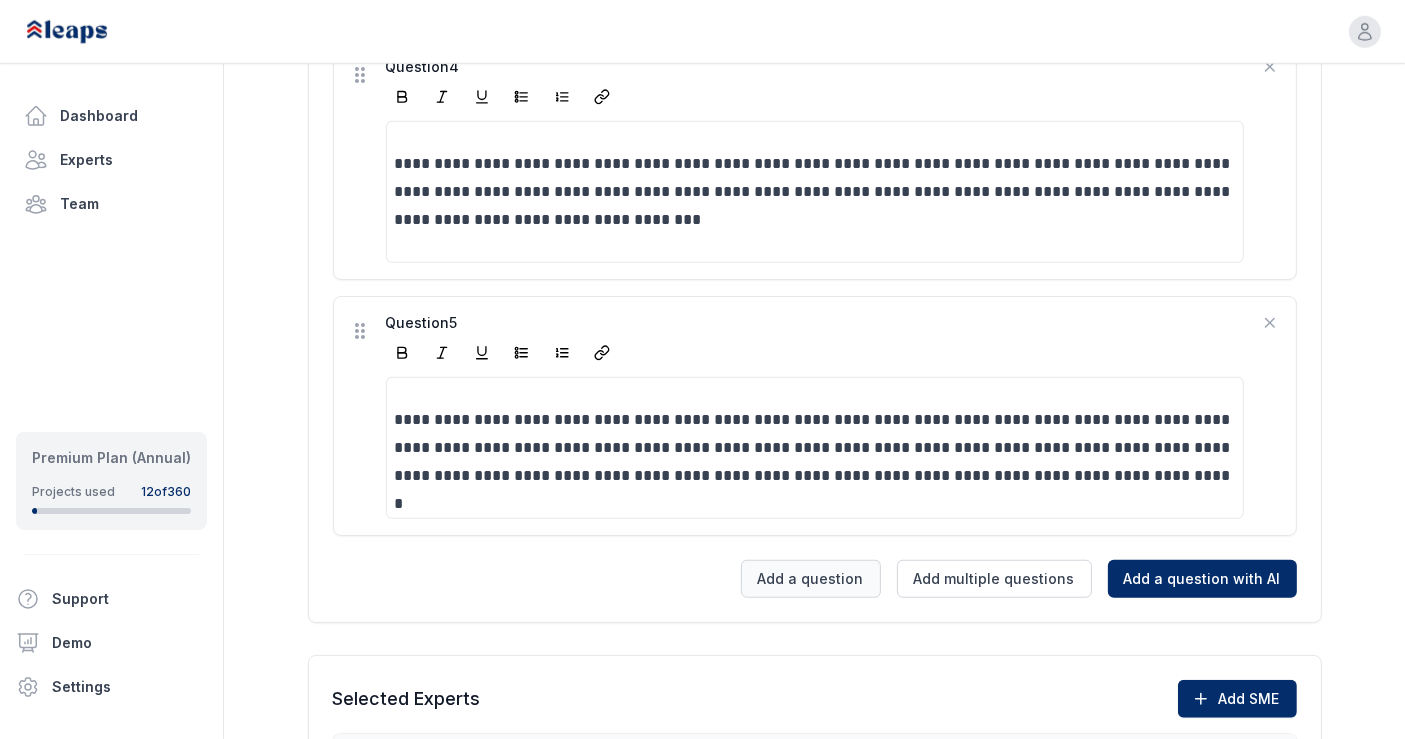 click on "Add a question" at bounding box center (811, 579) 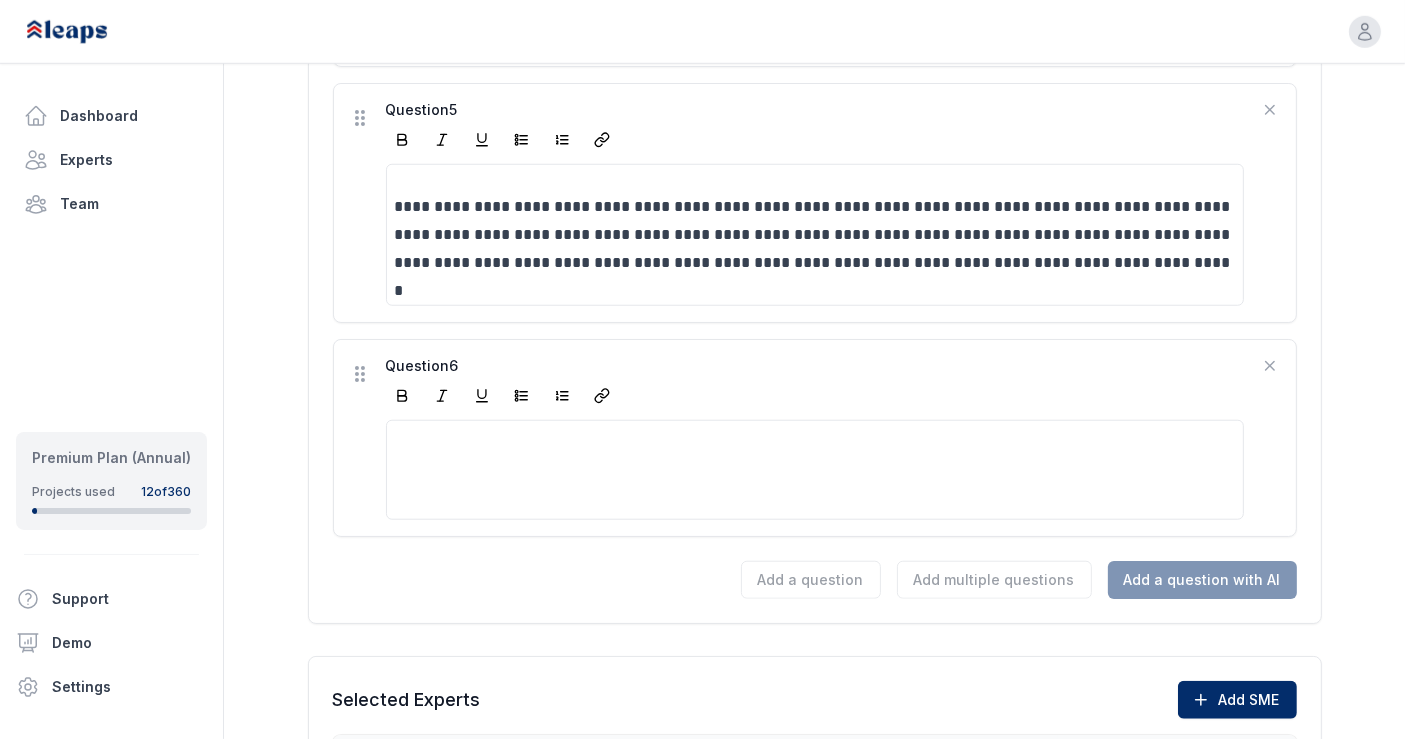 scroll, scrollTop: 1453, scrollLeft: 0, axis: vertical 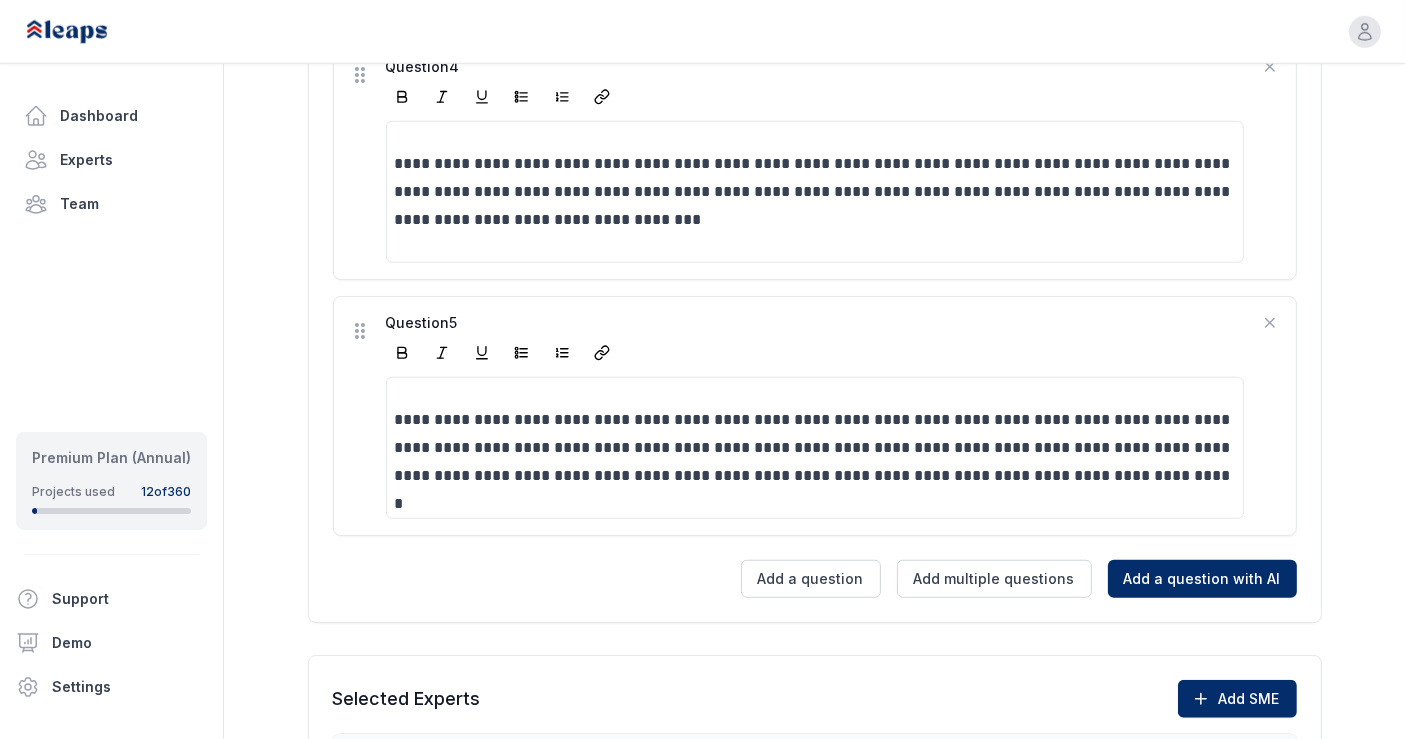 drag, startPoint x: 547, startPoint y: 392, endPoint x: 946, endPoint y: 479, distance: 408.37482 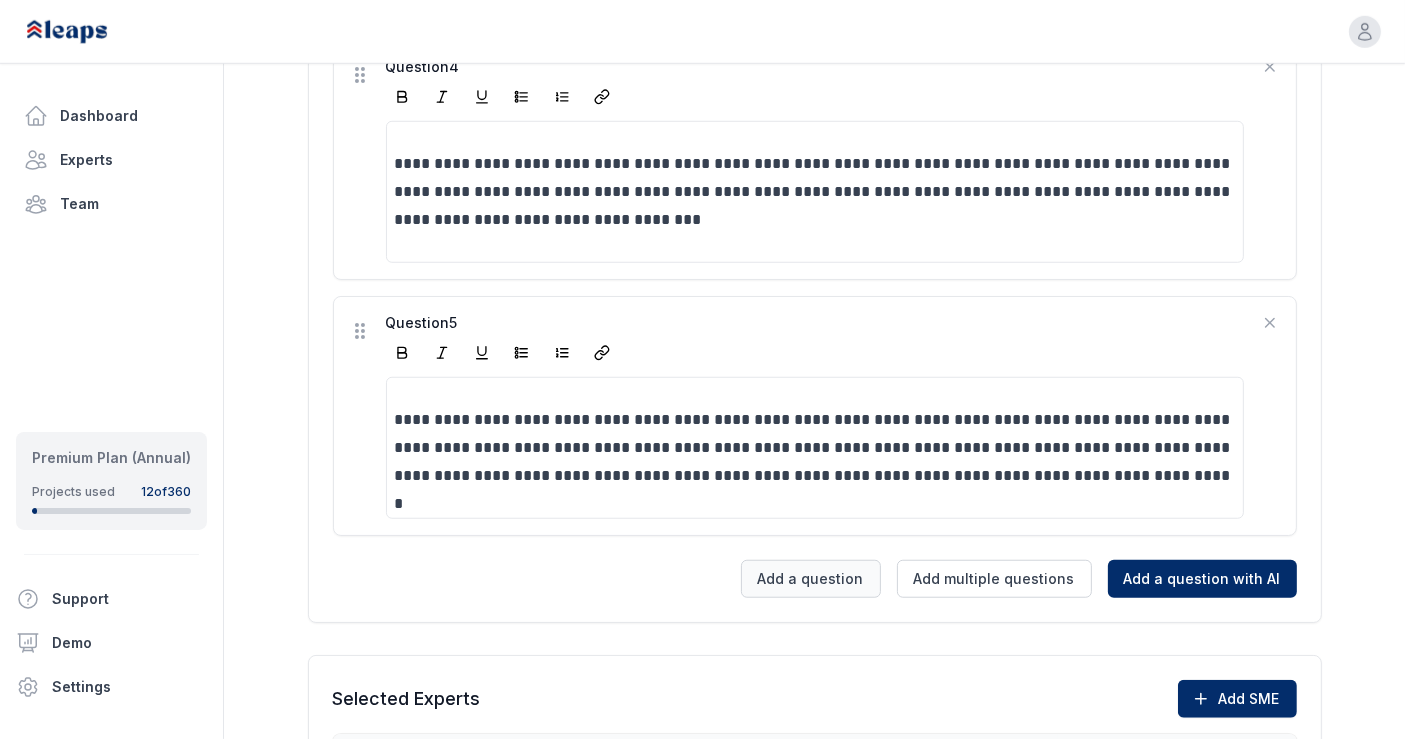 click on "Add a question" at bounding box center [811, 579] 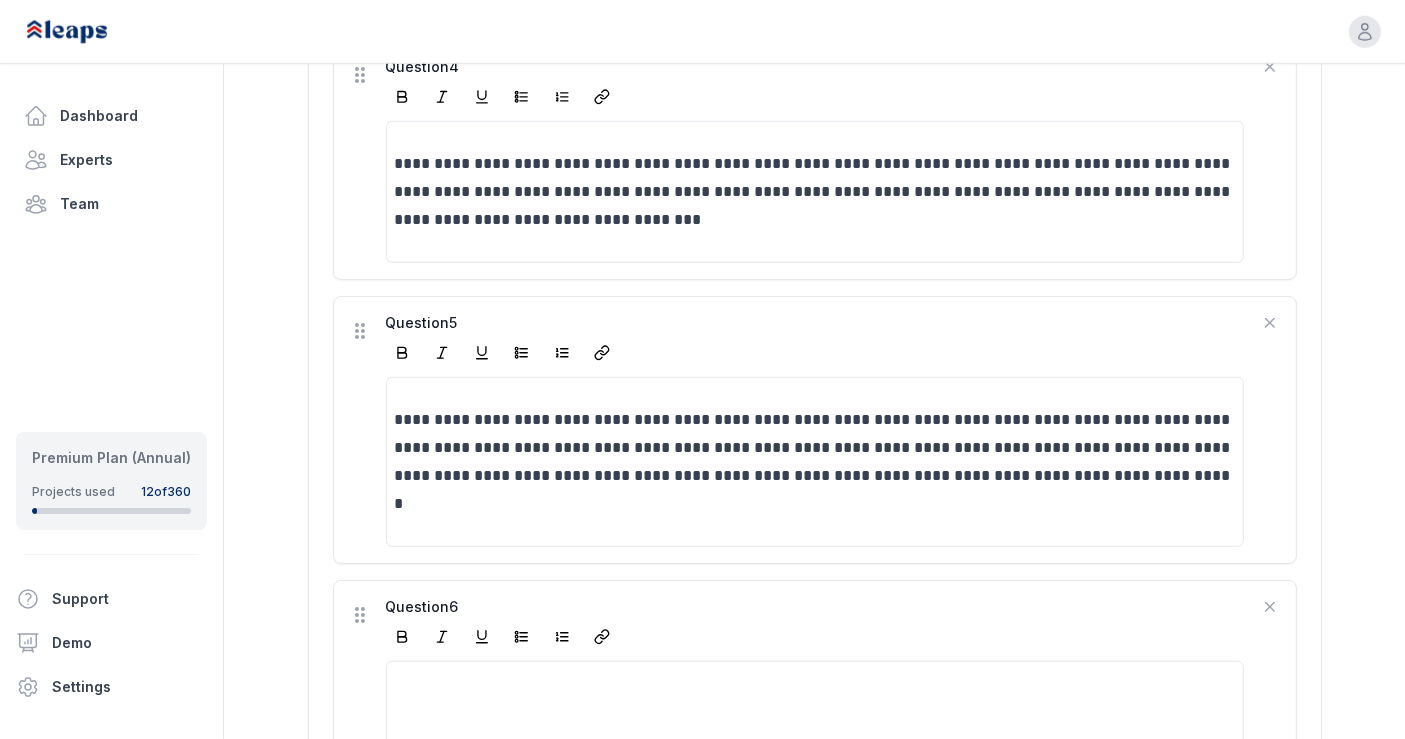 scroll, scrollTop: 1666, scrollLeft: 0, axis: vertical 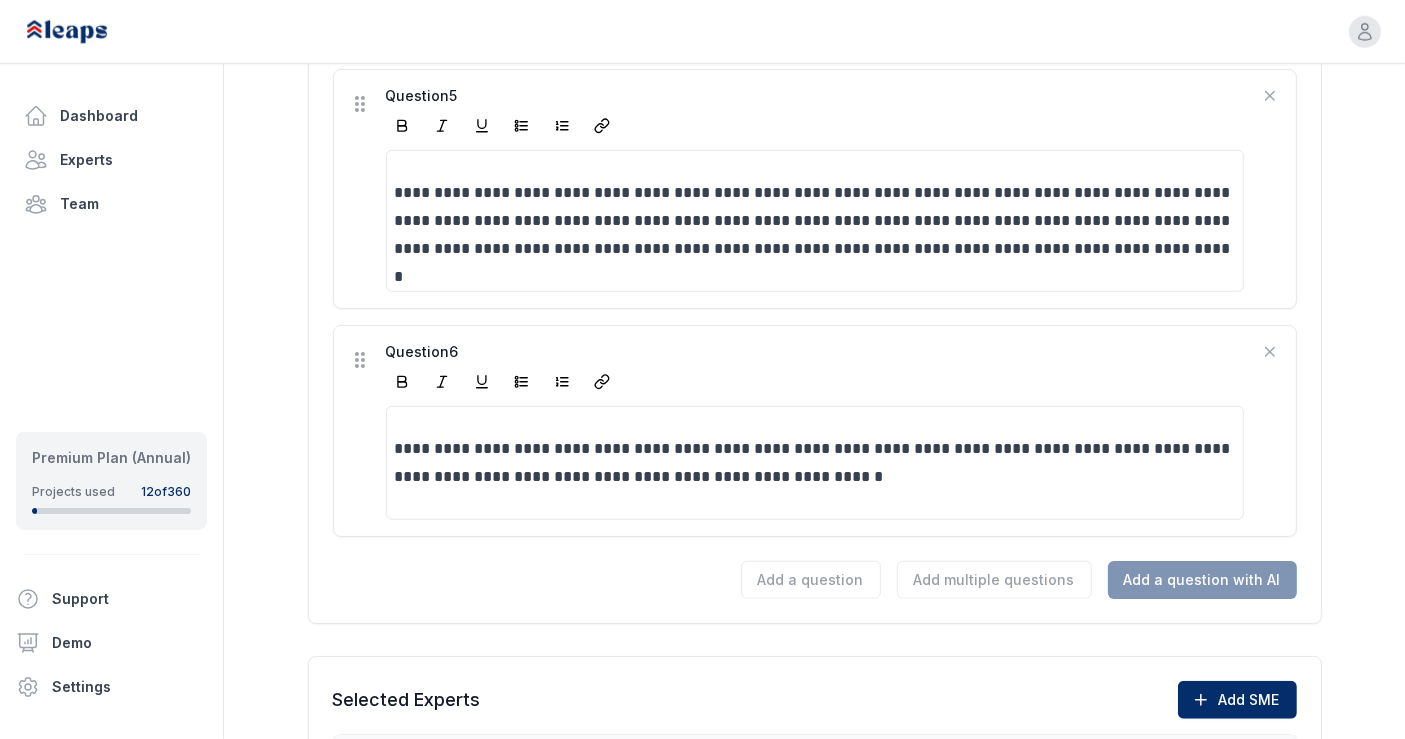 click on "**********" at bounding box center [816, 463] 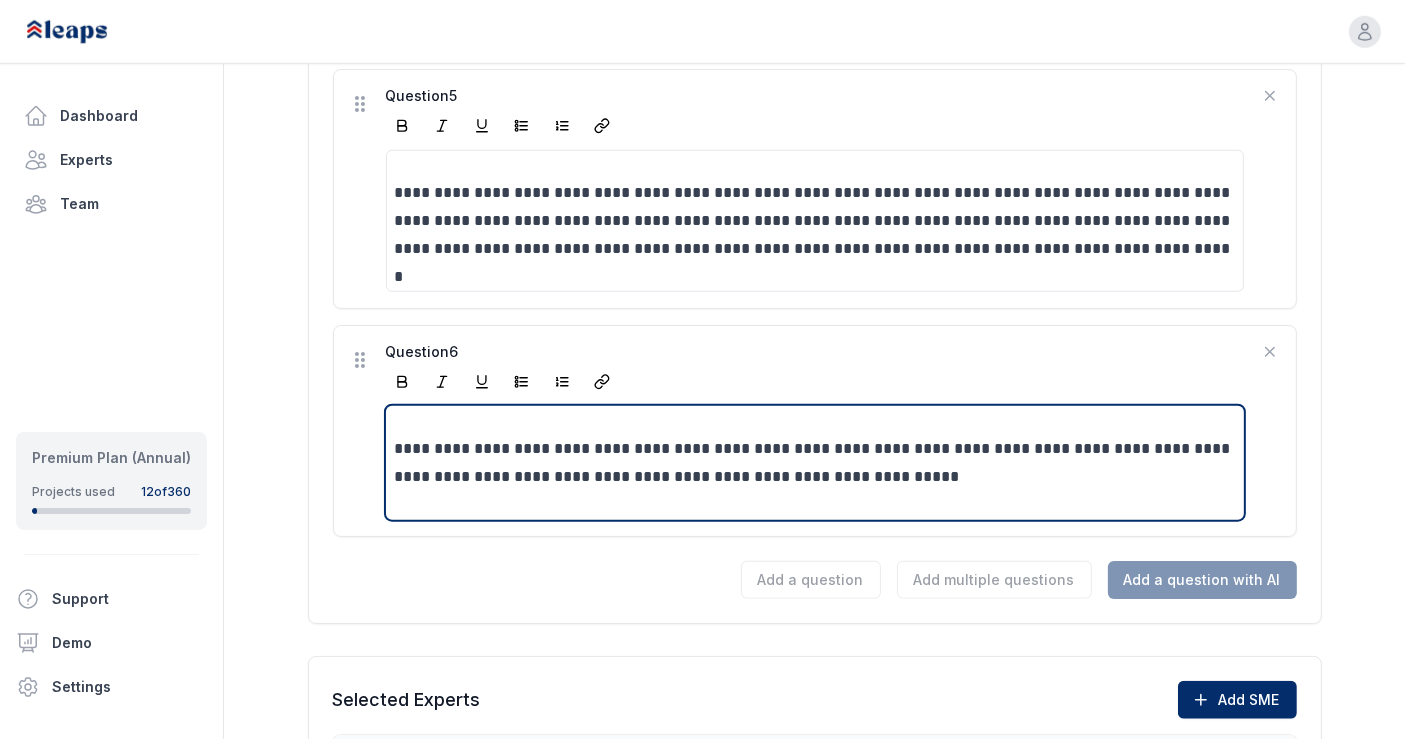 click on "**********" at bounding box center (814, -312) 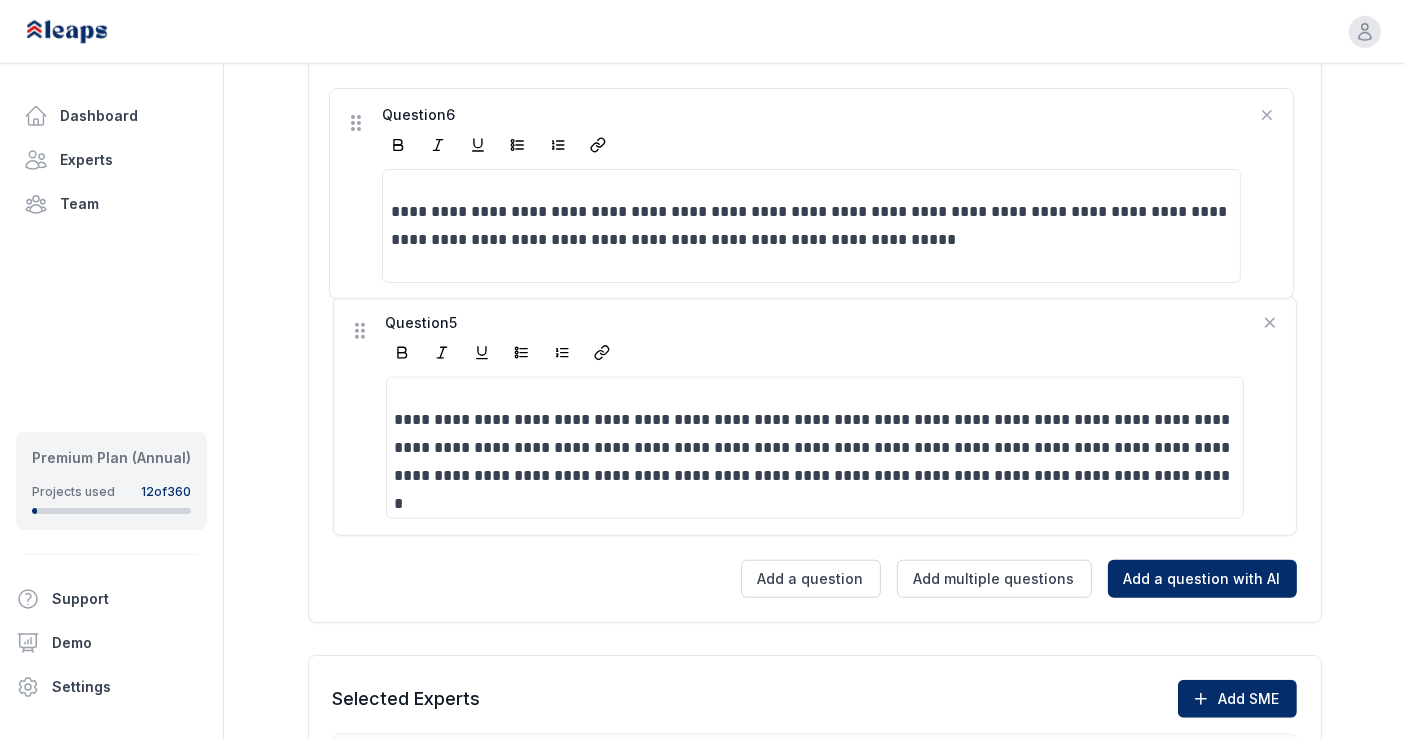 drag, startPoint x: 362, startPoint y: 315, endPoint x: 360, endPoint y: 105, distance: 210.00952 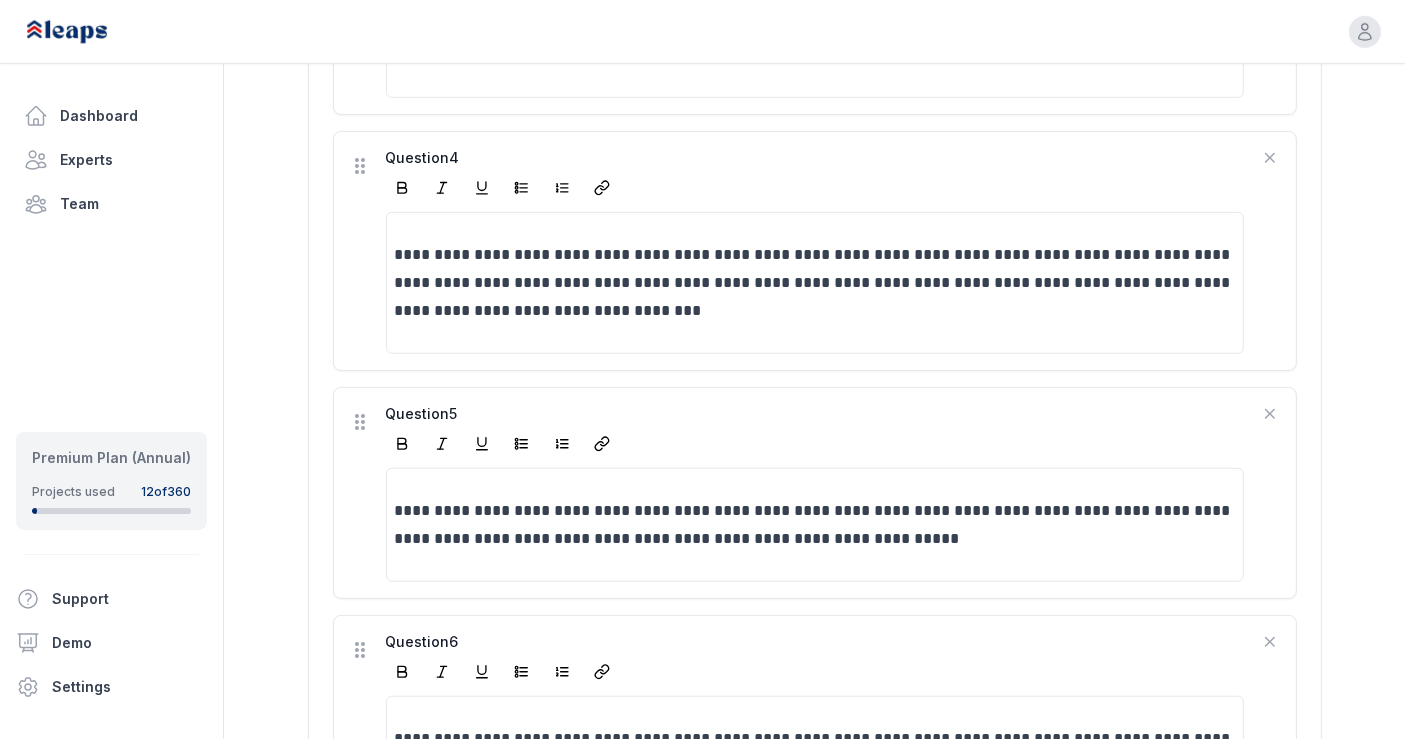 scroll, scrollTop: 1364, scrollLeft: 0, axis: vertical 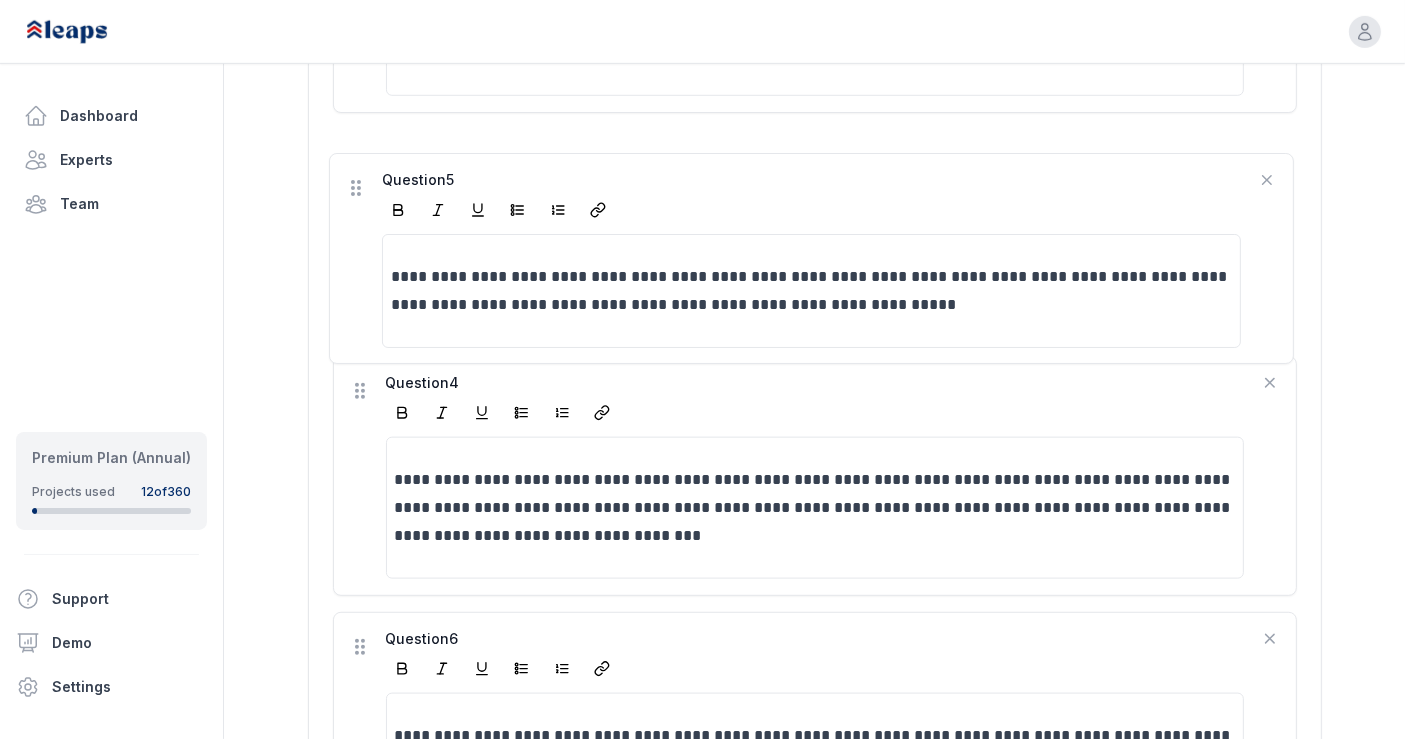 drag, startPoint x: 356, startPoint y: 368, endPoint x: 364, endPoint y: 156, distance: 212.1509 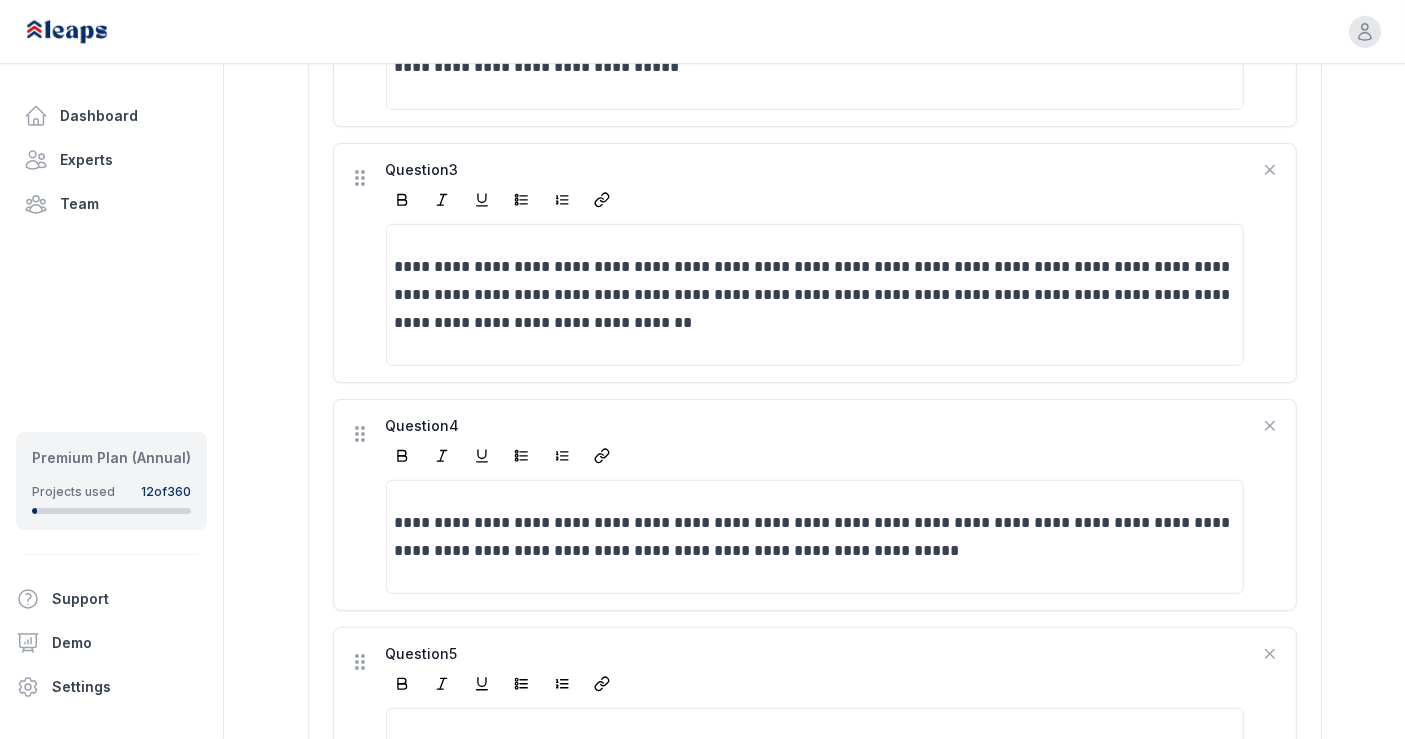 scroll, scrollTop: 1080, scrollLeft: 0, axis: vertical 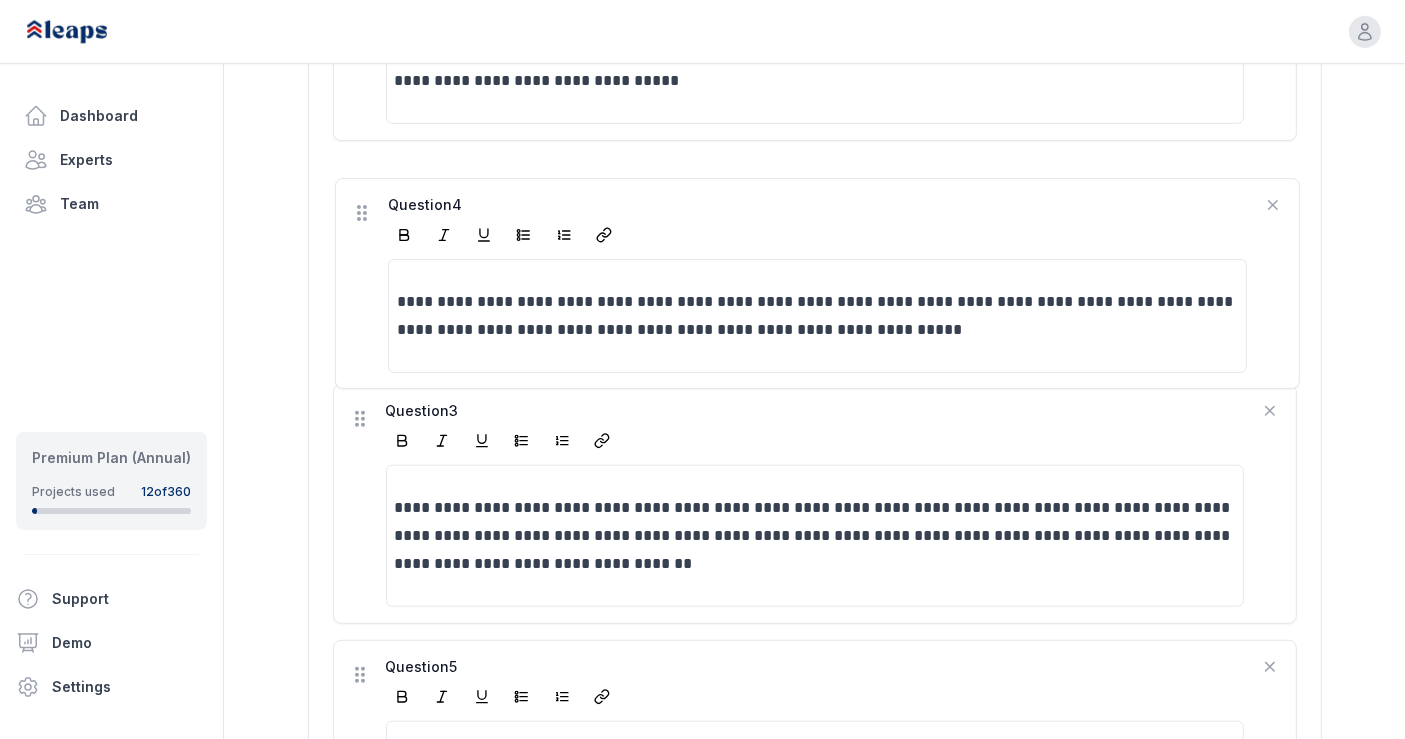 drag, startPoint x: 351, startPoint y: 398, endPoint x: 357, endPoint y: 179, distance: 219.08218 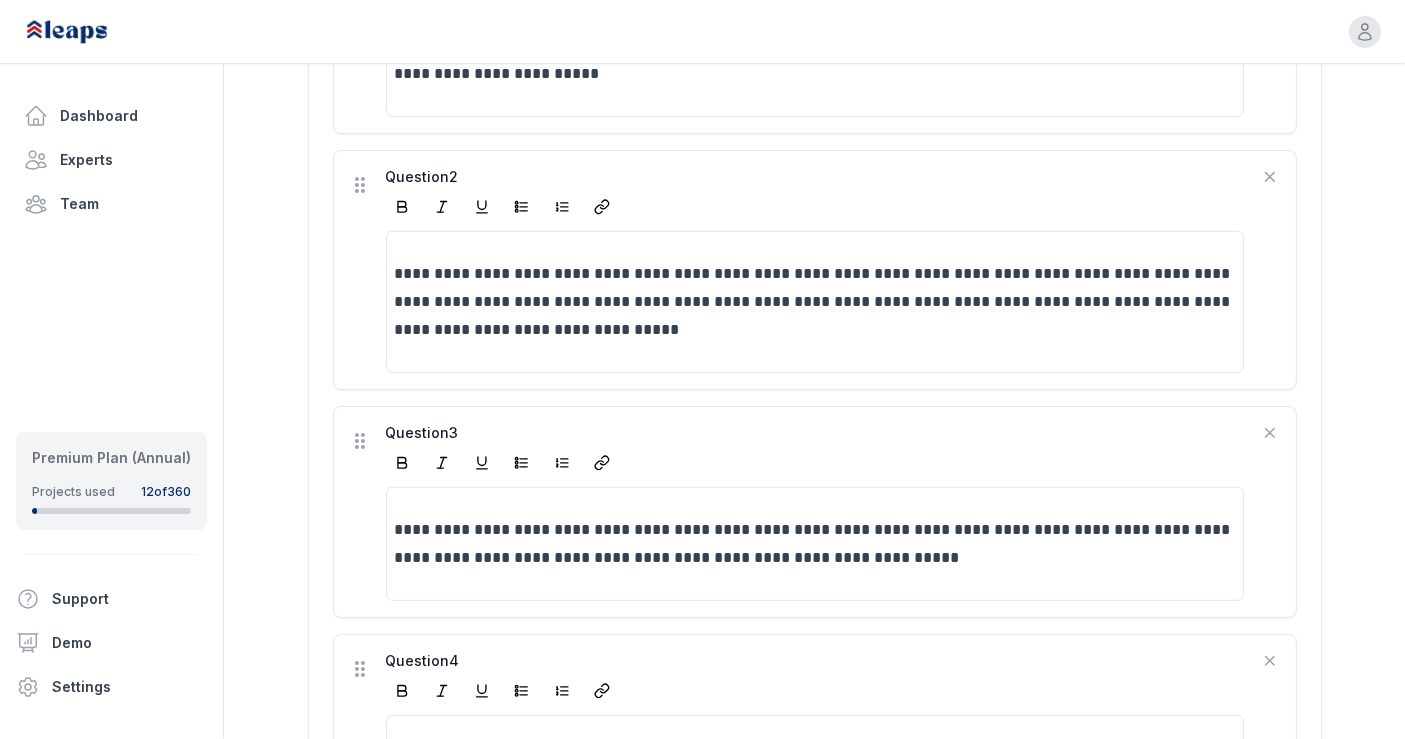 scroll, scrollTop: 827, scrollLeft: 0, axis: vertical 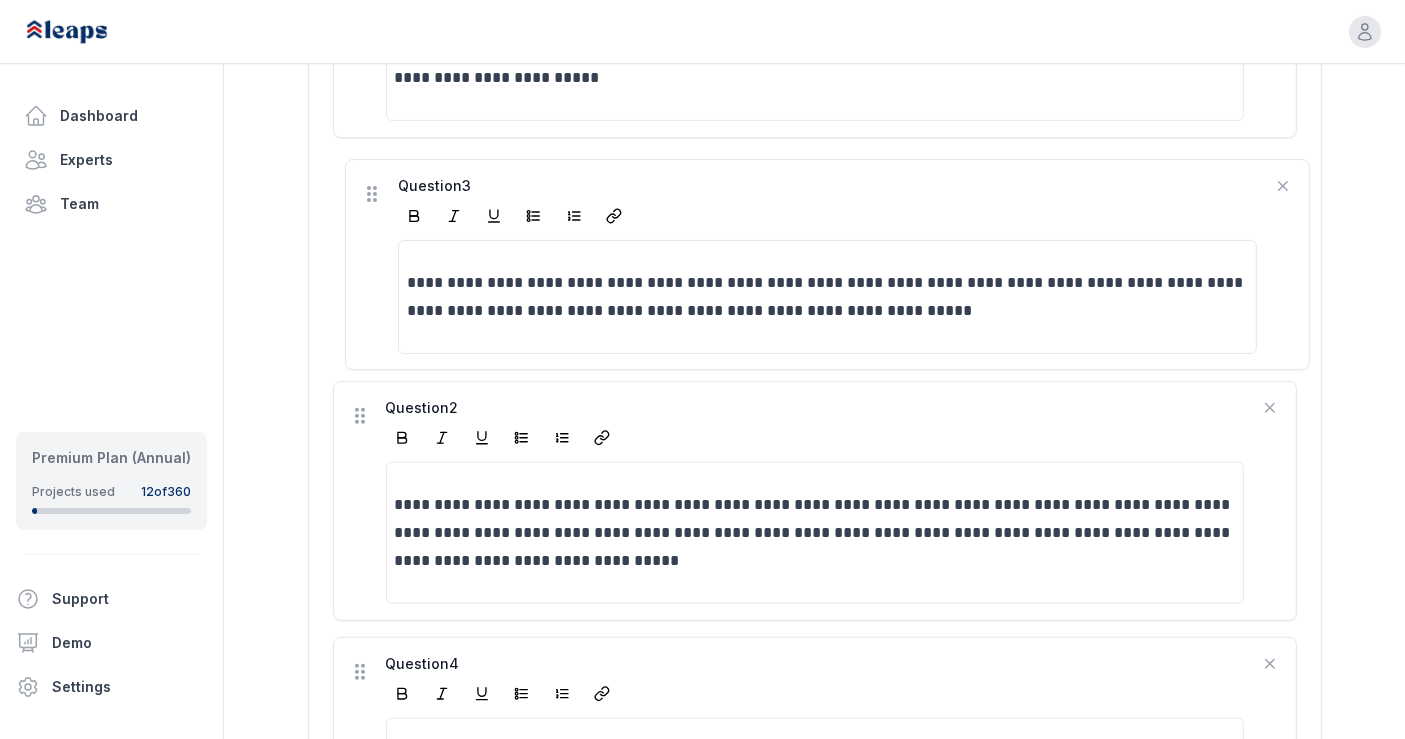 drag, startPoint x: 353, startPoint y: 399, endPoint x: 373, endPoint y: 147, distance: 252.7924 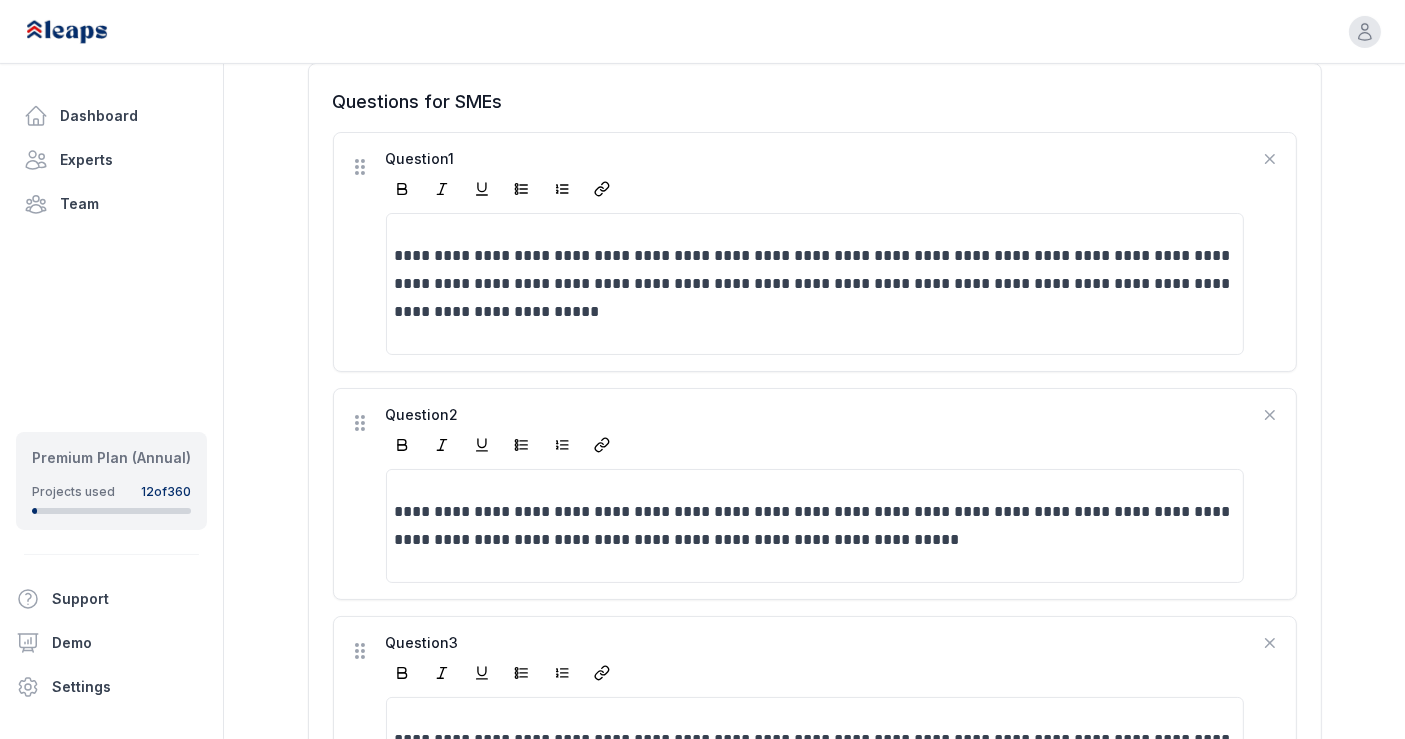 scroll, scrollTop: 588, scrollLeft: 0, axis: vertical 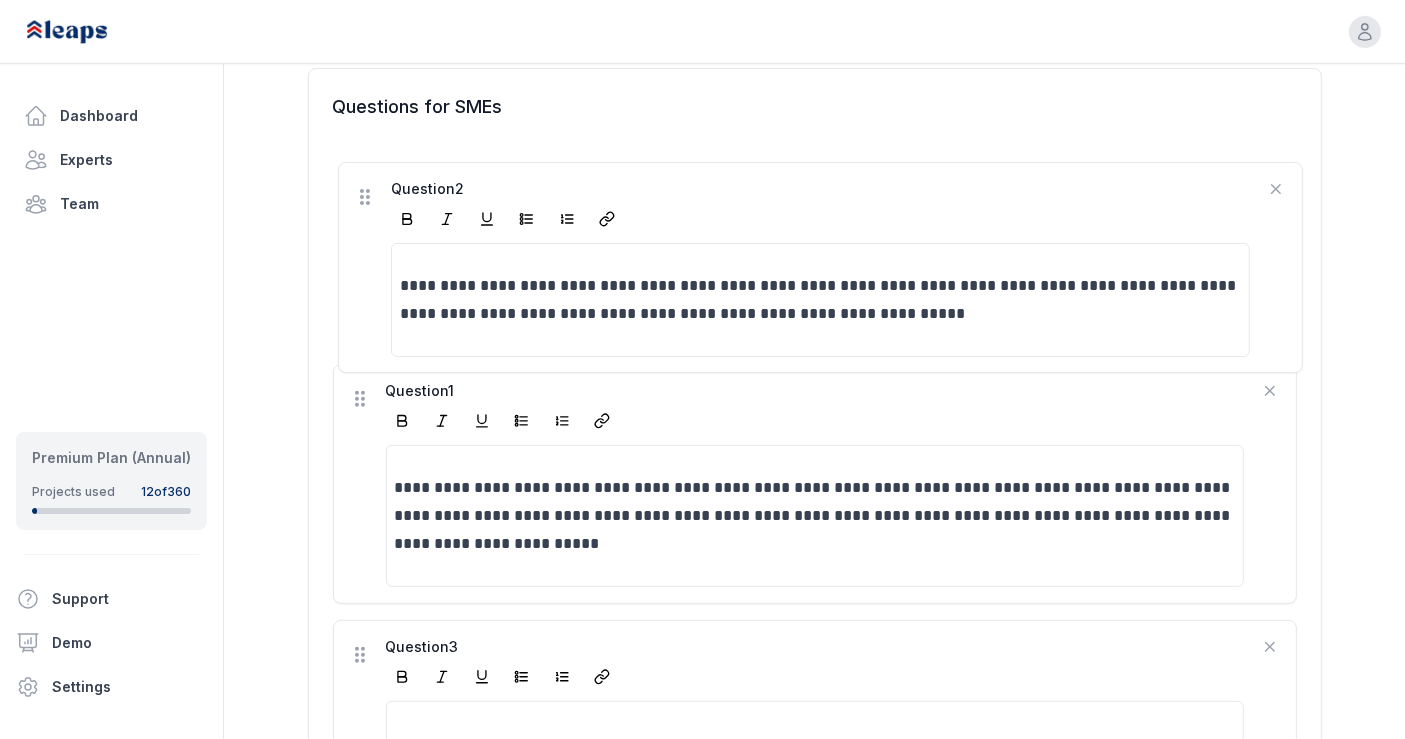 drag, startPoint x: 354, startPoint y: 384, endPoint x: 362, endPoint y: 188, distance: 196.1632 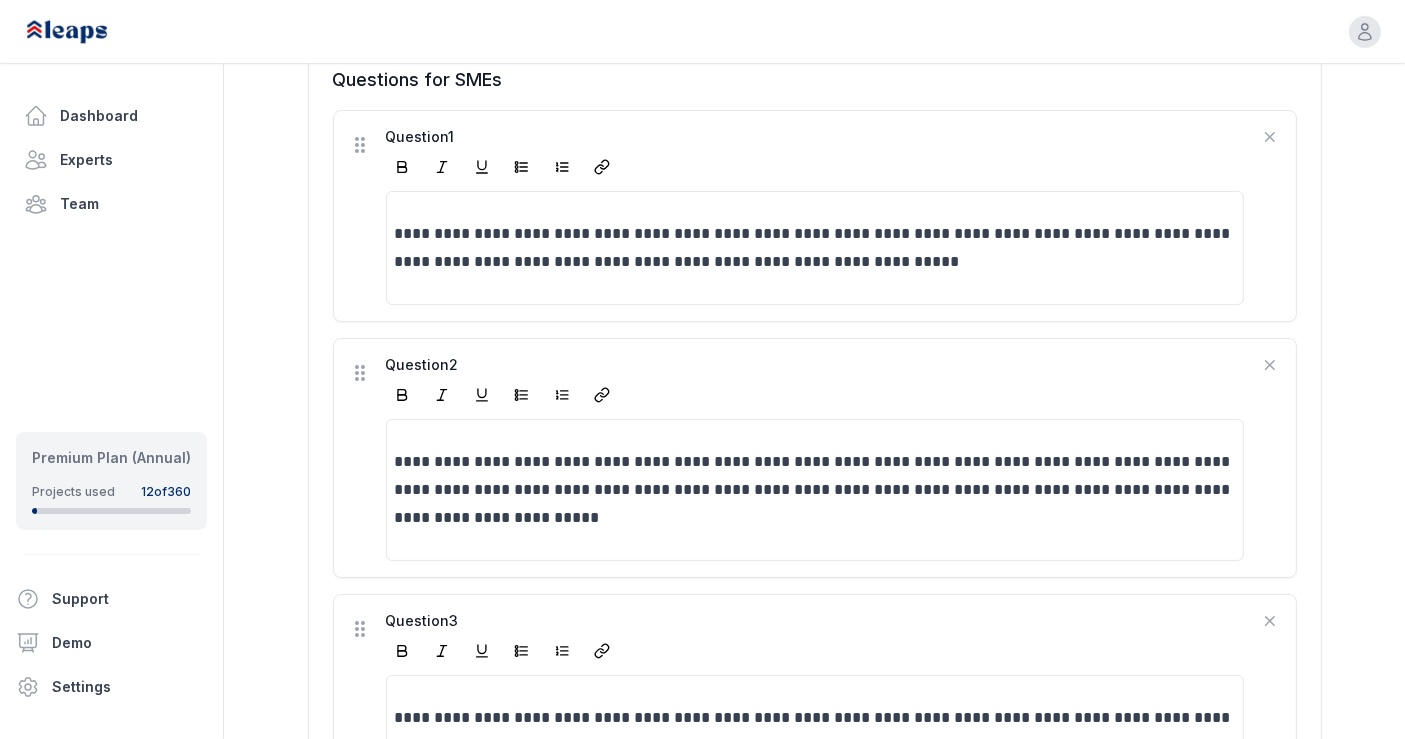 scroll, scrollTop: 617, scrollLeft: 0, axis: vertical 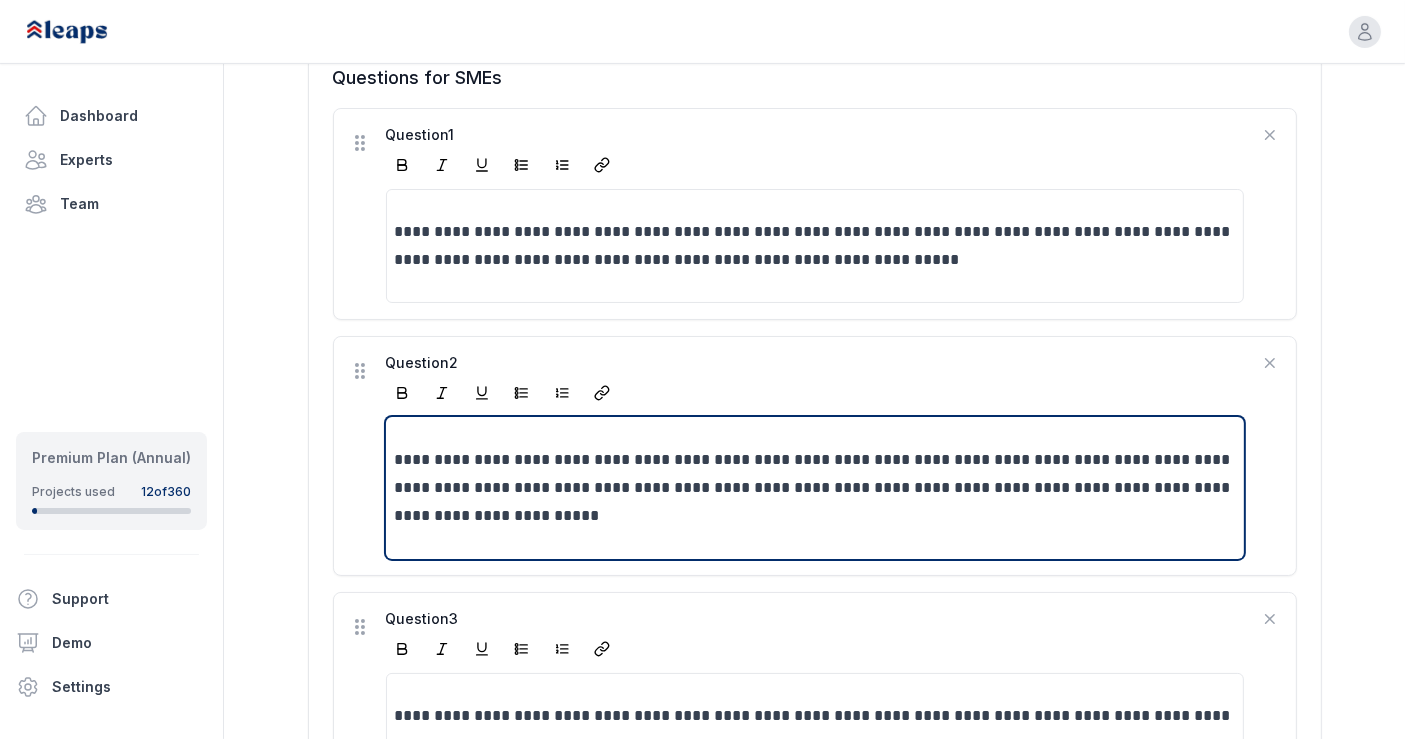 click on "**********" at bounding box center [816, 488] 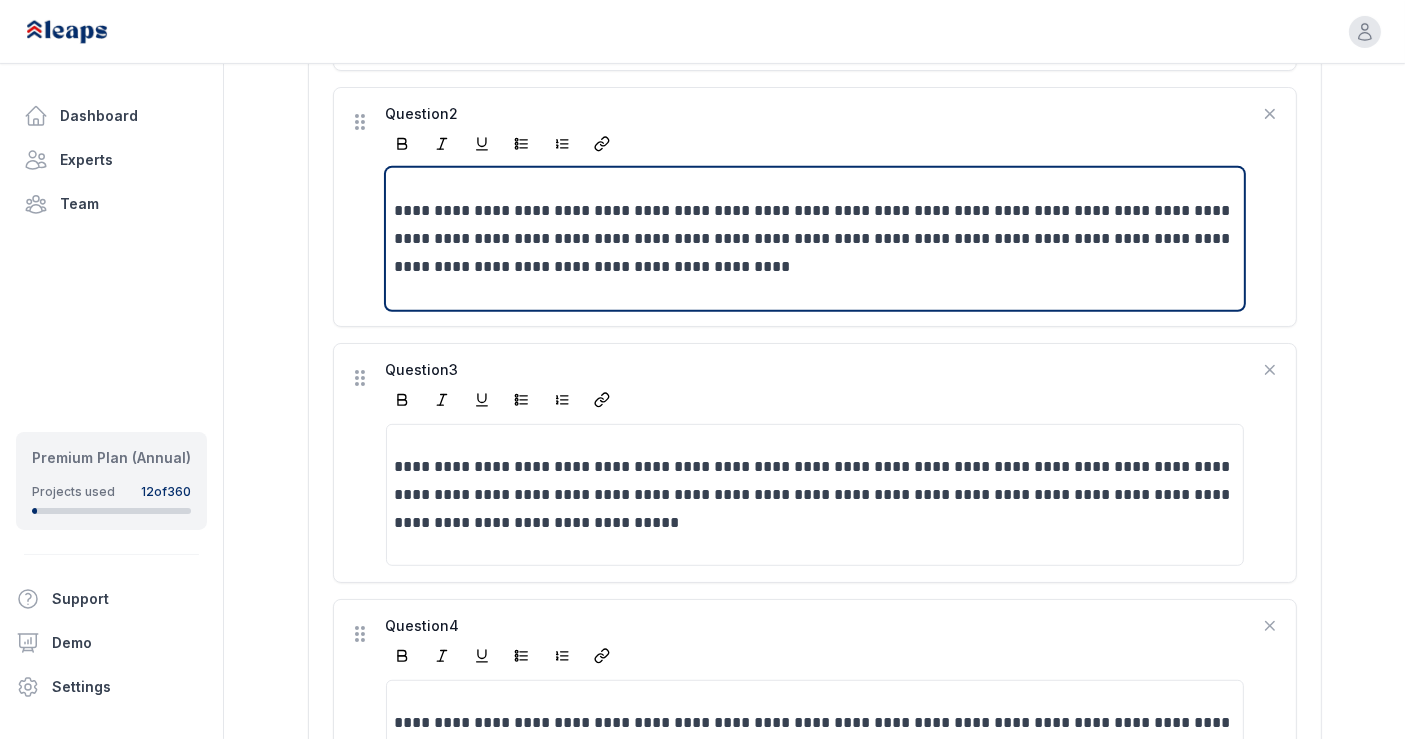scroll, scrollTop: 867, scrollLeft: 0, axis: vertical 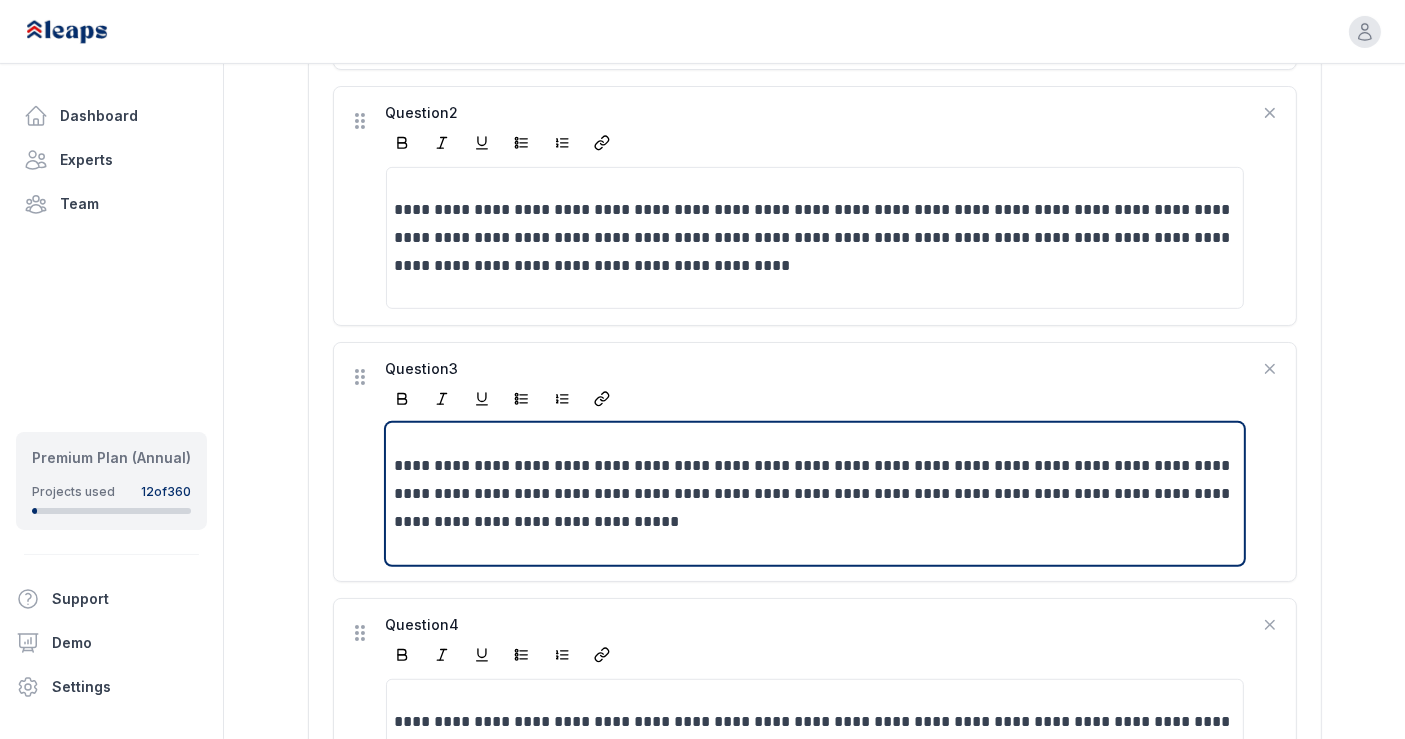 click on "**********" at bounding box center [816, 494] 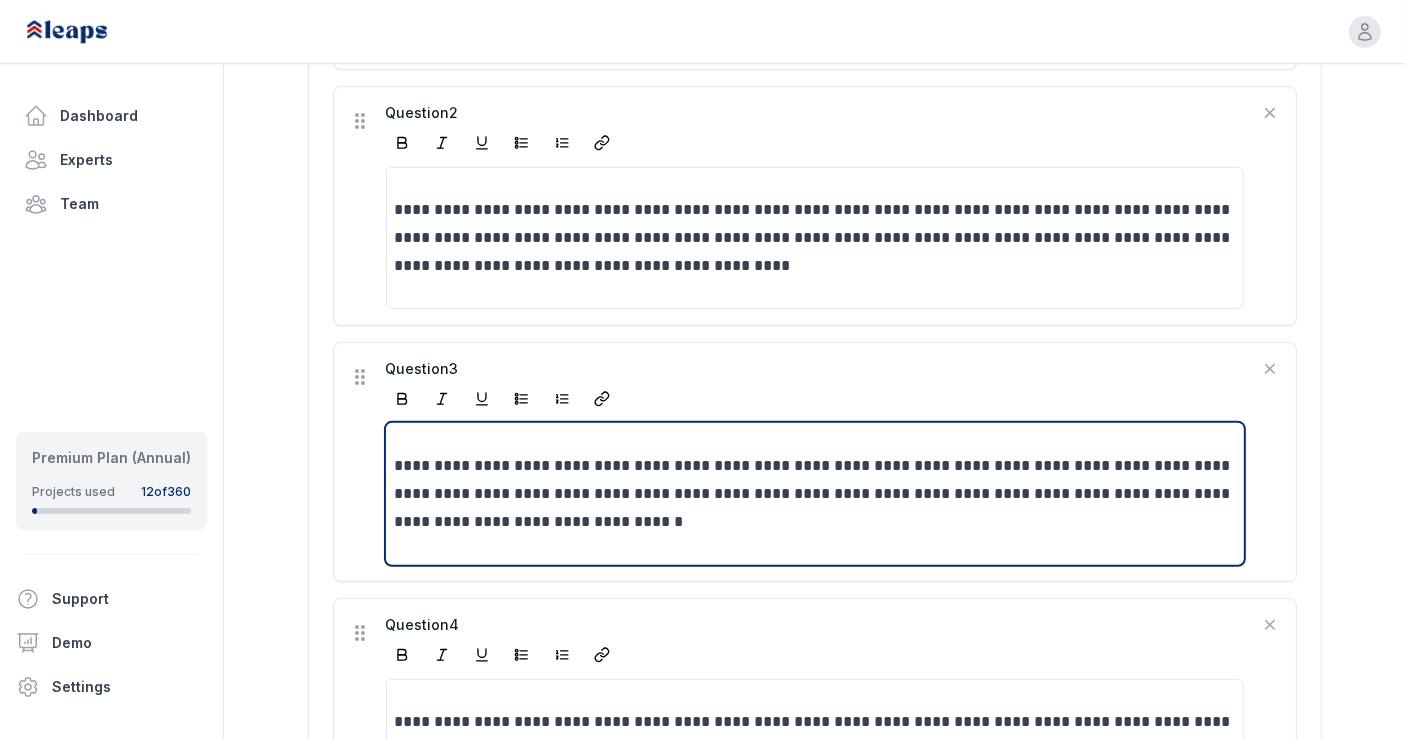 click on "**********" at bounding box center [816, 494] 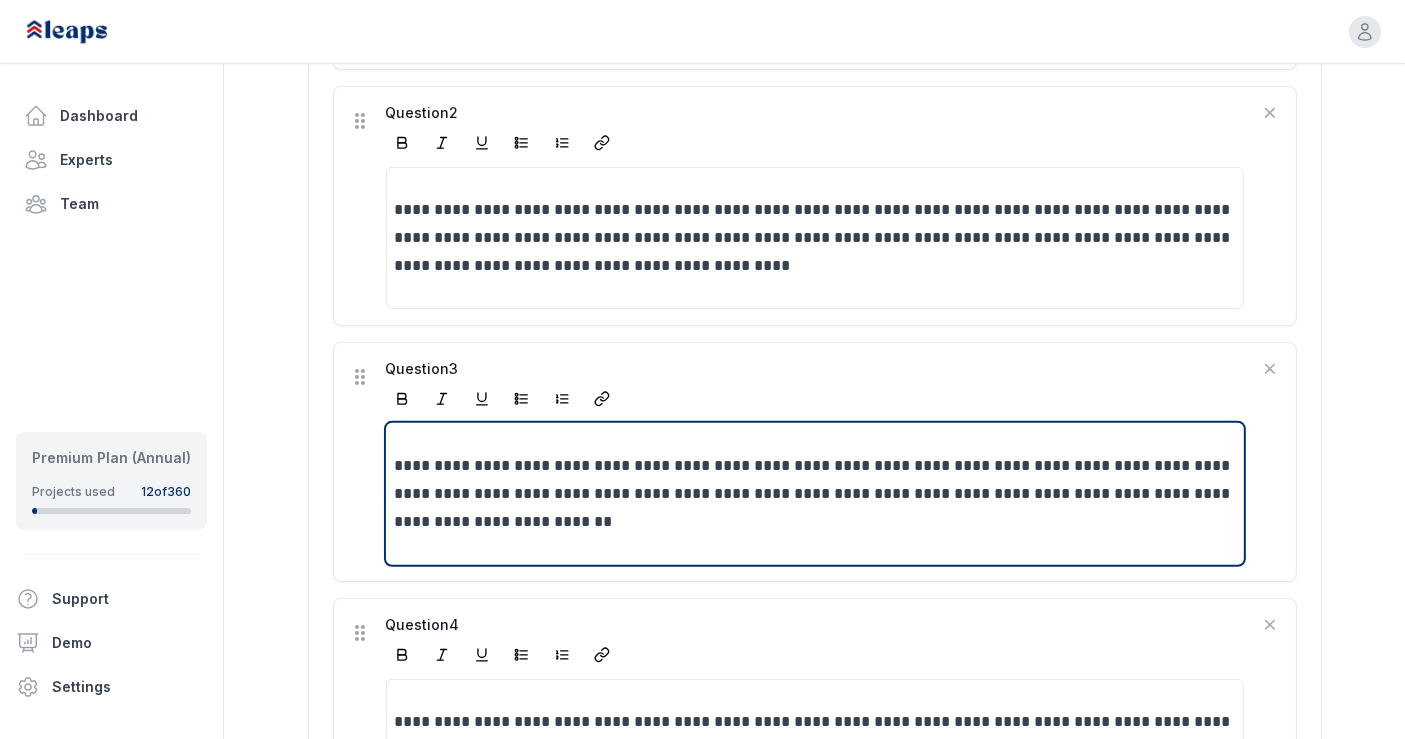 click on "**********" at bounding box center (816, 494) 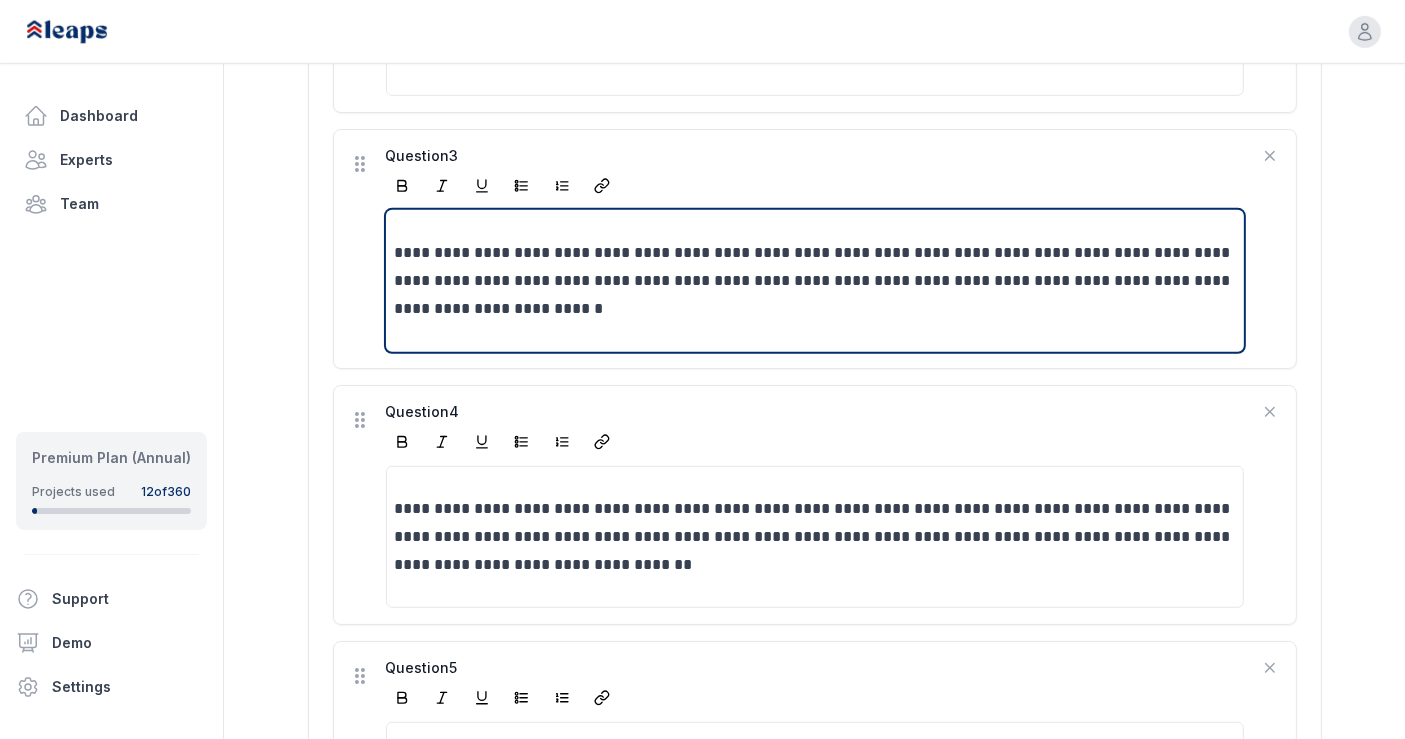 scroll, scrollTop: 1080, scrollLeft: 0, axis: vertical 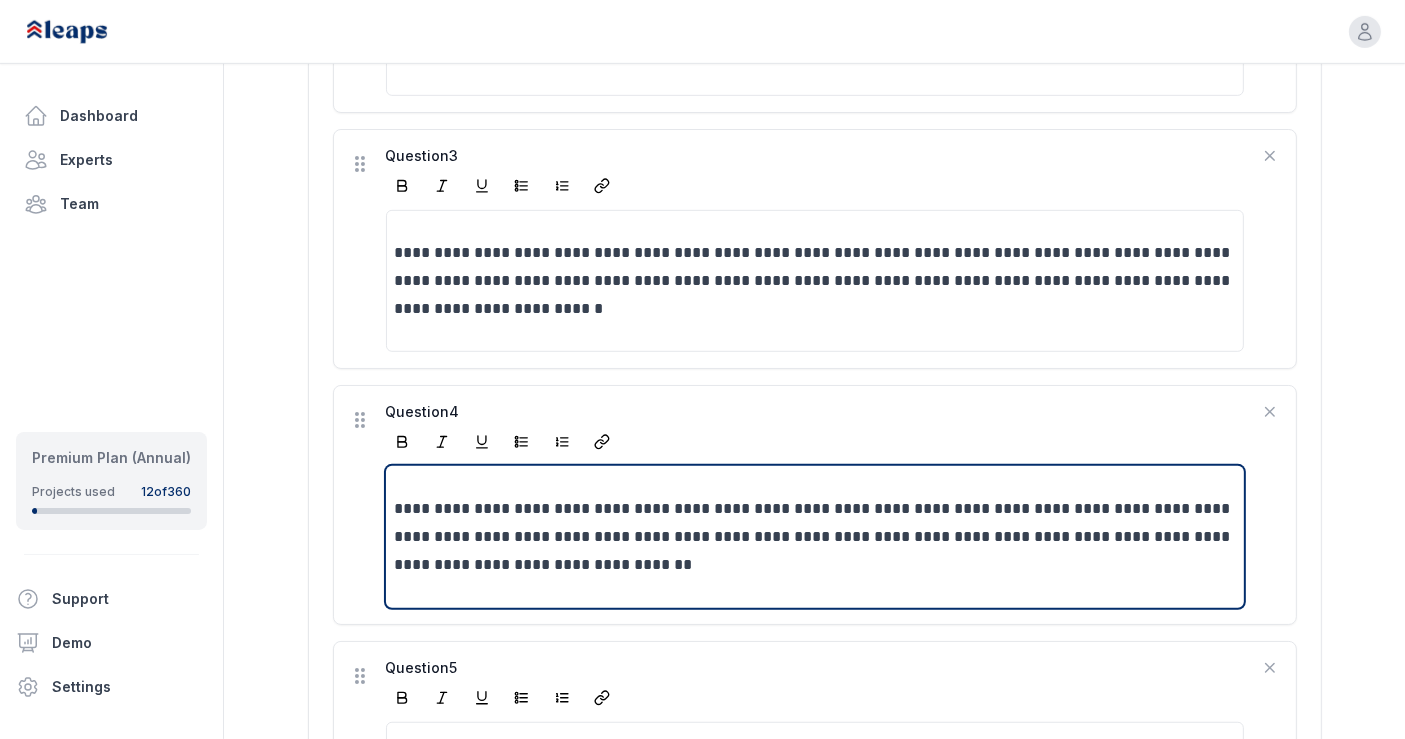 click on "**********" at bounding box center [816, 537] 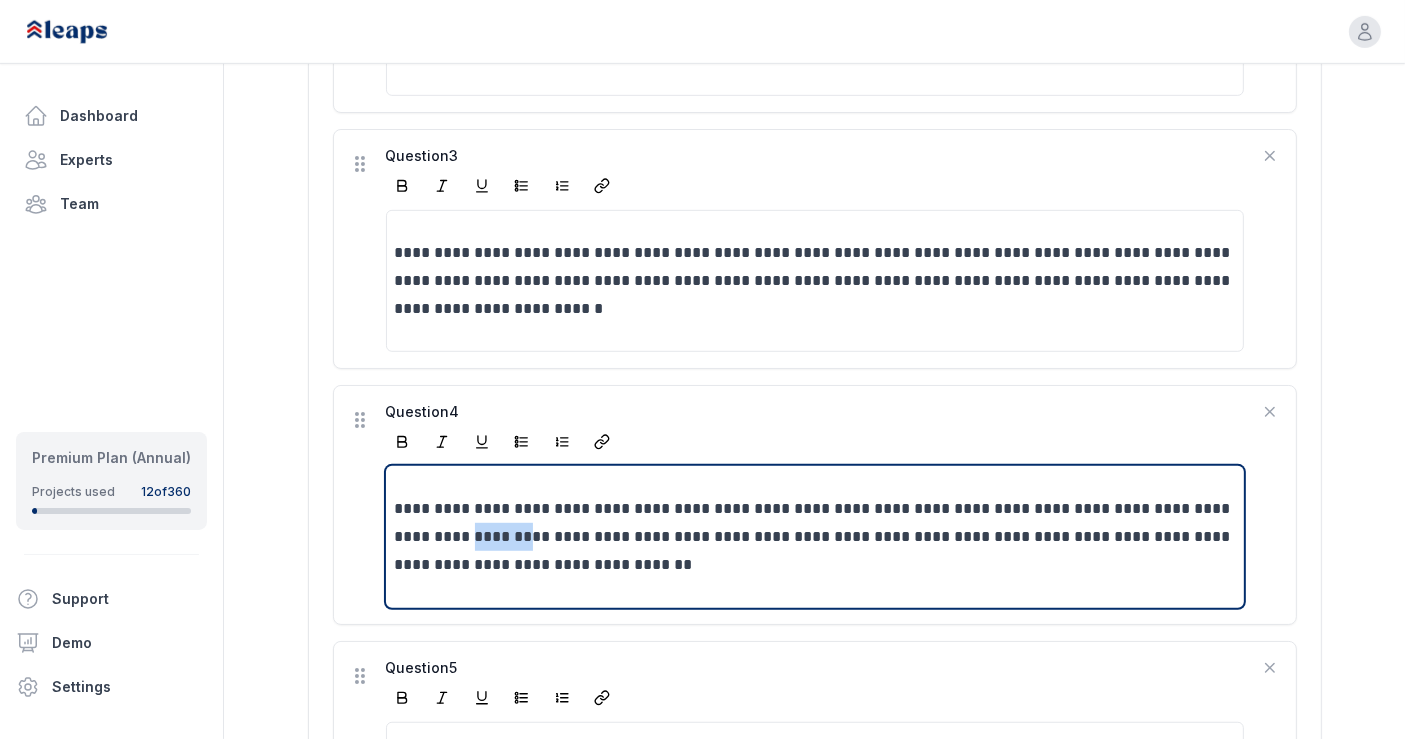 click on "**********" at bounding box center [816, 537] 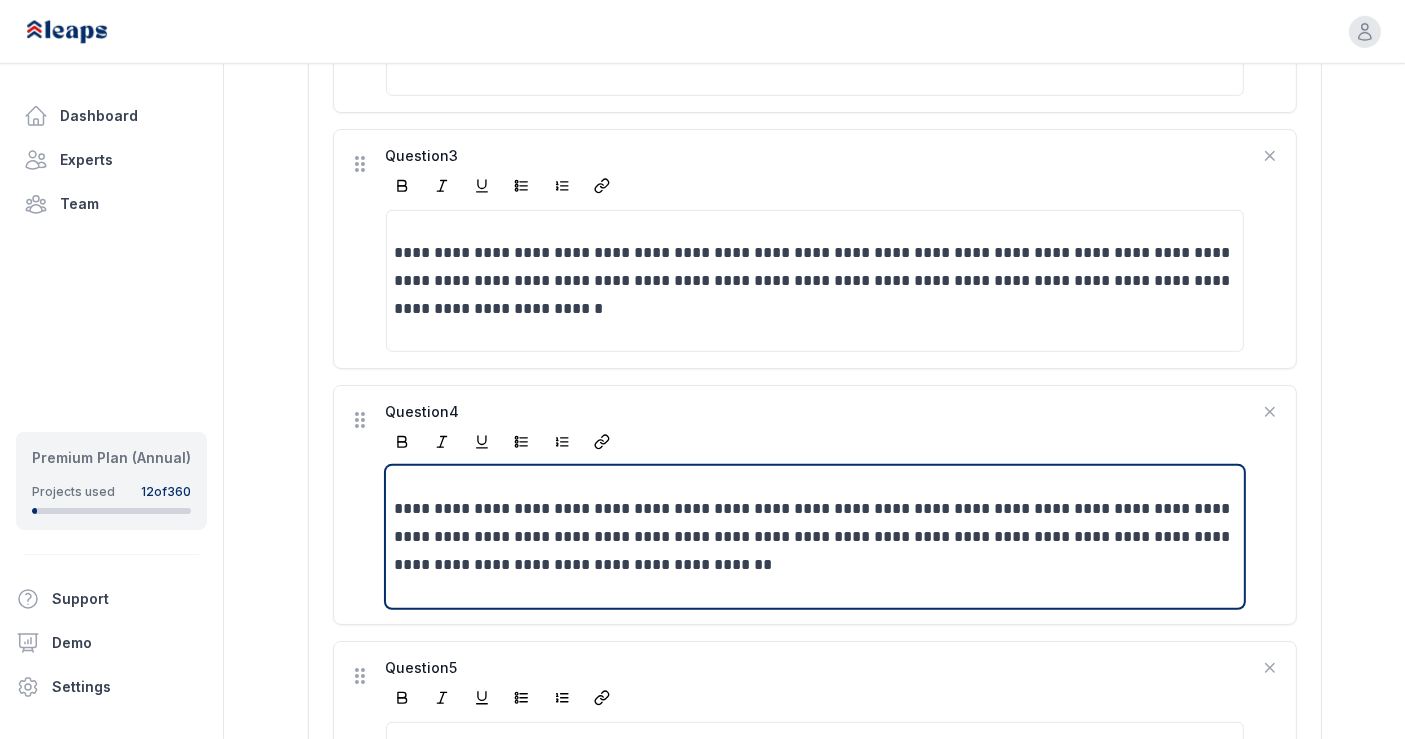 click on "**********" at bounding box center [816, 537] 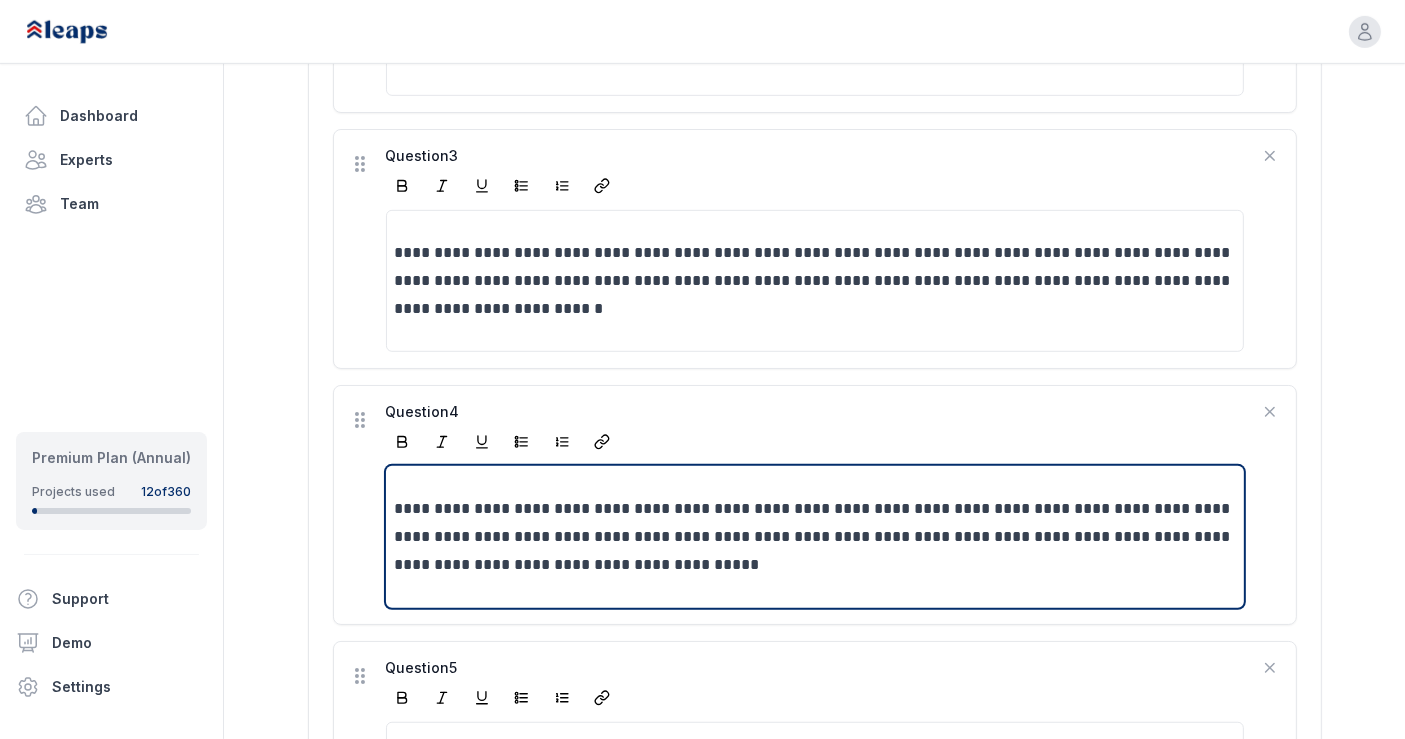 click on "**********" at bounding box center (816, 537) 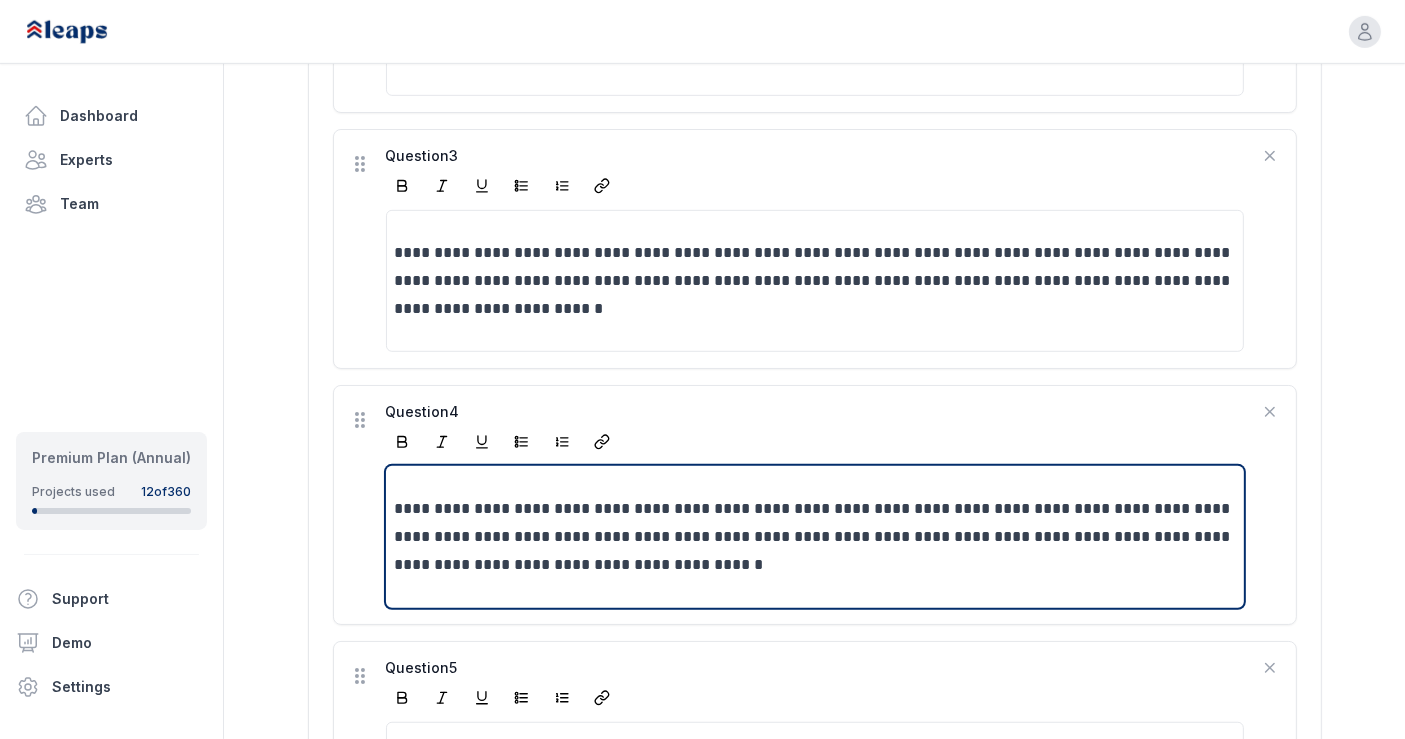 click on "**********" at bounding box center (816, 537) 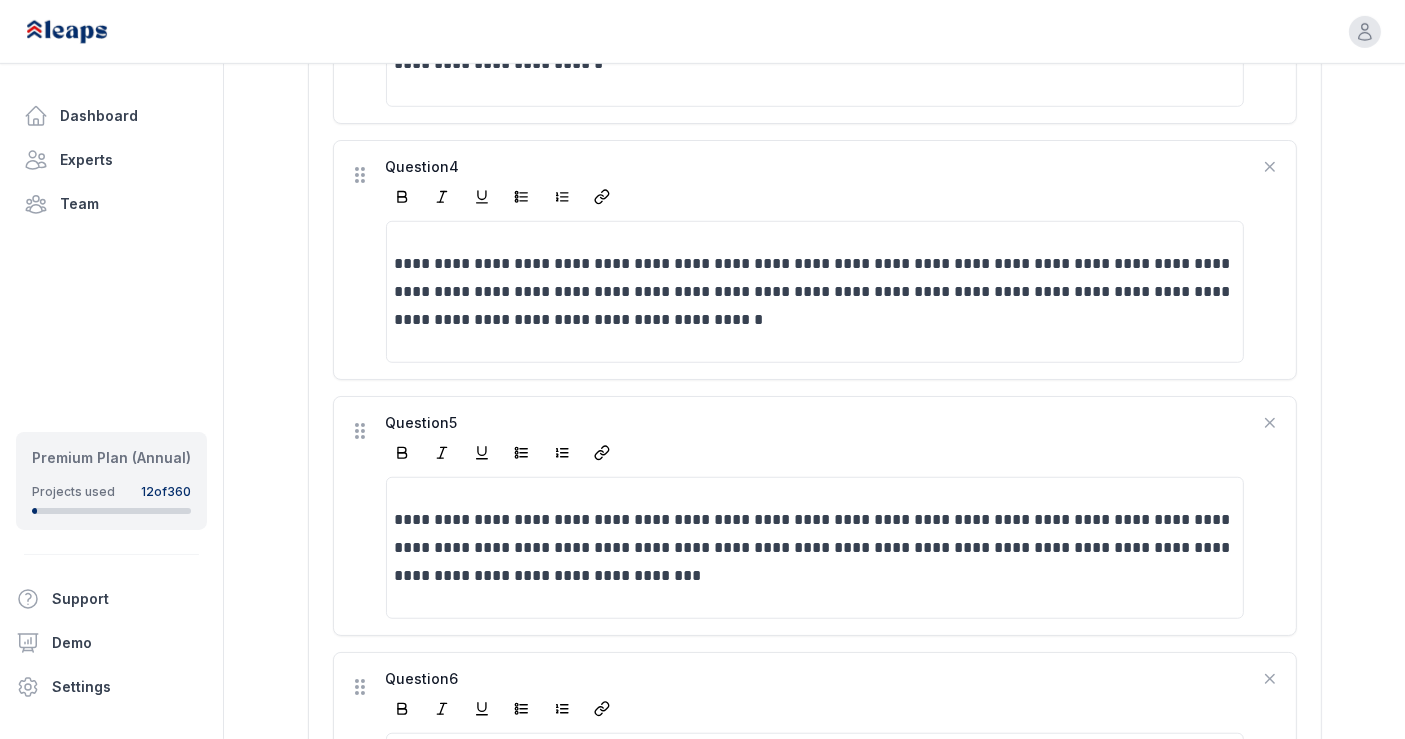 scroll, scrollTop: 1328, scrollLeft: 0, axis: vertical 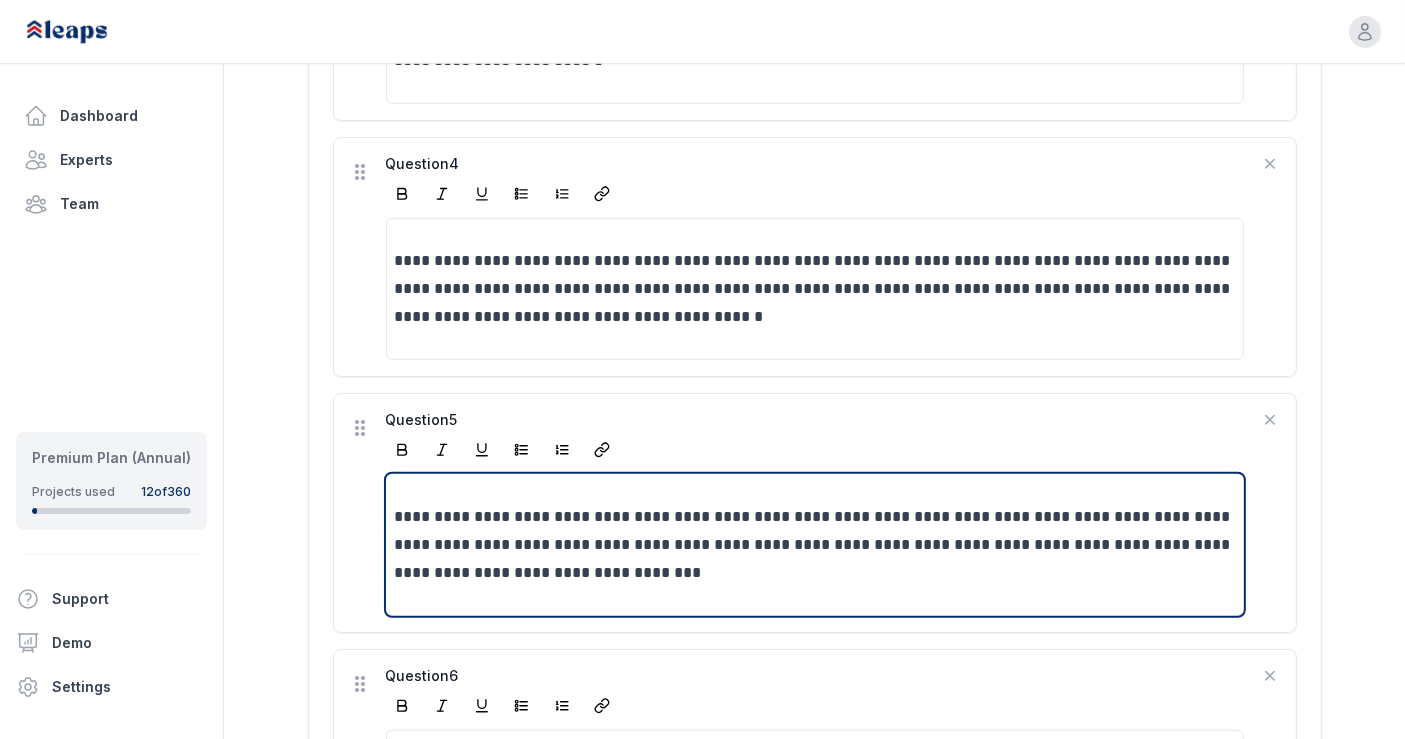 click on "**********" at bounding box center [816, 545] 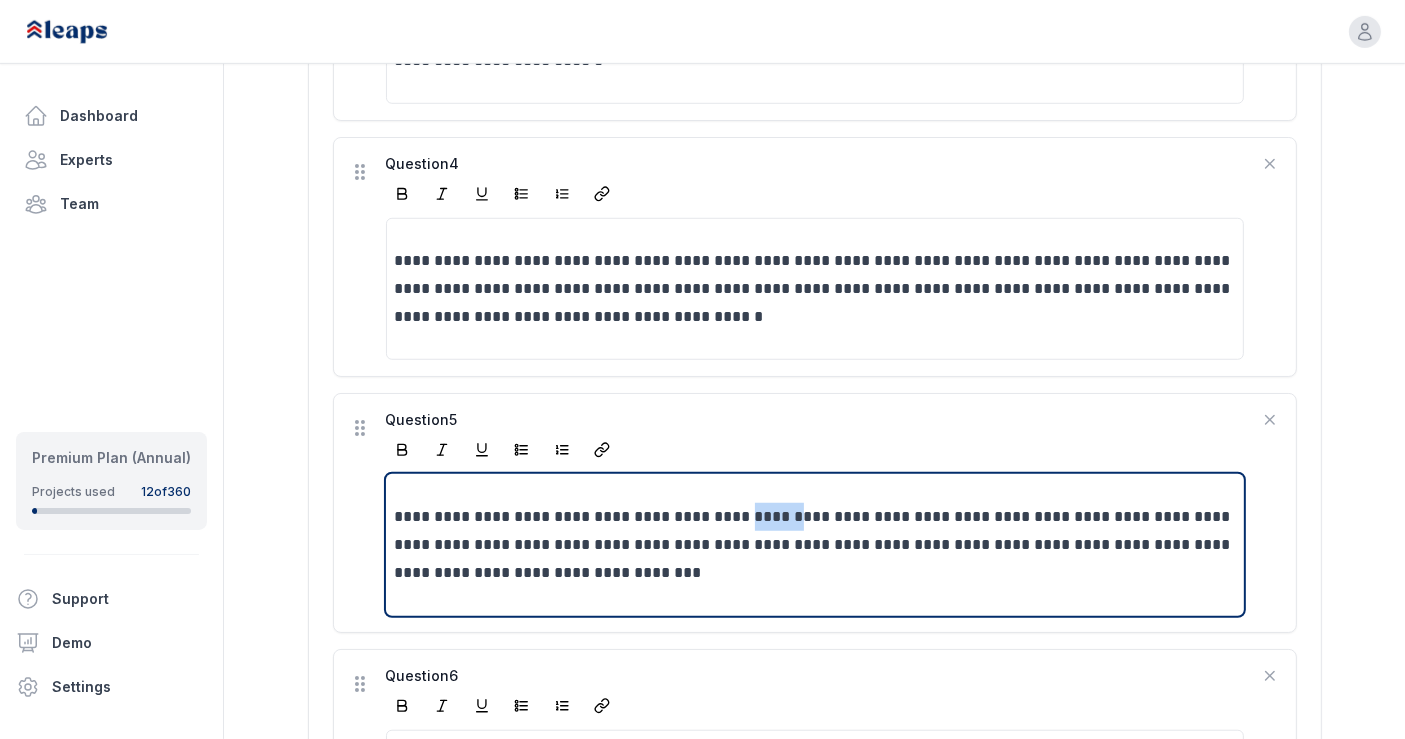 click on "**********" at bounding box center [816, 545] 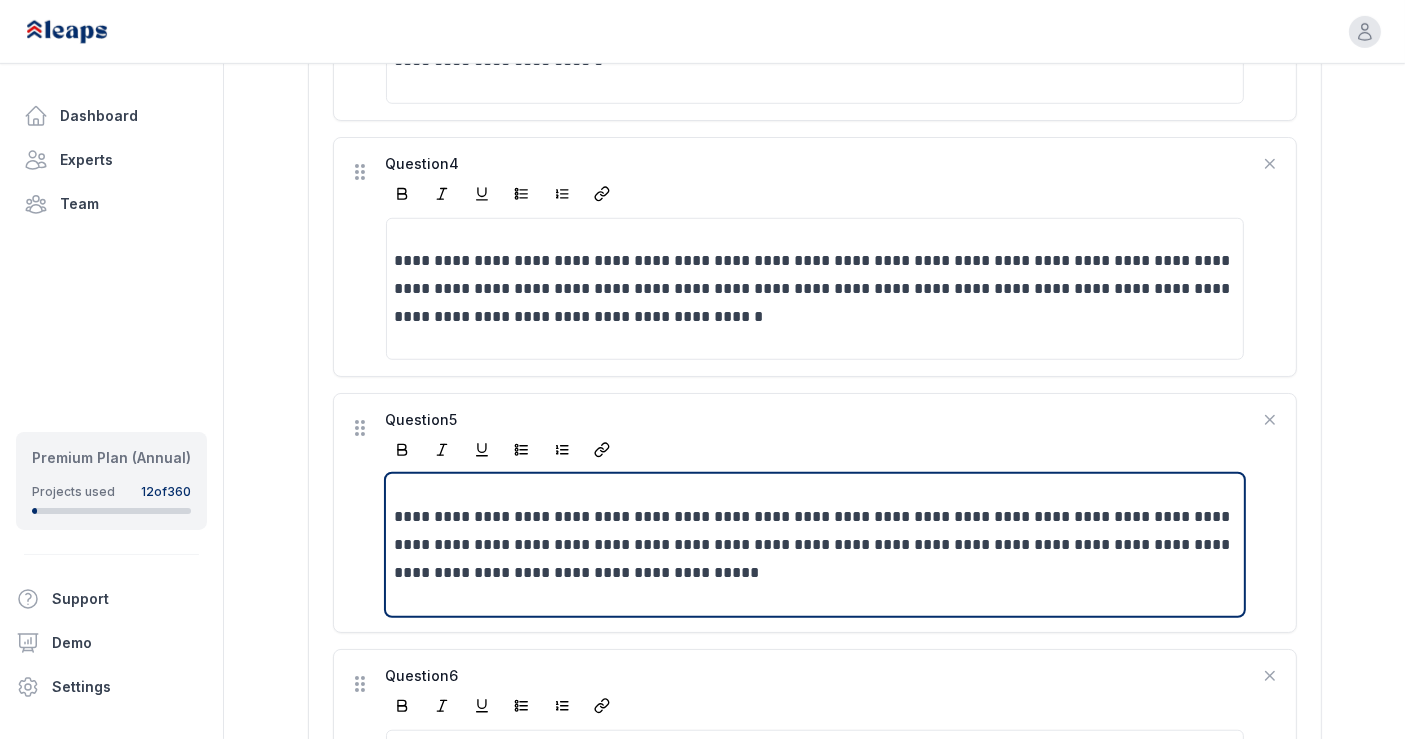 click on "**********" at bounding box center [816, 545] 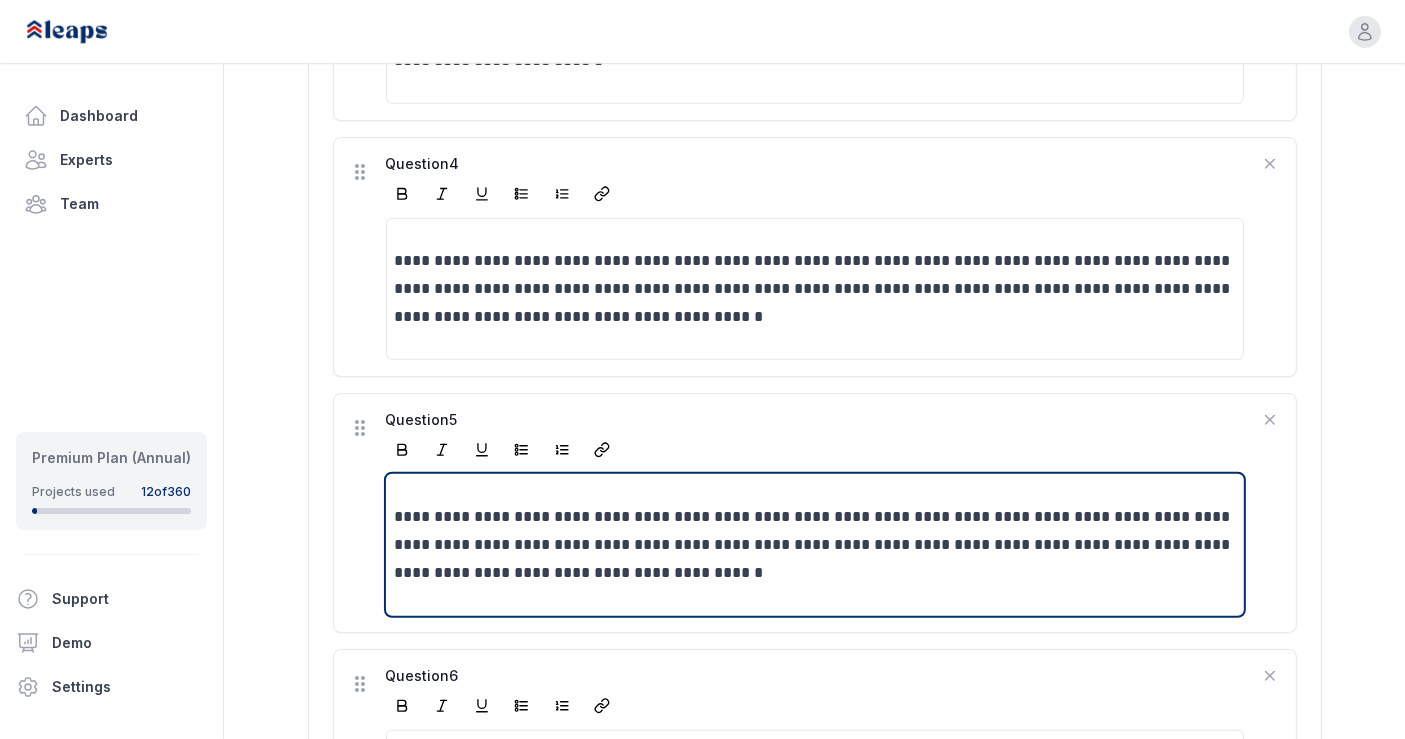 click on "**********" at bounding box center [816, 545] 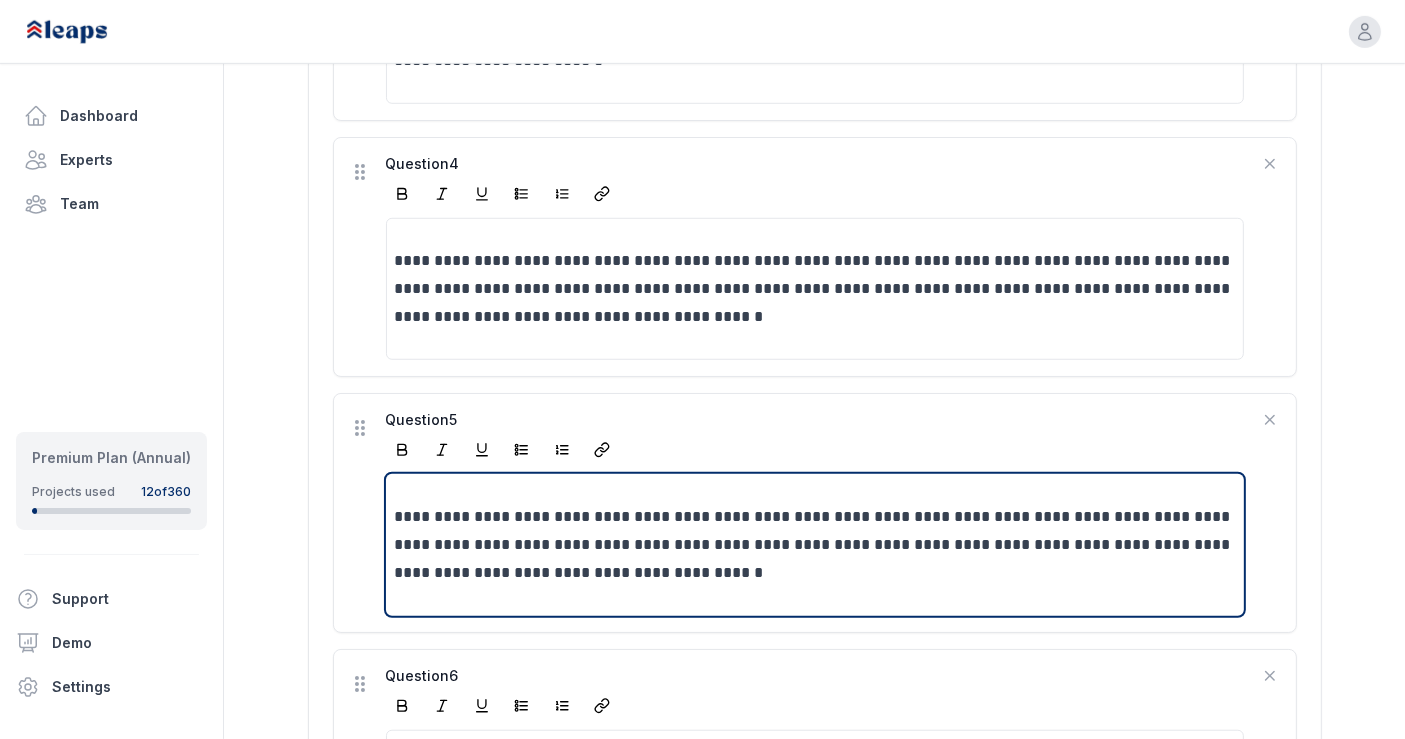 click on "**********" at bounding box center (816, 545) 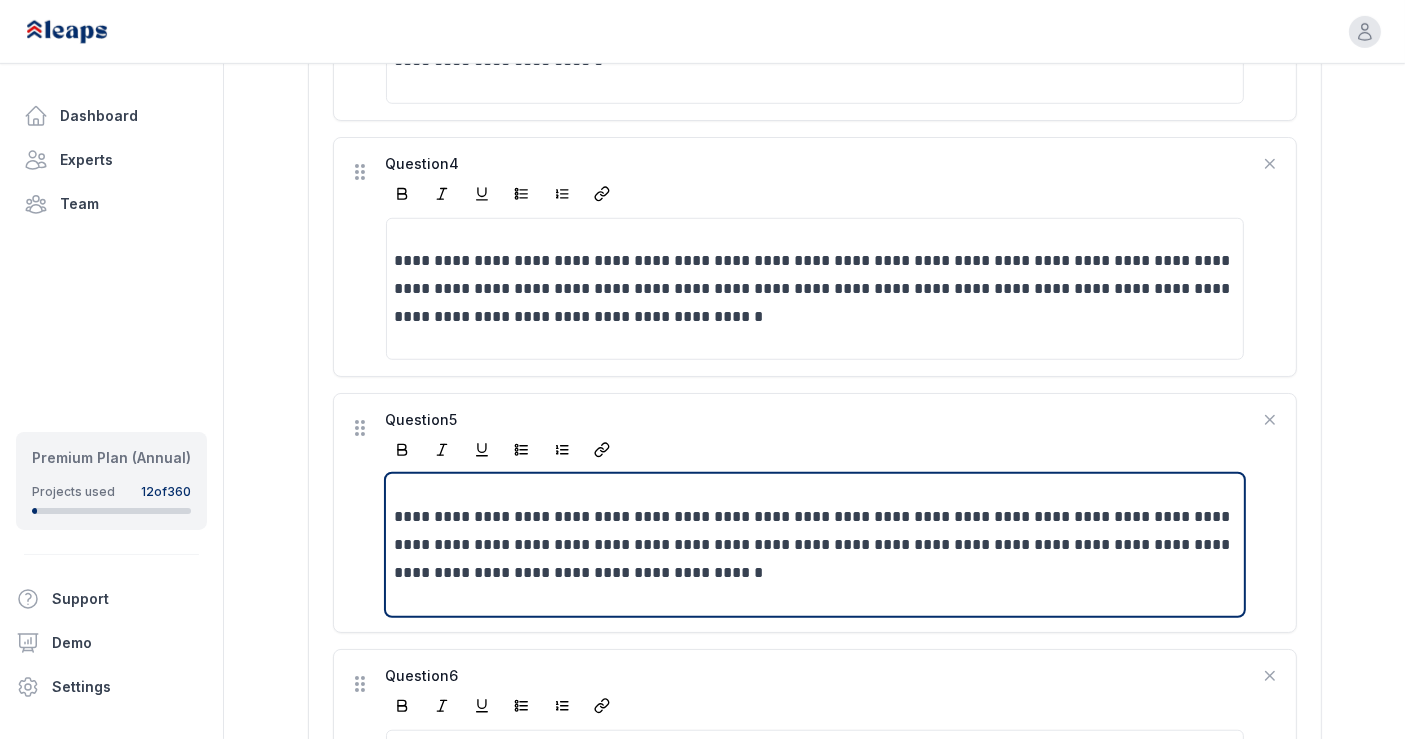 click on "**********" at bounding box center (816, 545) 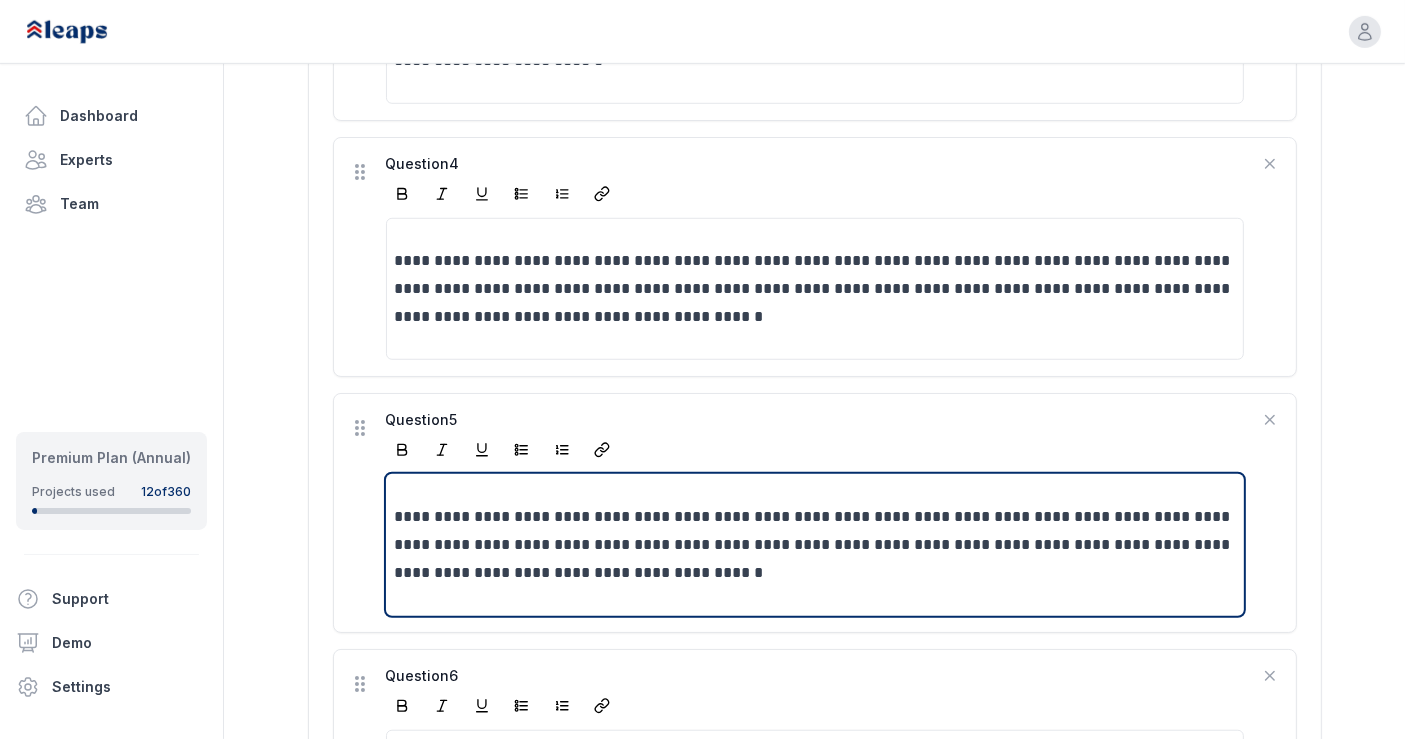 click on "**********" at bounding box center [816, 545] 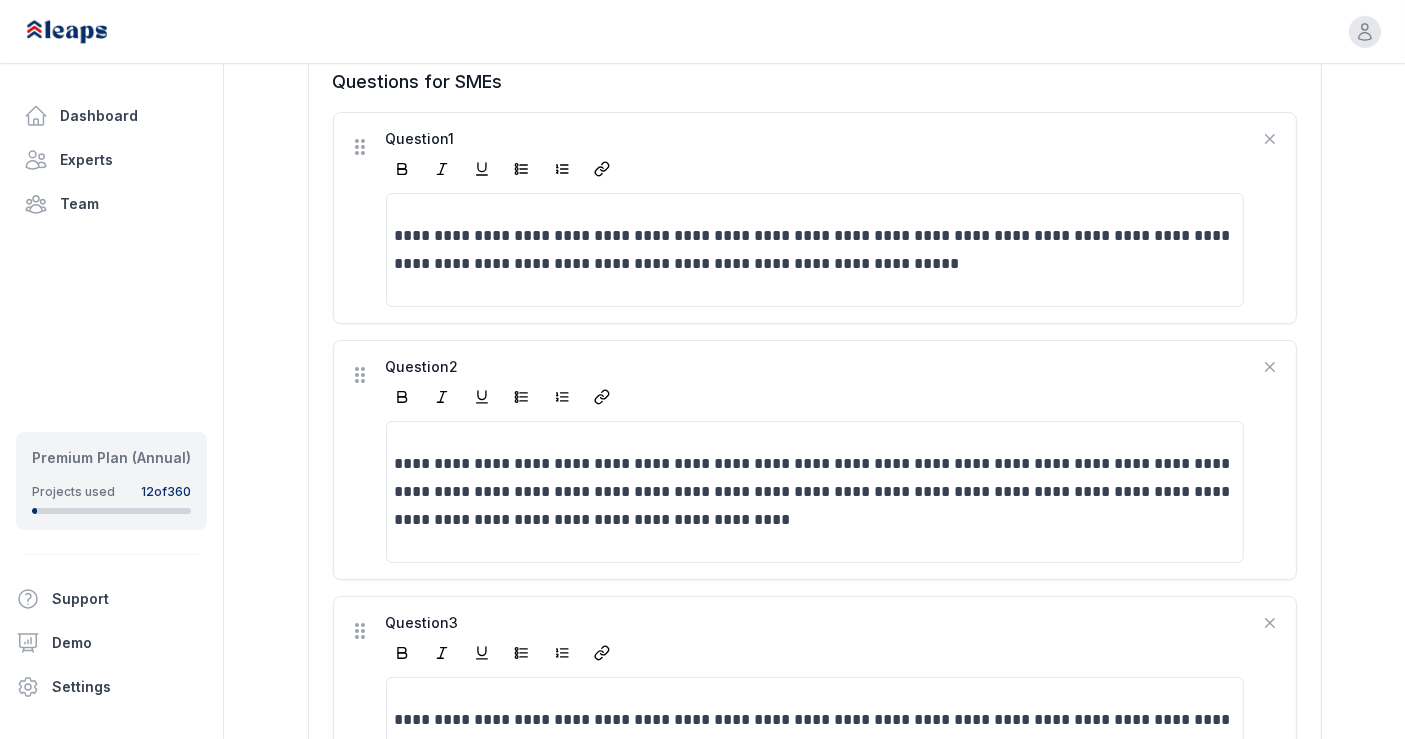 scroll, scrollTop: 611, scrollLeft: 0, axis: vertical 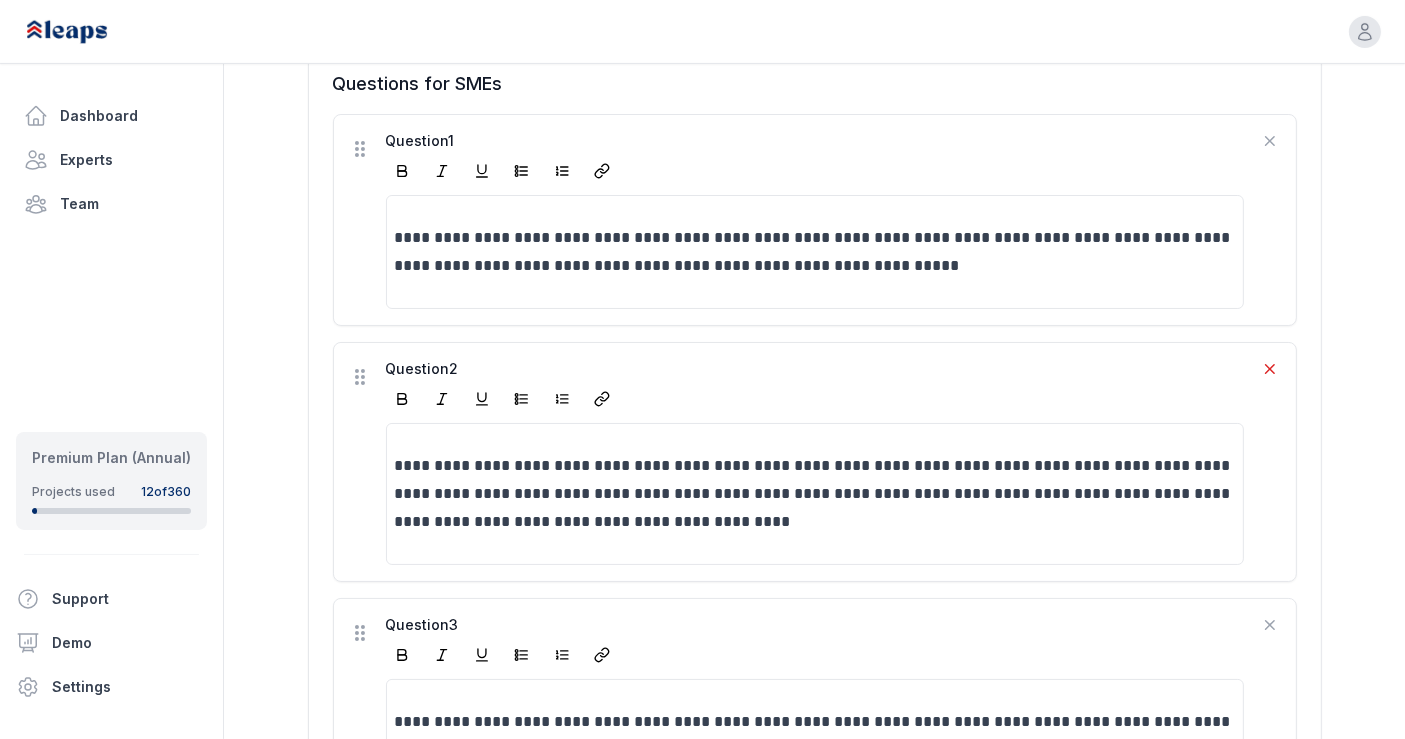 click 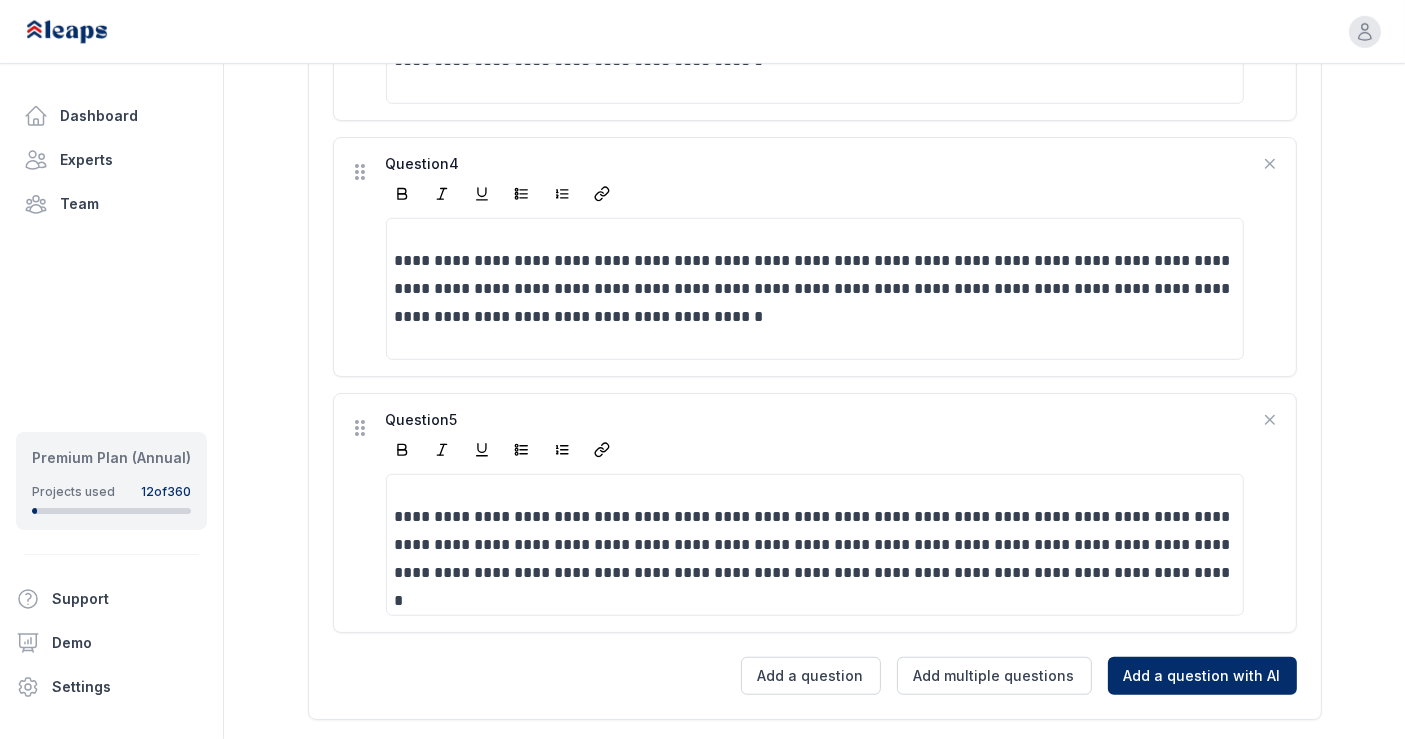 scroll, scrollTop: 1331, scrollLeft: 0, axis: vertical 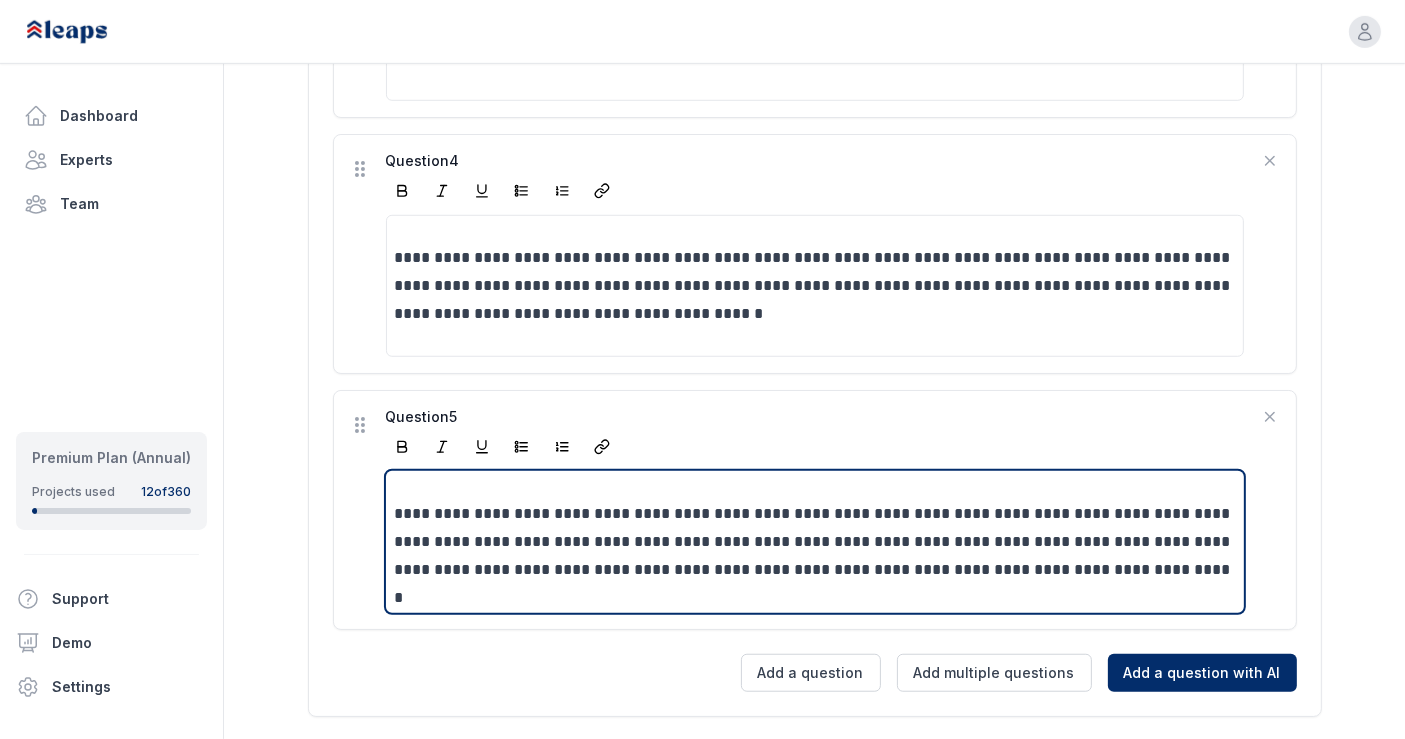 click on "**********" at bounding box center (816, 542) 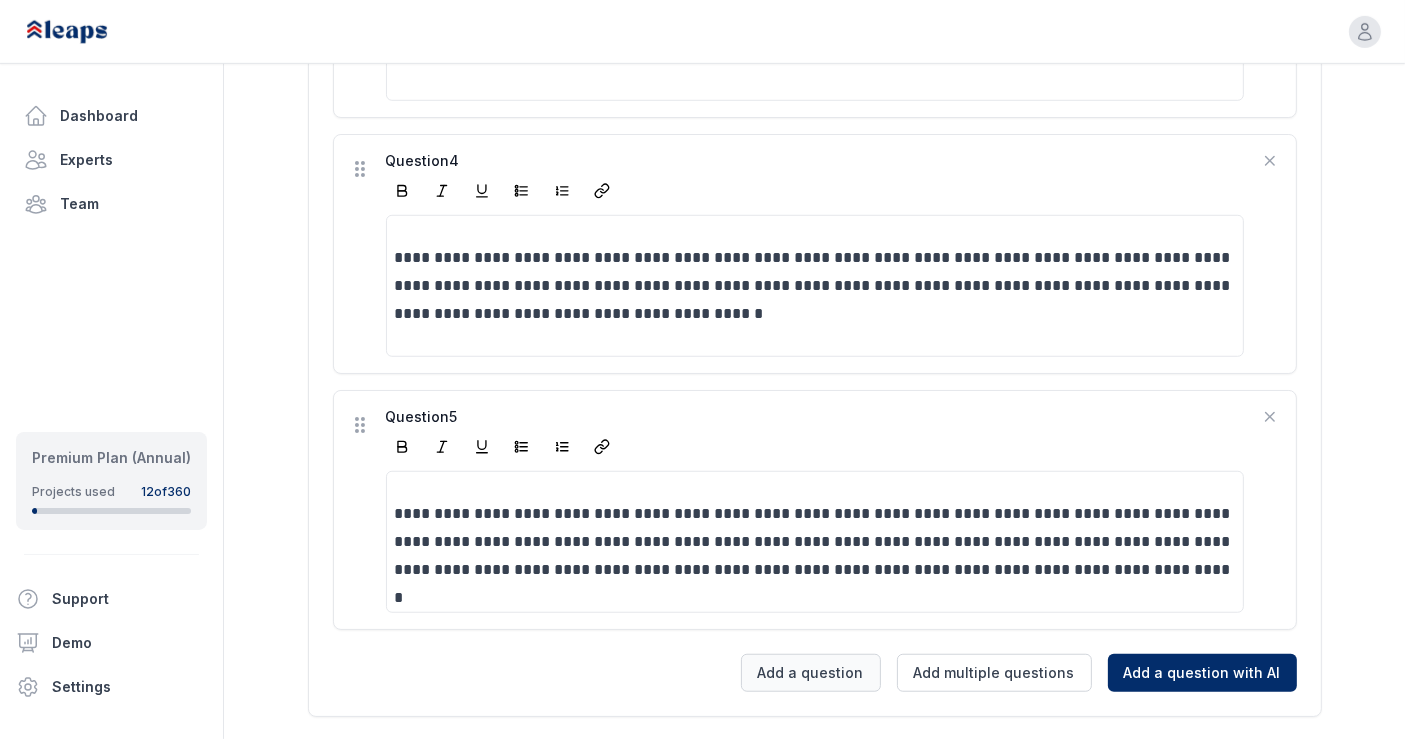 click on "Add a question" at bounding box center (811, 673) 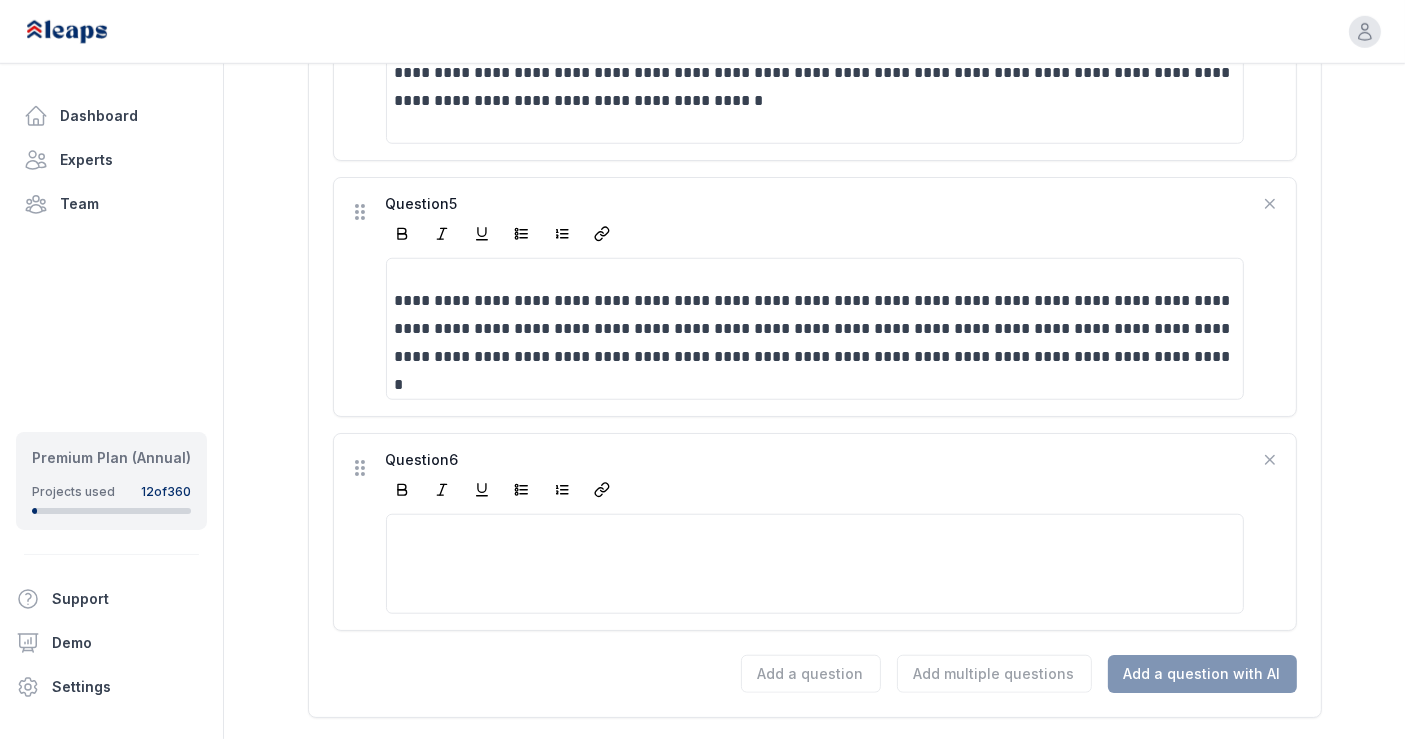 type 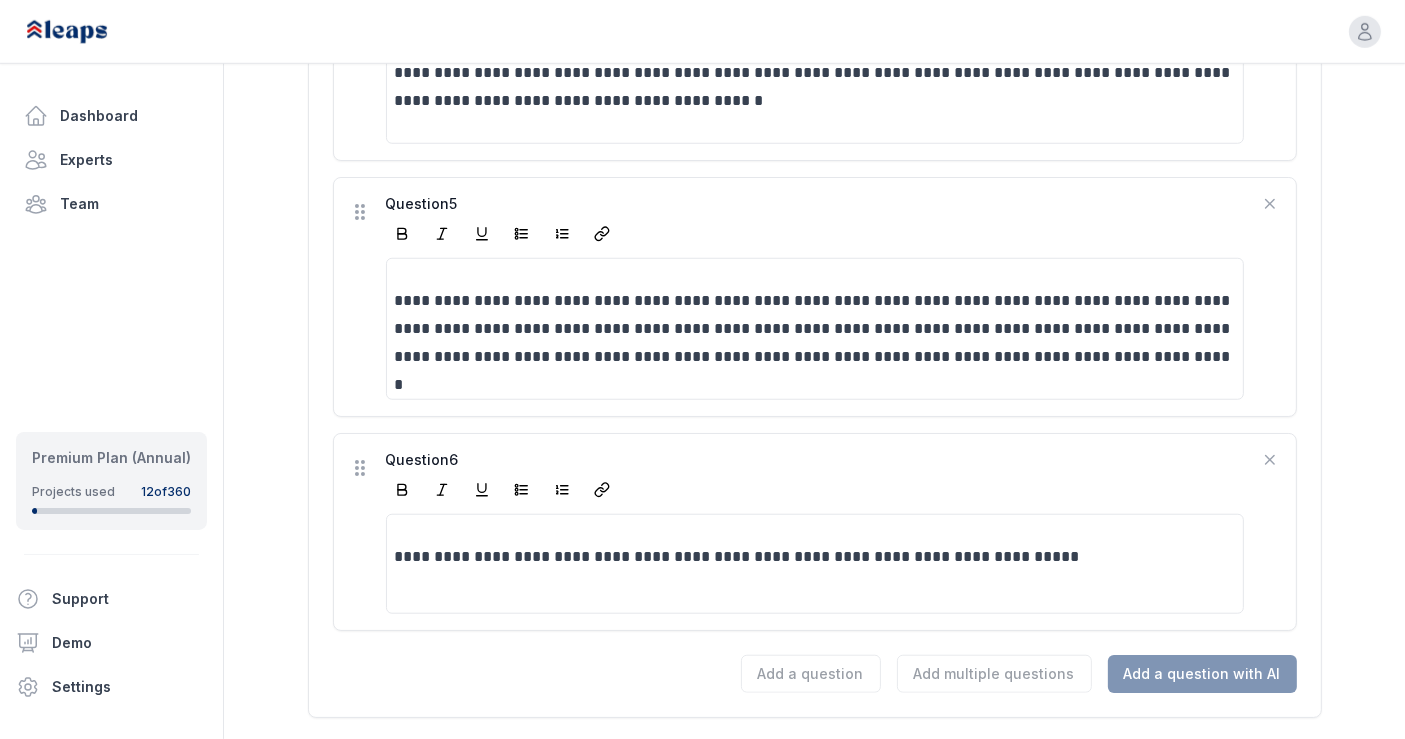 click on "**********" at bounding box center (816, 557) 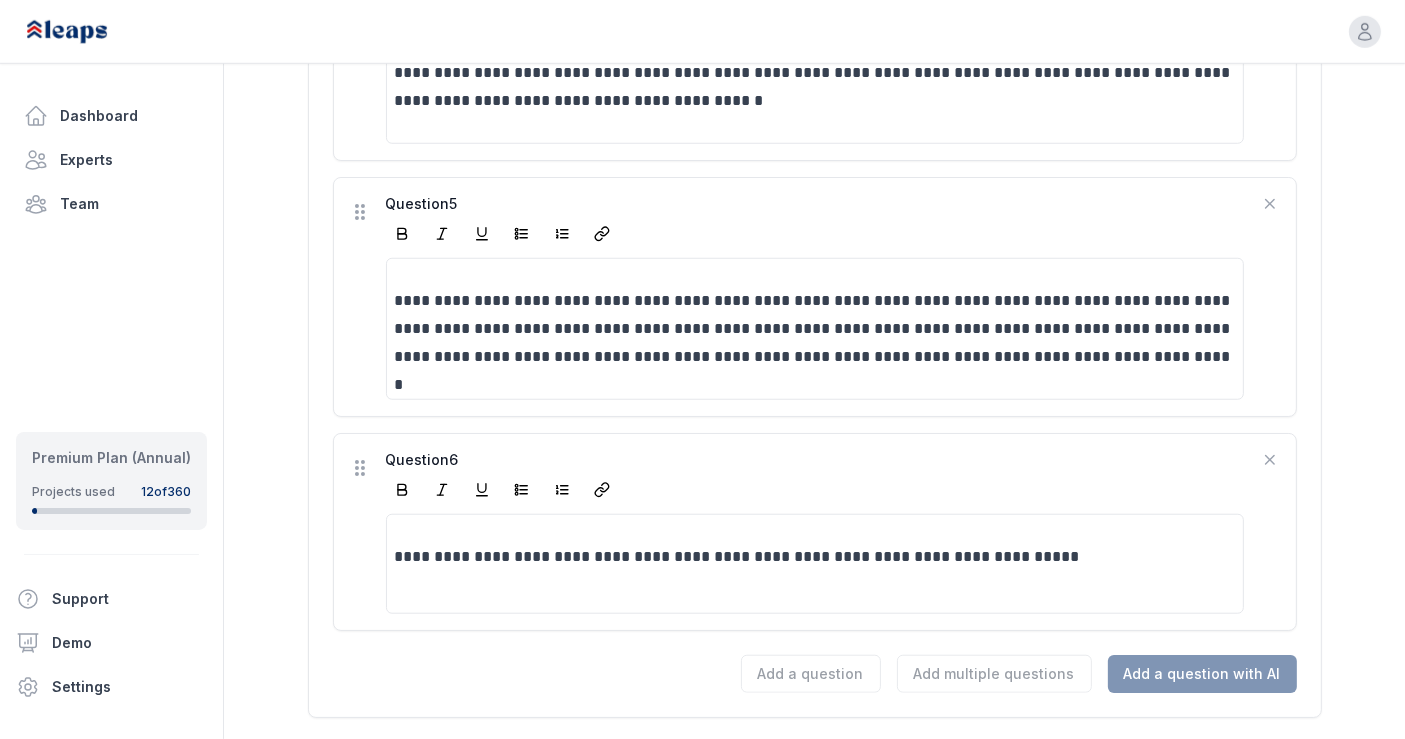 click on "**********" at bounding box center [816, 557] 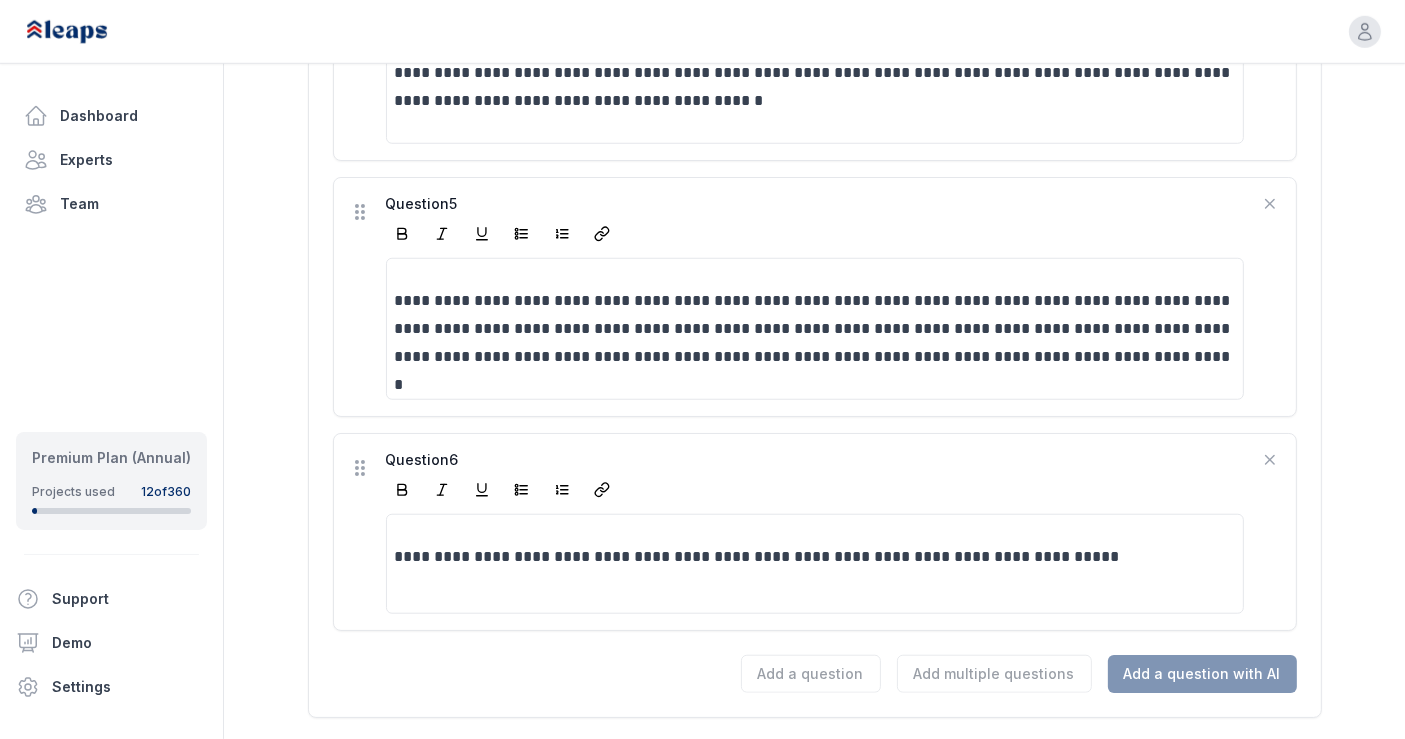 click on "**********" at bounding box center (814, -197) 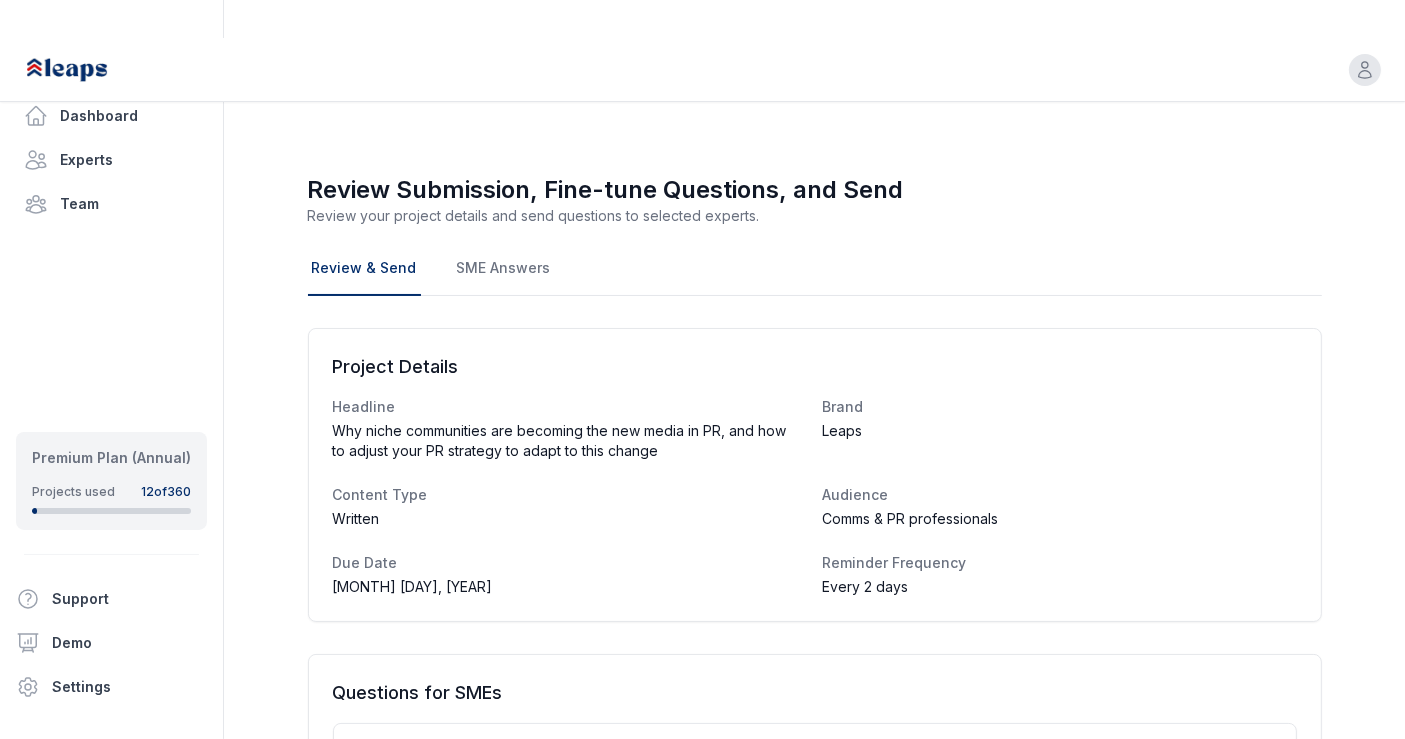 scroll, scrollTop: 0, scrollLeft: 0, axis: both 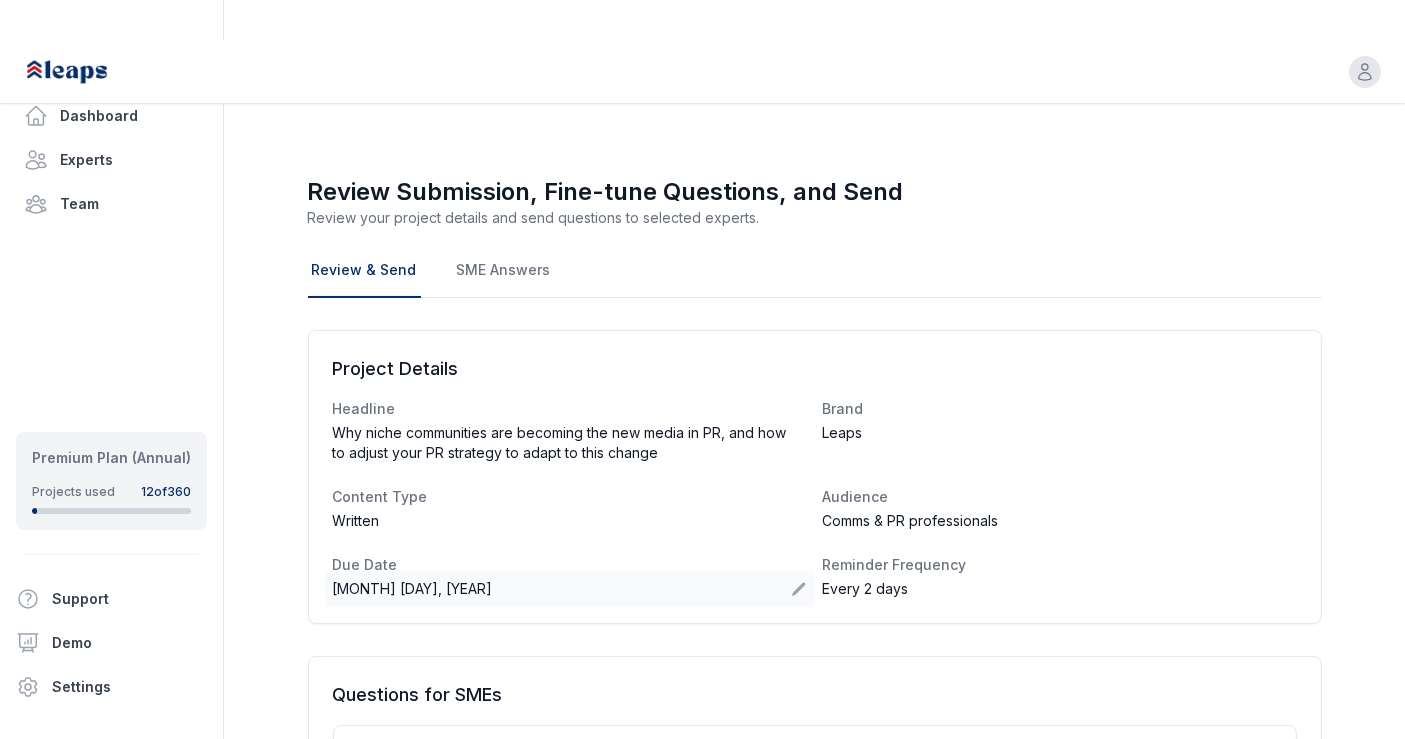 click on "[MONTH] [DAY], [YEAR]" at bounding box center (570, 589) 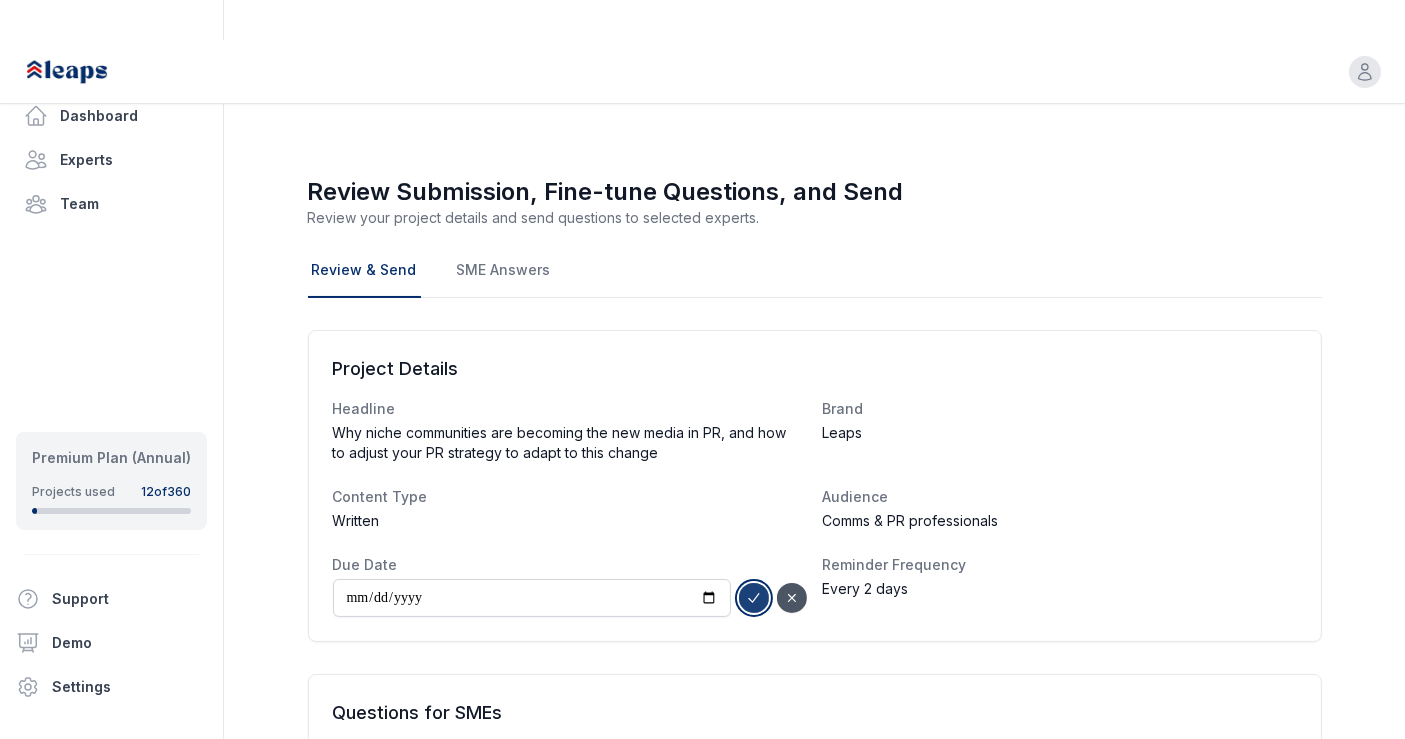 click 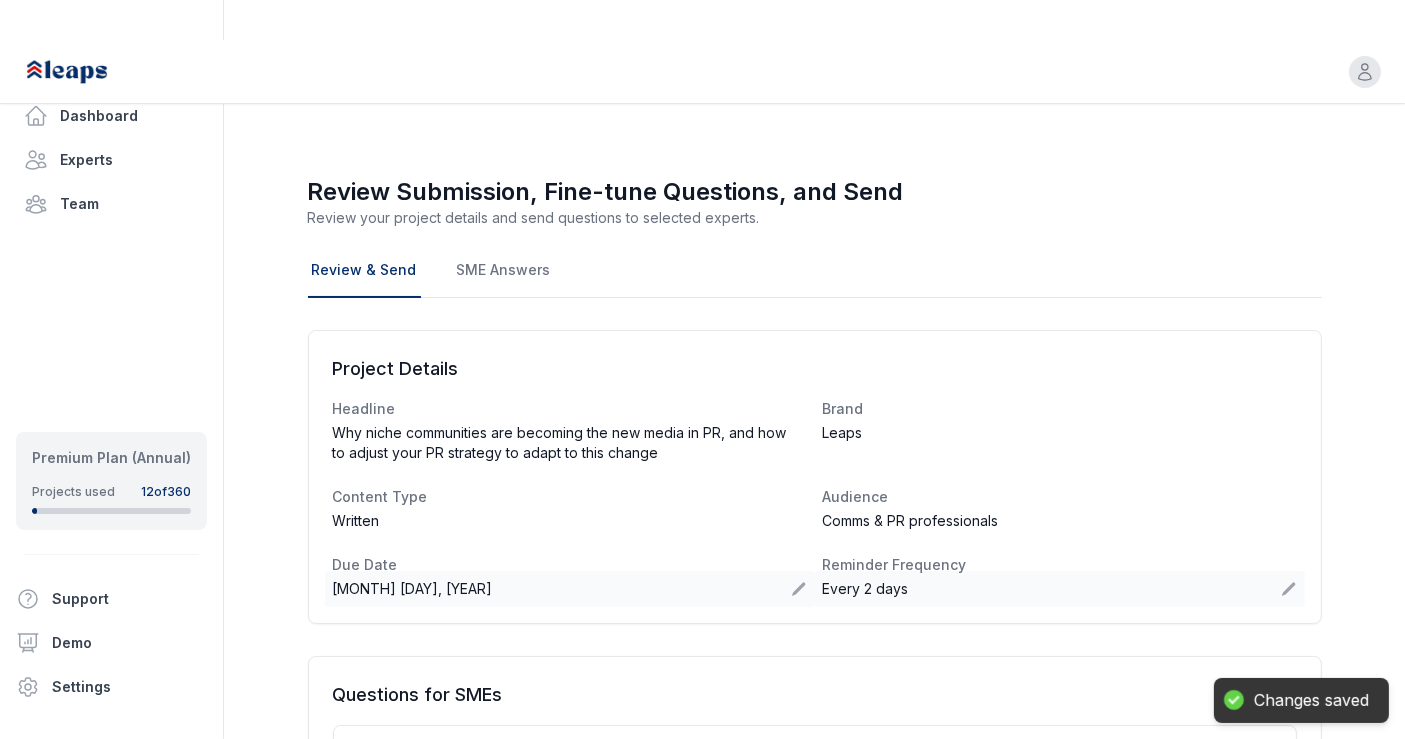 click on "Every 2 days" at bounding box center [866, 589] 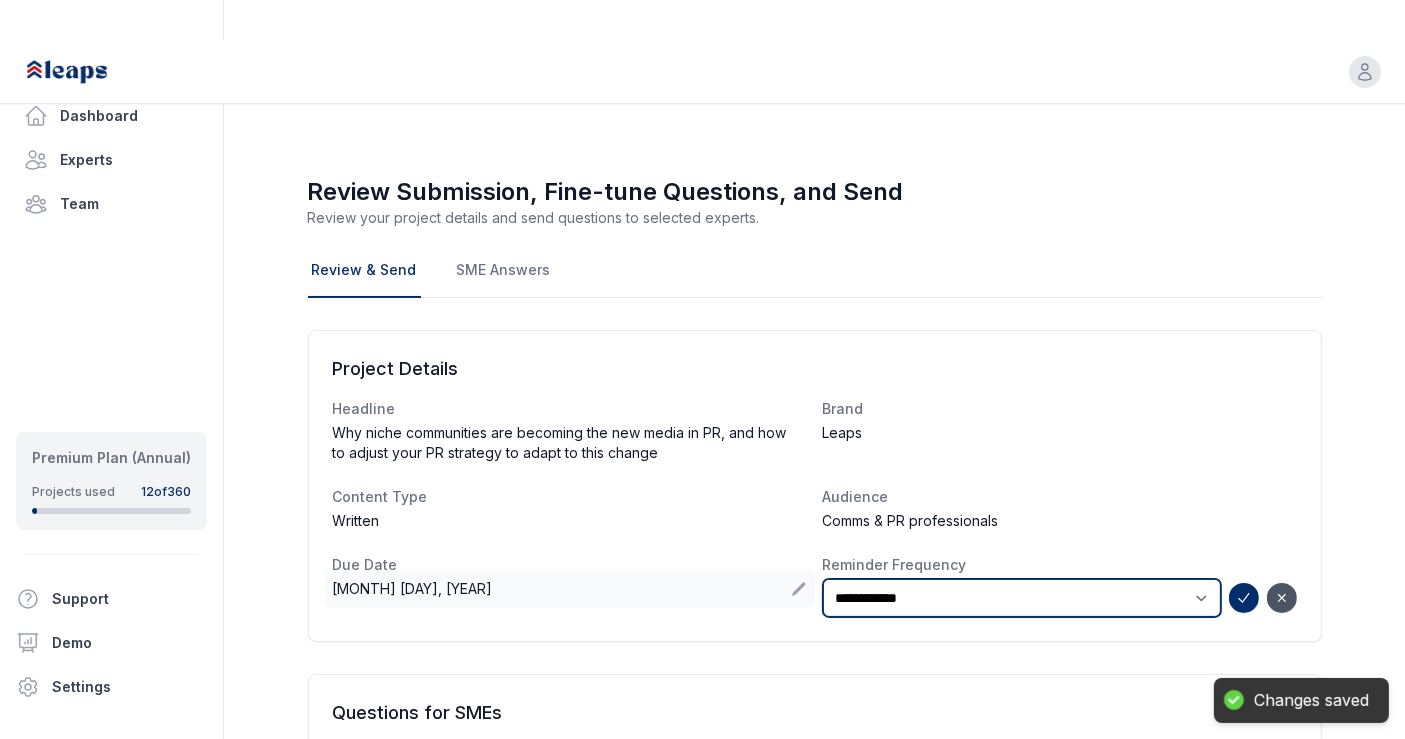 click on "***** * **** ***** * **** ***** * **** ***** ** ****" at bounding box center [1022, 598] 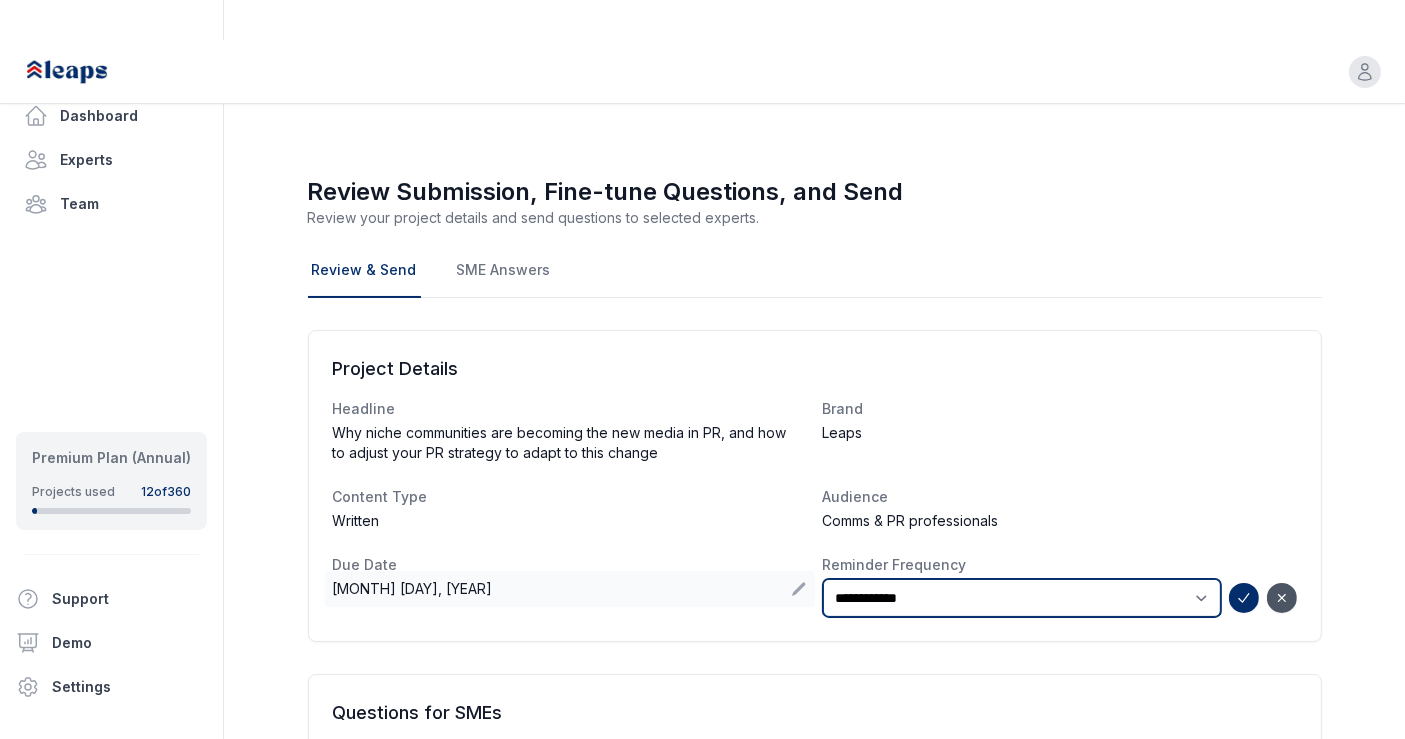 select on "*" 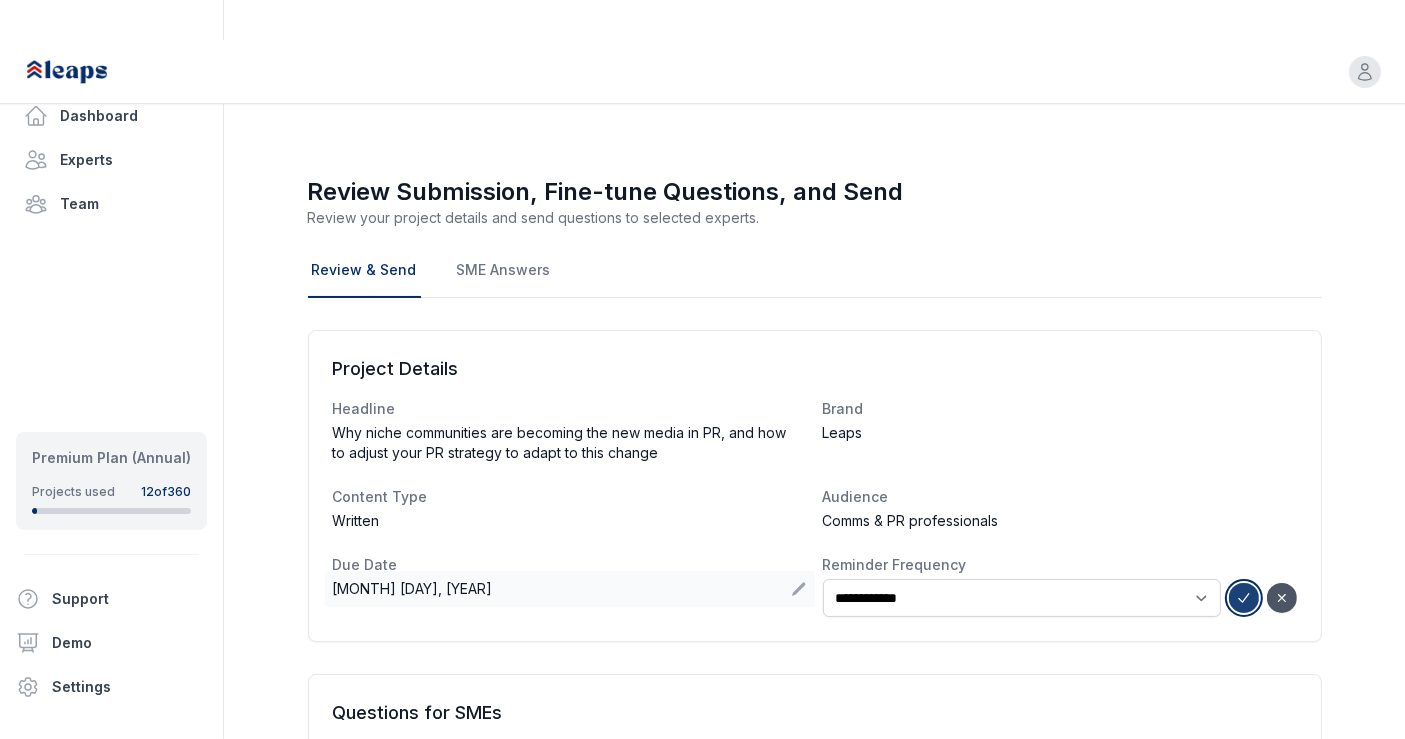 click 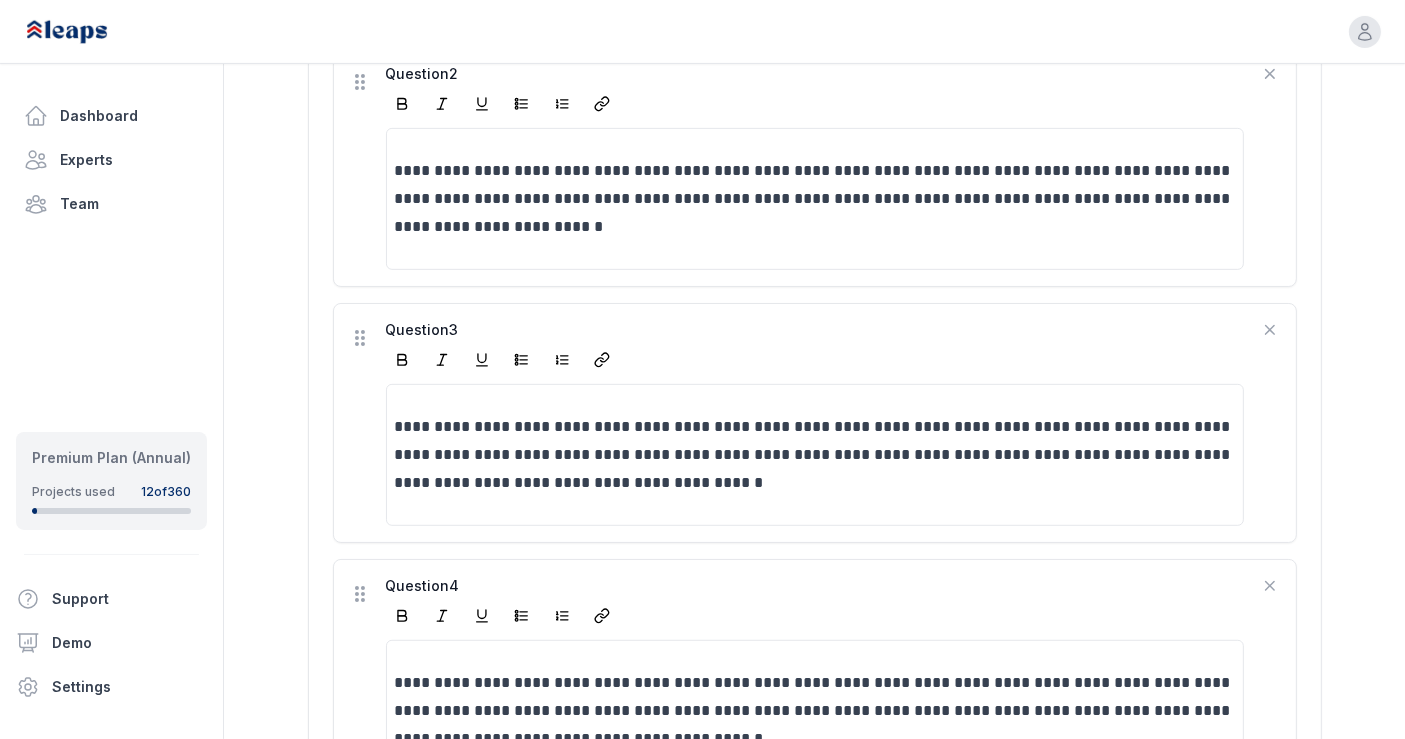 scroll, scrollTop: 908, scrollLeft: 0, axis: vertical 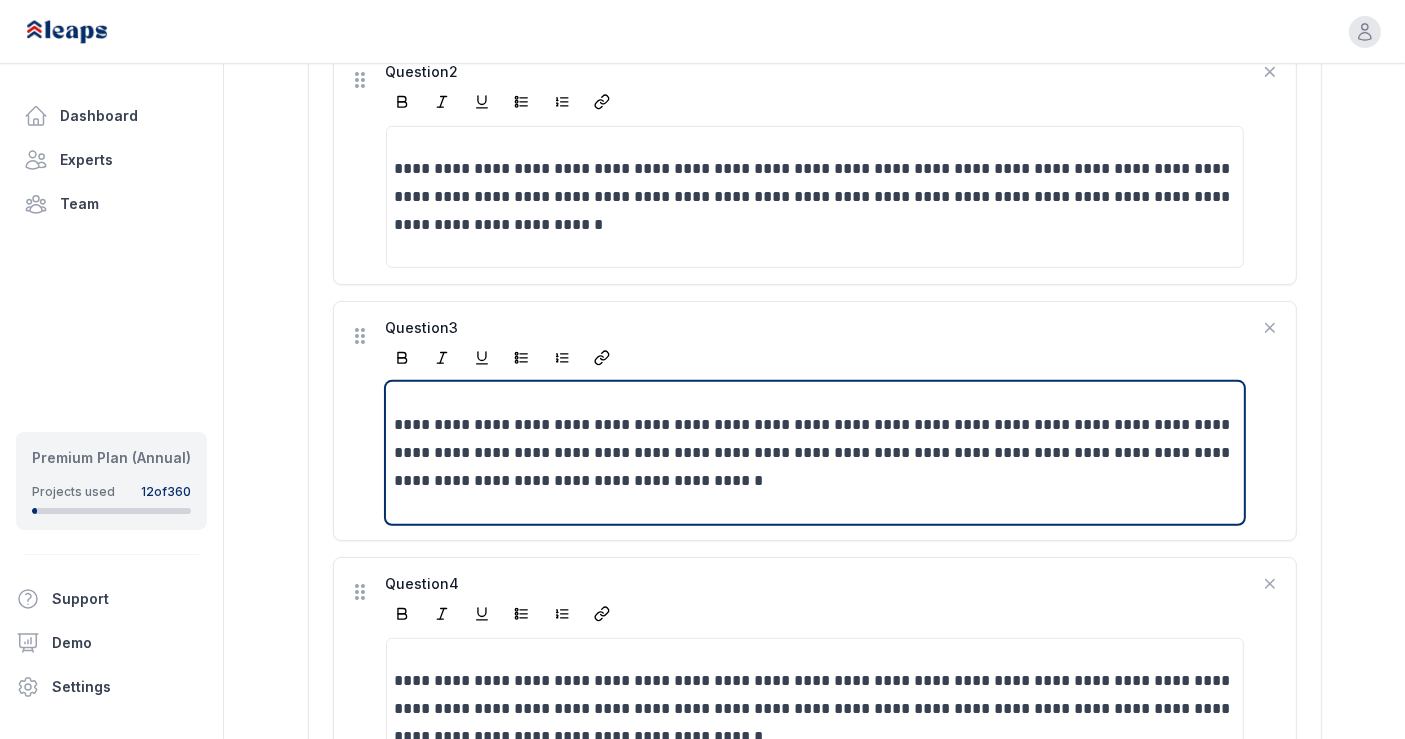 click on "**********" at bounding box center [816, 453] 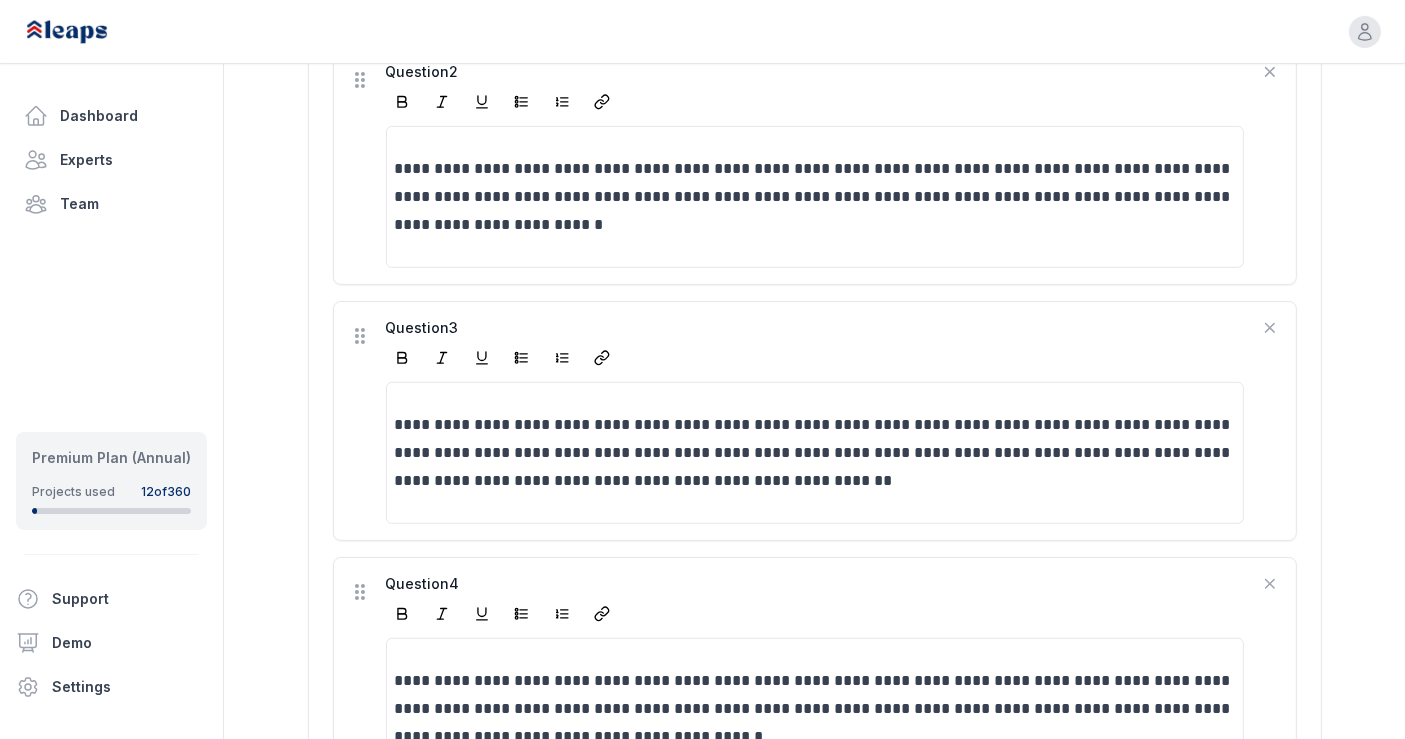 click on "**********" at bounding box center (814, 439) 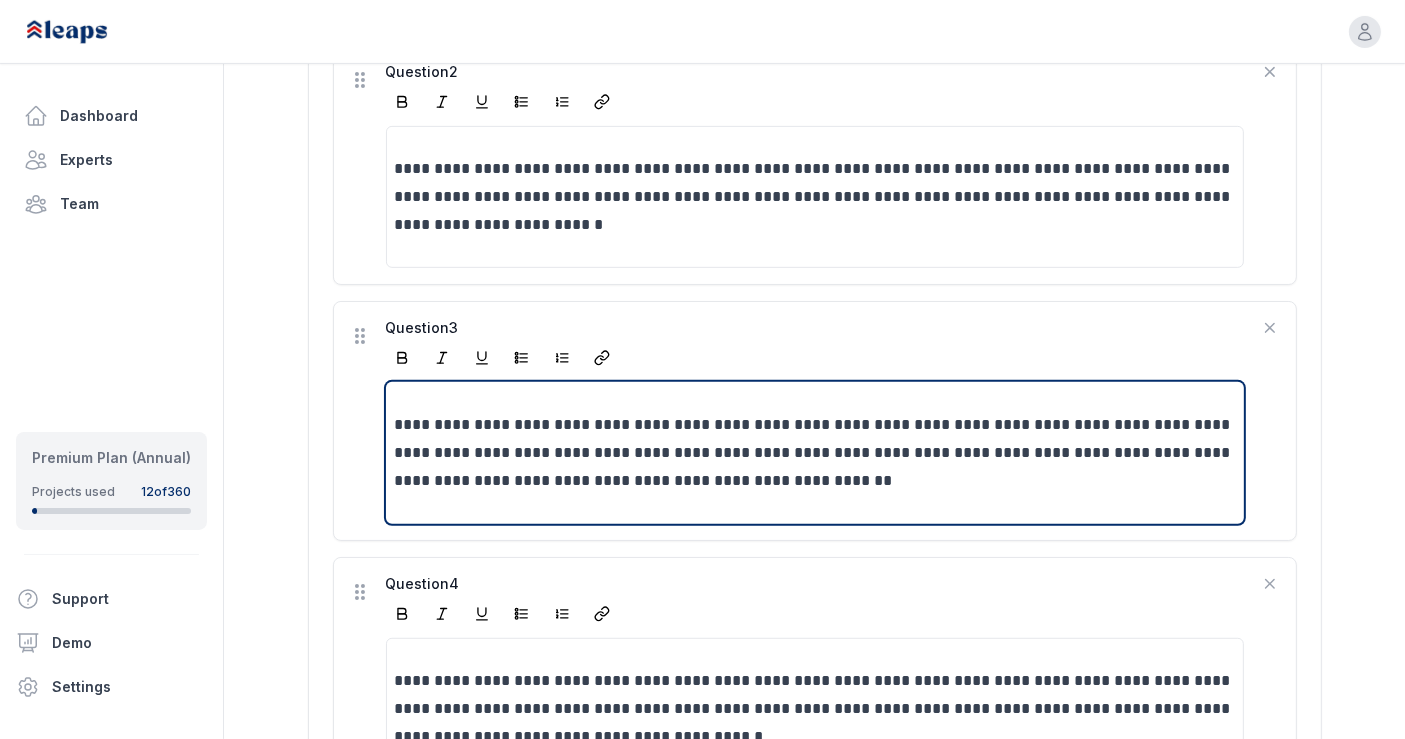 click on "**********" at bounding box center (816, 453) 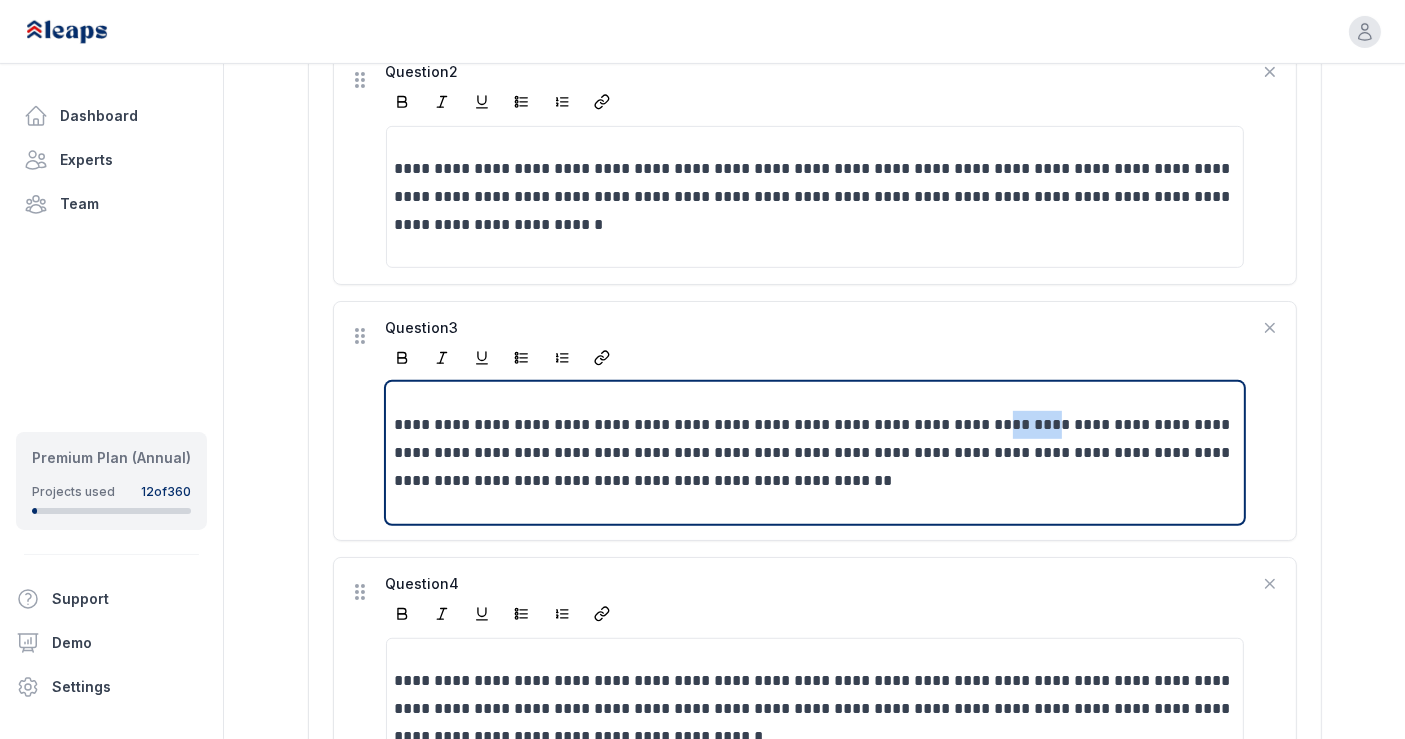 click on "**********" at bounding box center [816, 453] 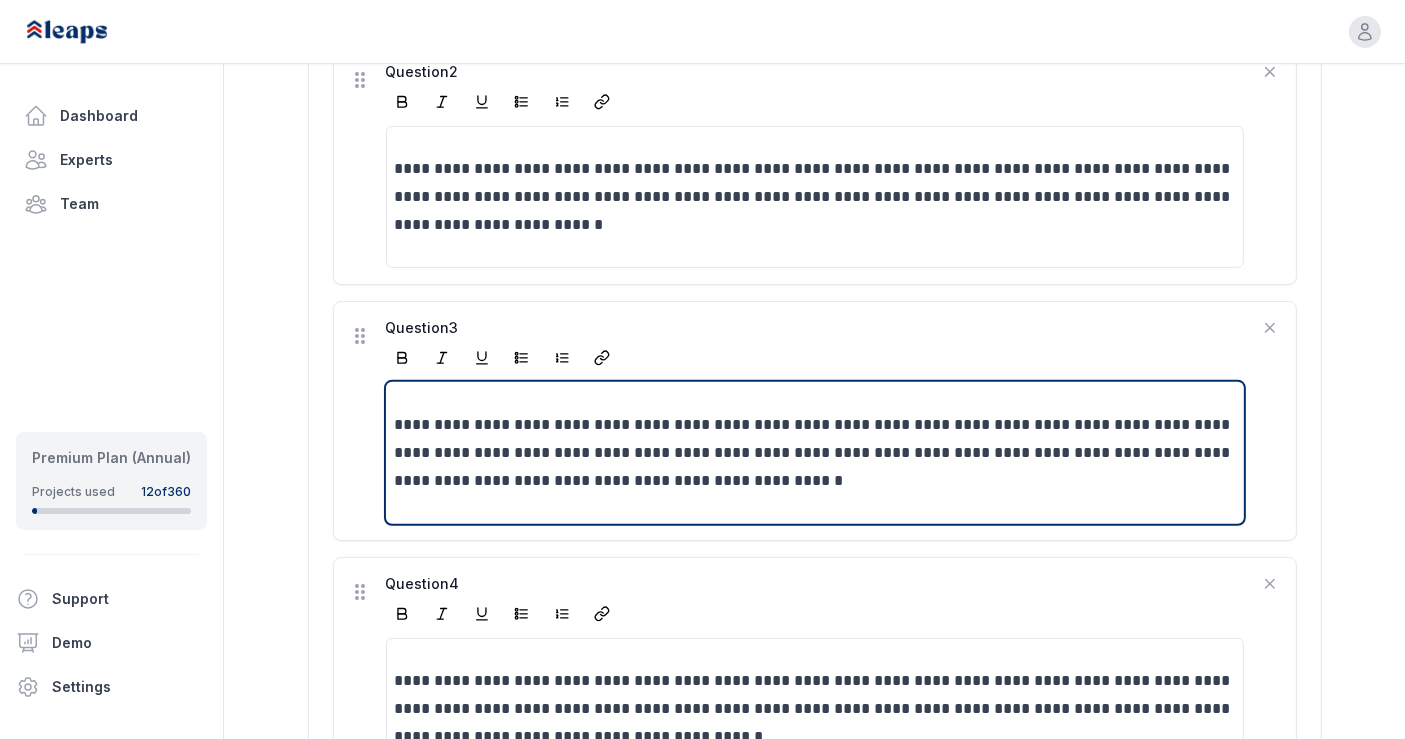 type 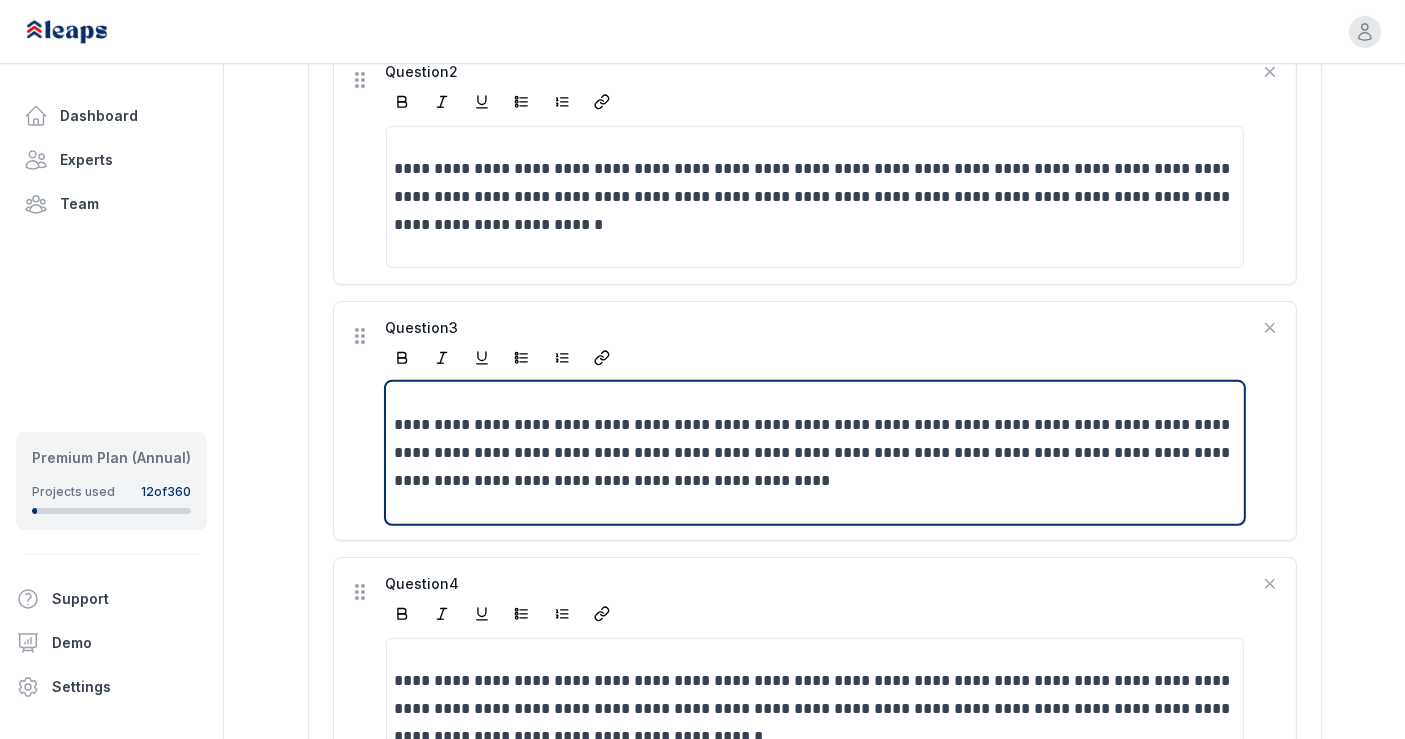 click on "**********" at bounding box center [816, 453] 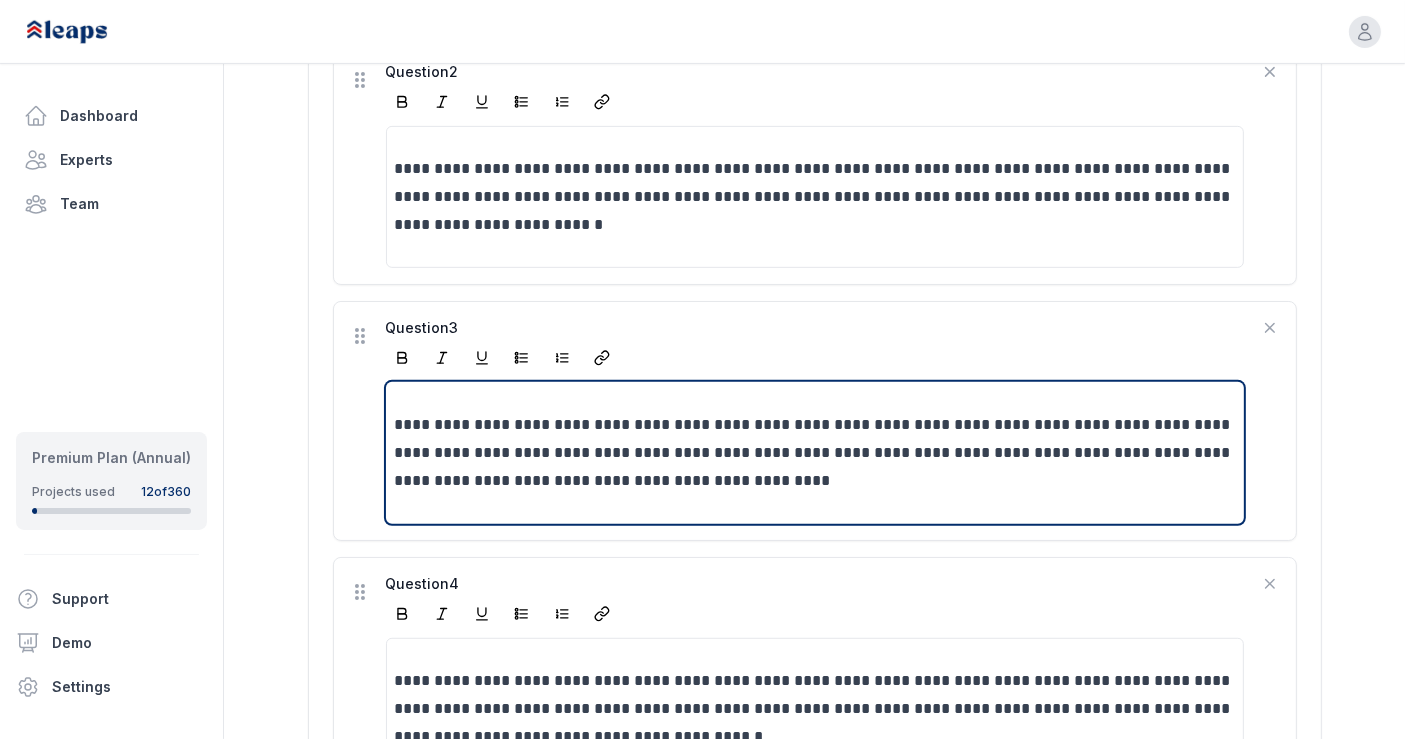 click on "**********" at bounding box center [816, 453] 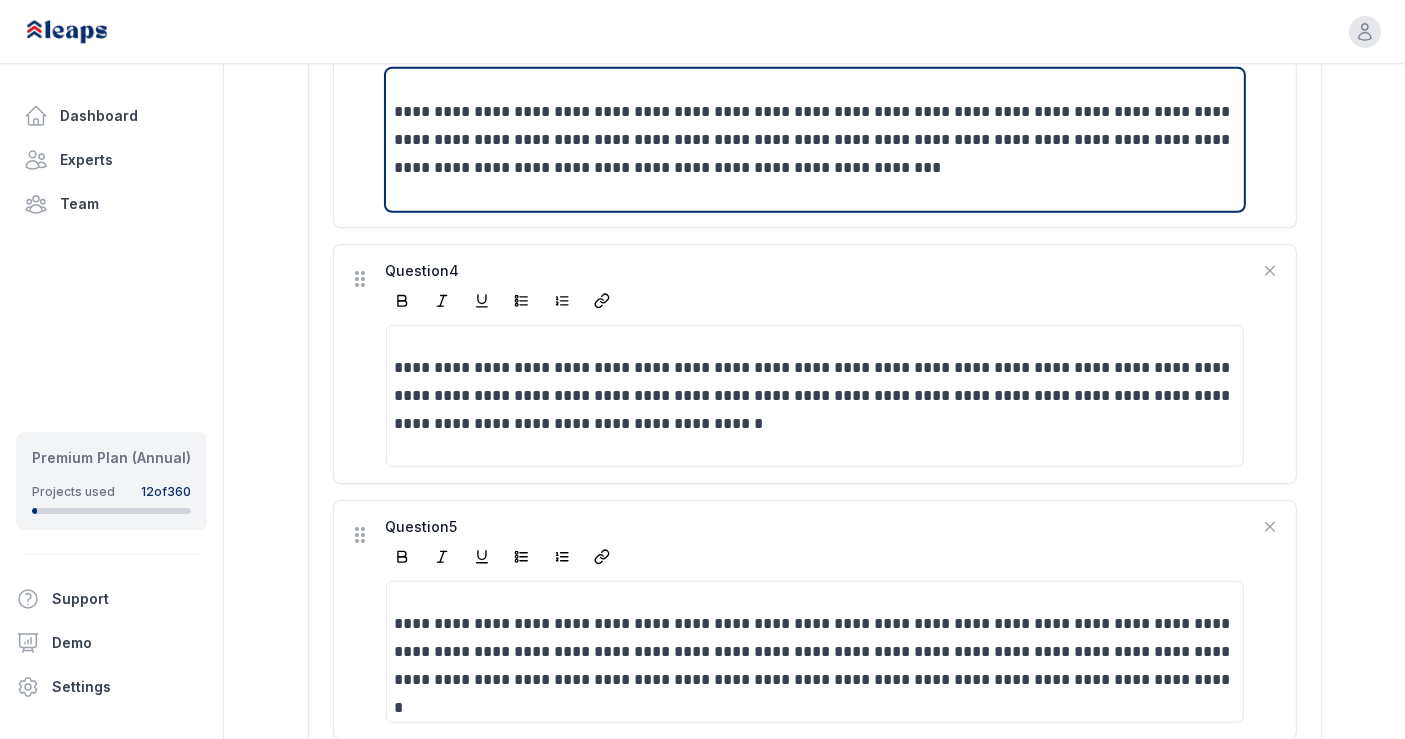 scroll, scrollTop: 1223, scrollLeft: 0, axis: vertical 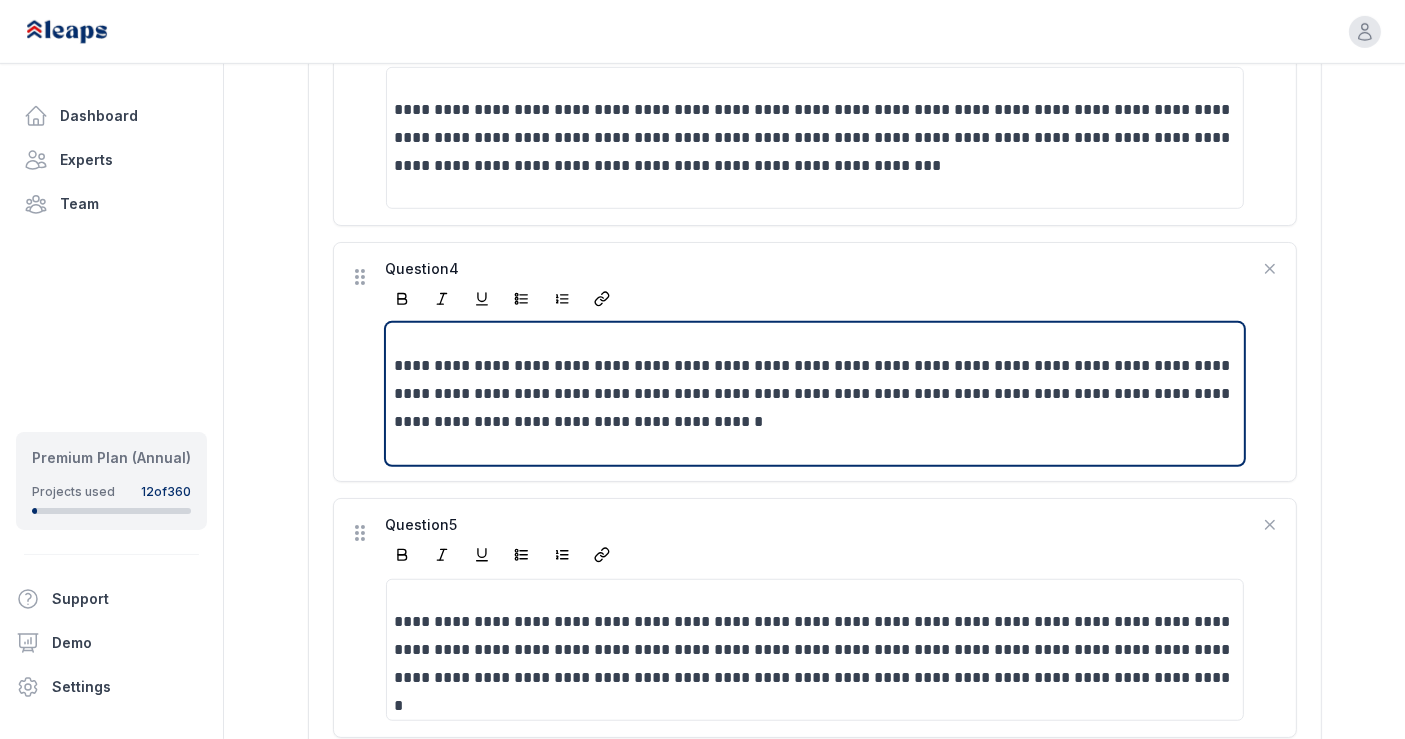 click on "**********" at bounding box center [816, 394] 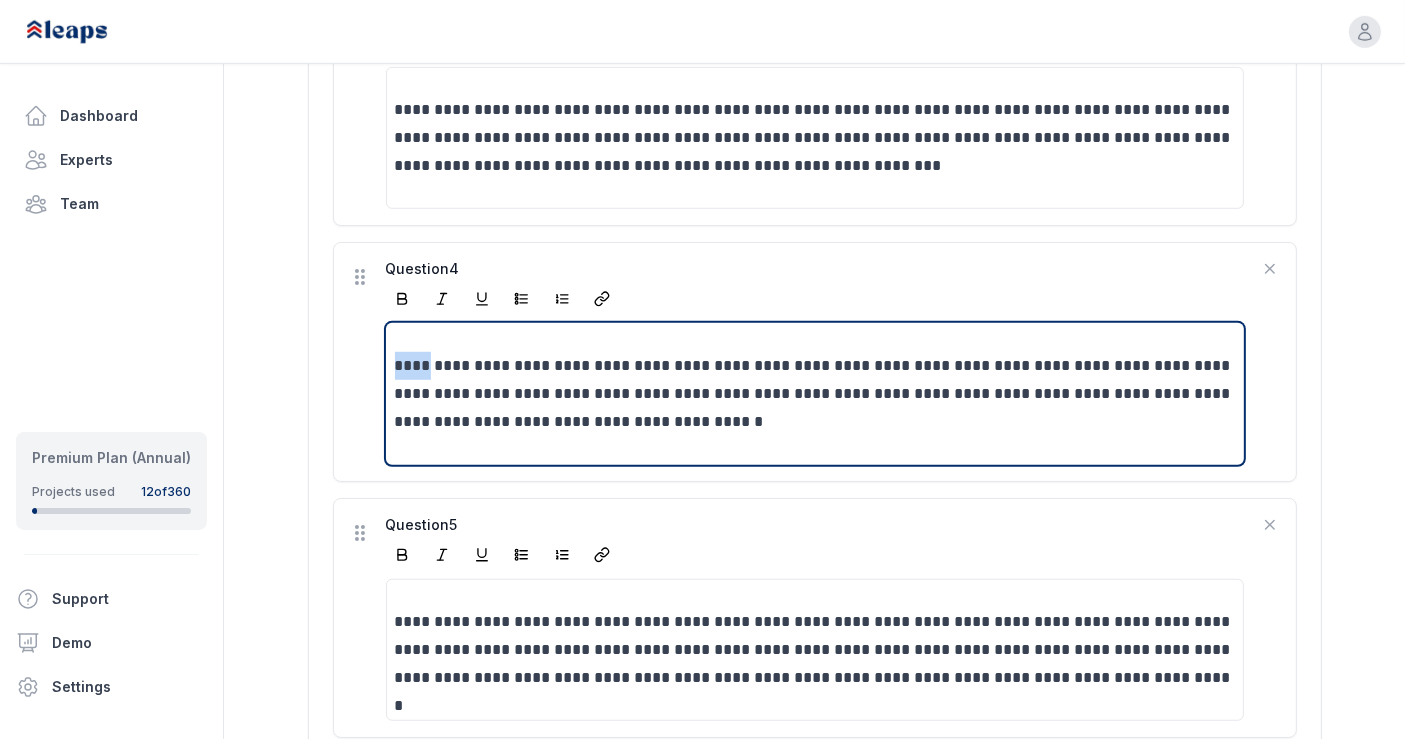 click on "**********" at bounding box center (816, 394) 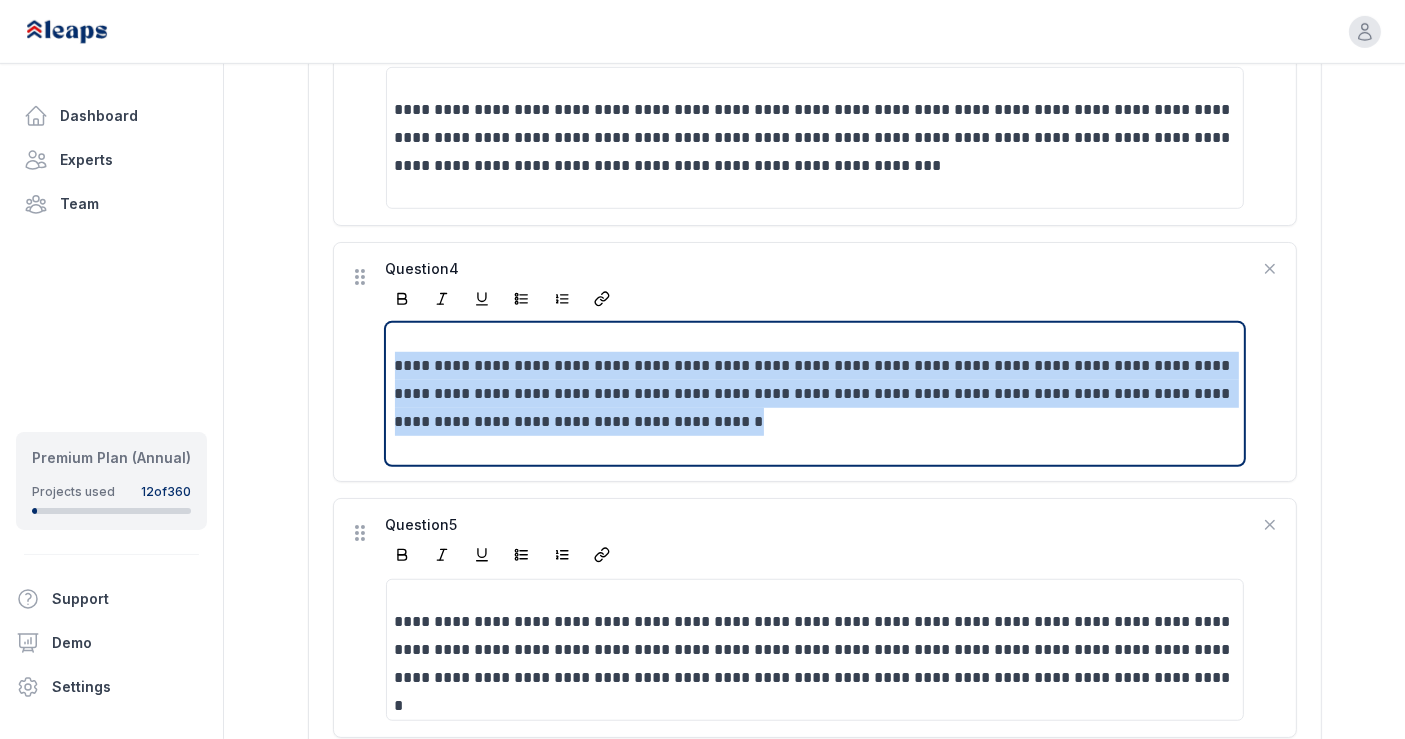 click on "**********" at bounding box center (816, 394) 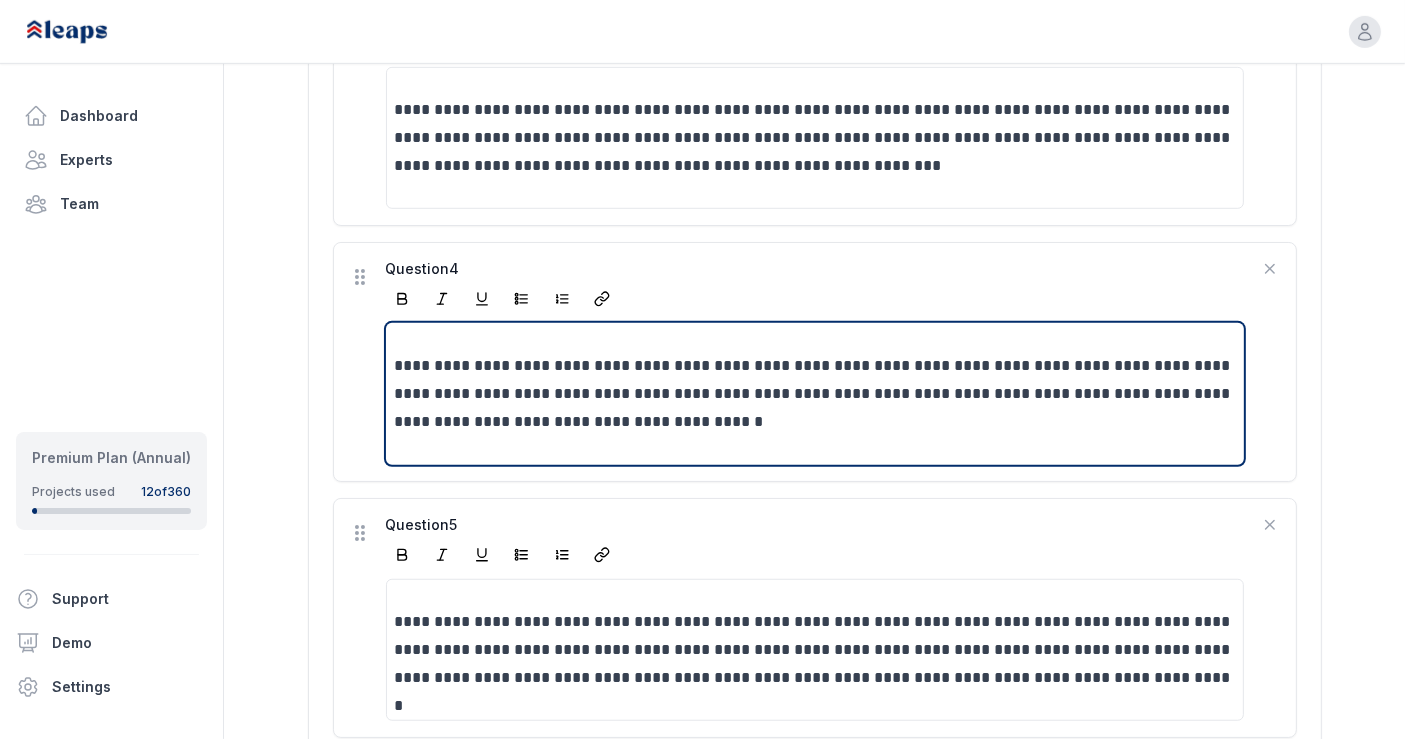 click on "**********" at bounding box center (816, 394) 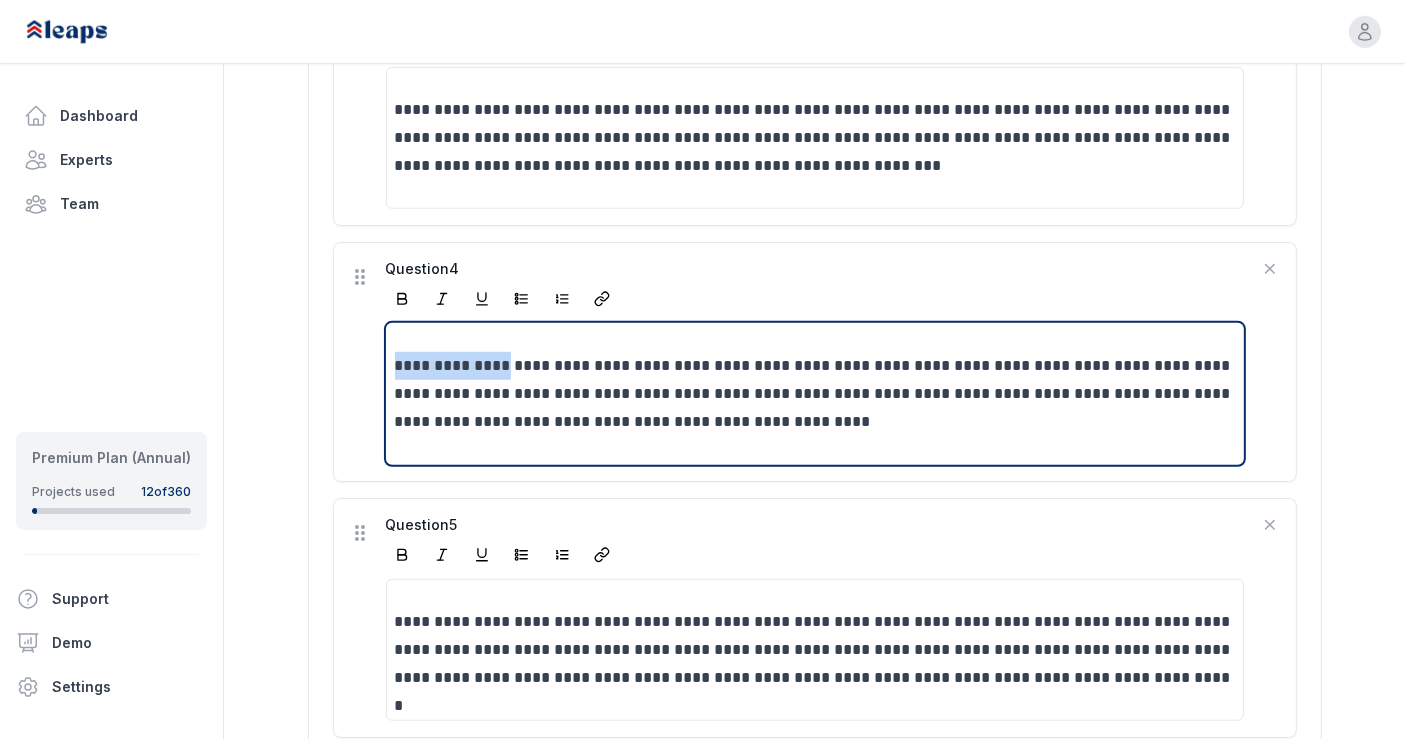 drag, startPoint x: 496, startPoint y: 322, endPoint x: 394, endPoint y: 323, distance: 102.0049 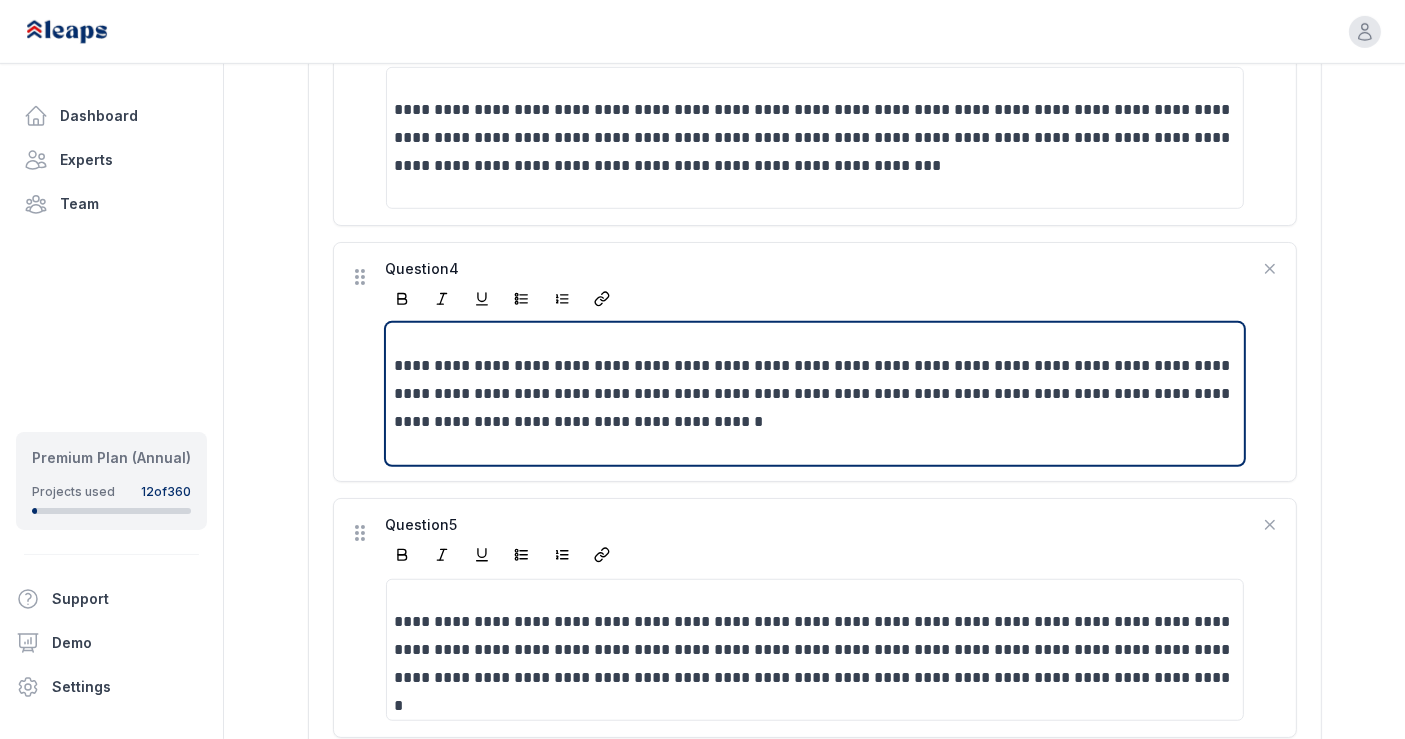 click on "**********" at bounding box center [816, 394] 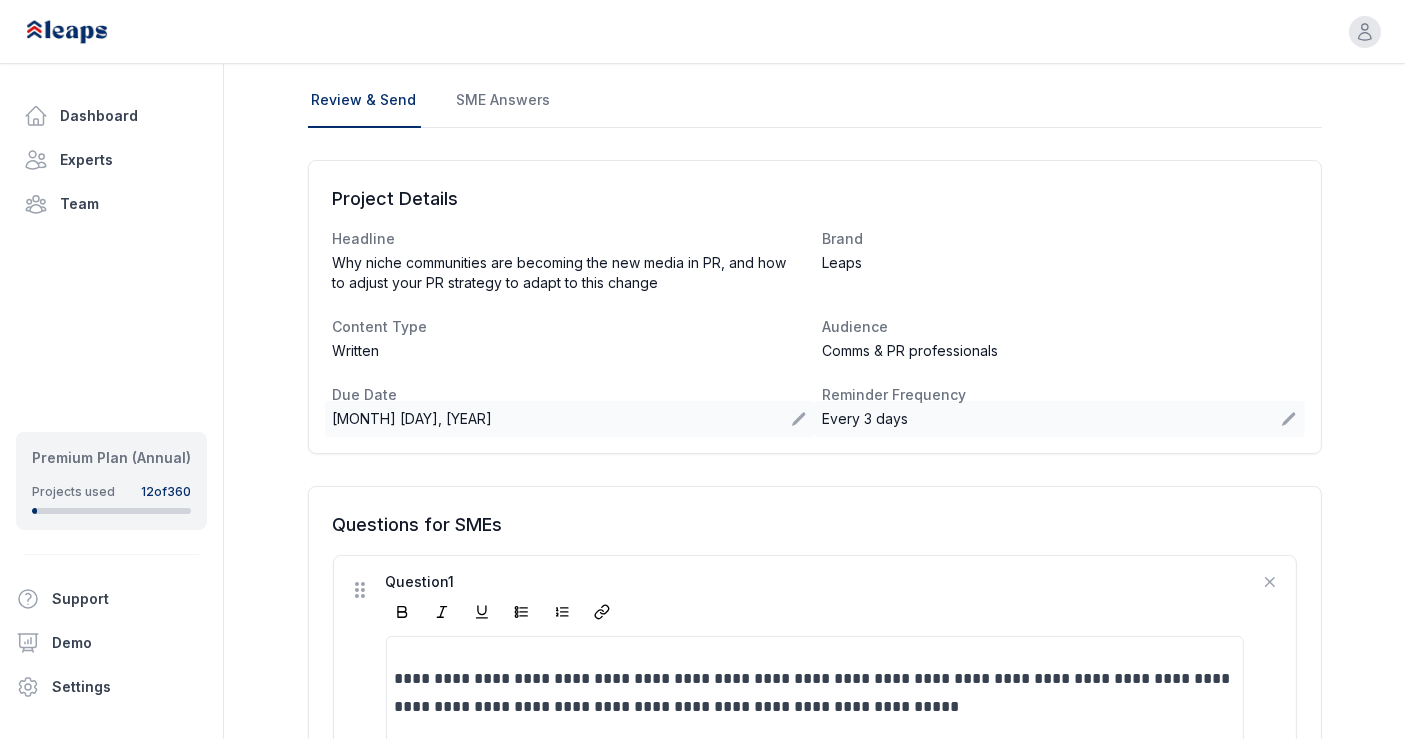 scroll, scrollTop: 173, scrollLeft: 0, axis: vertical 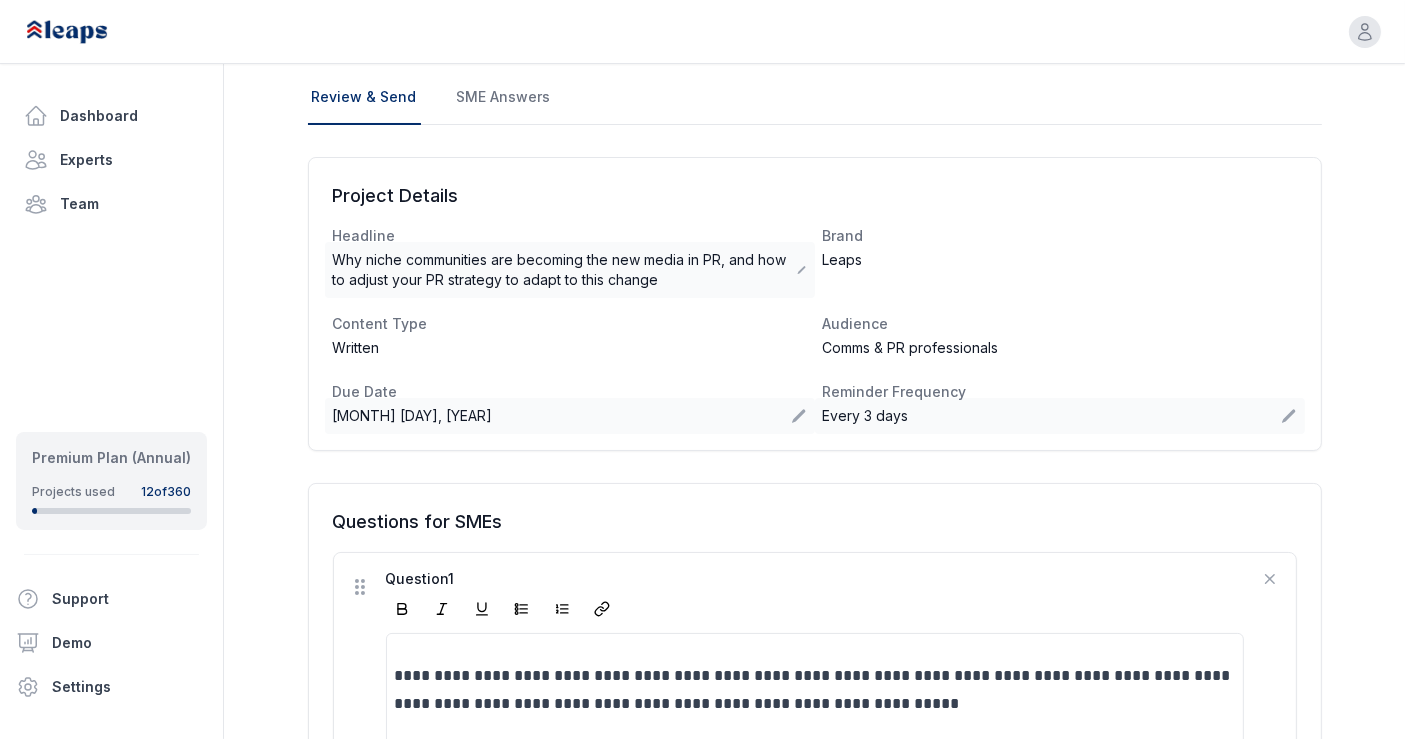 click on "Why niche communities are becoming the new media in PR, and how to adjust your PR strategy to adapt to this change" at bounding box center (565, 270) 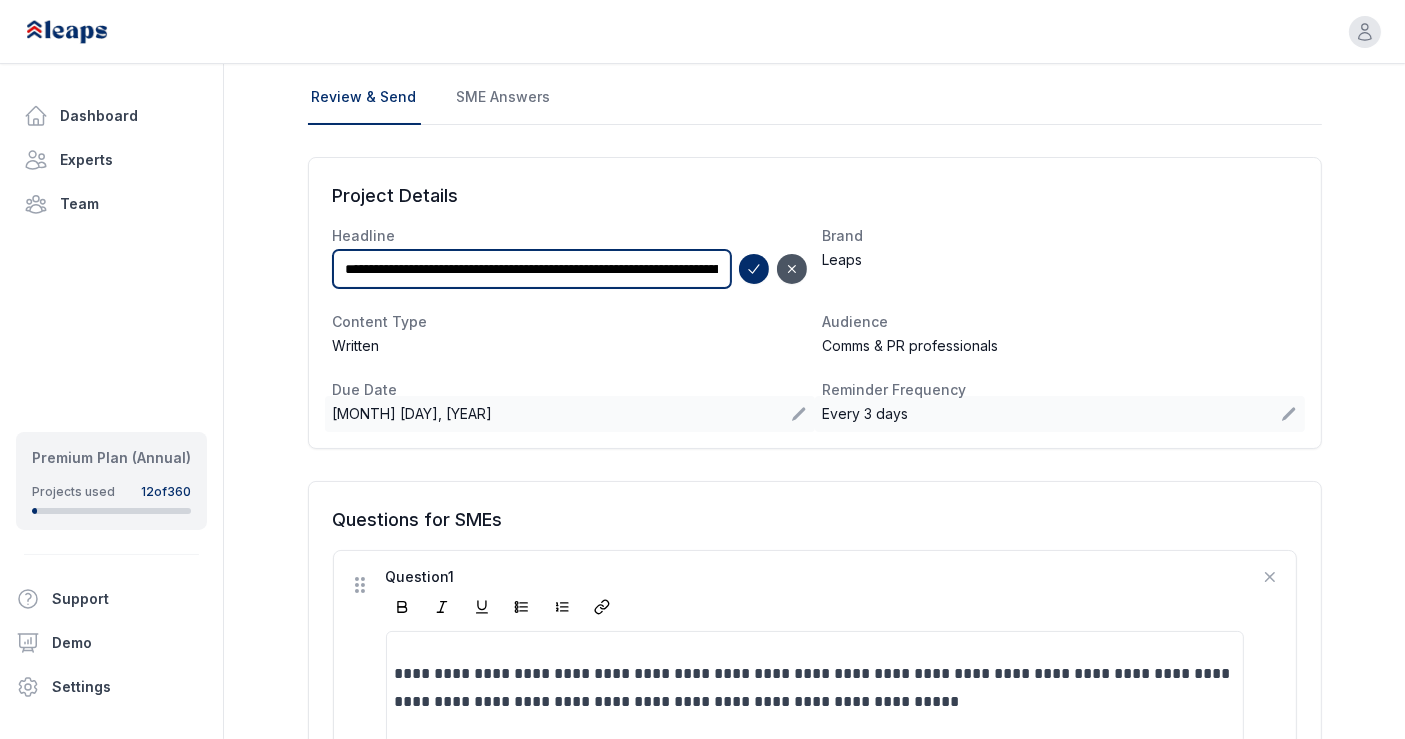 click on "**********" at bounding box center (532, 269) 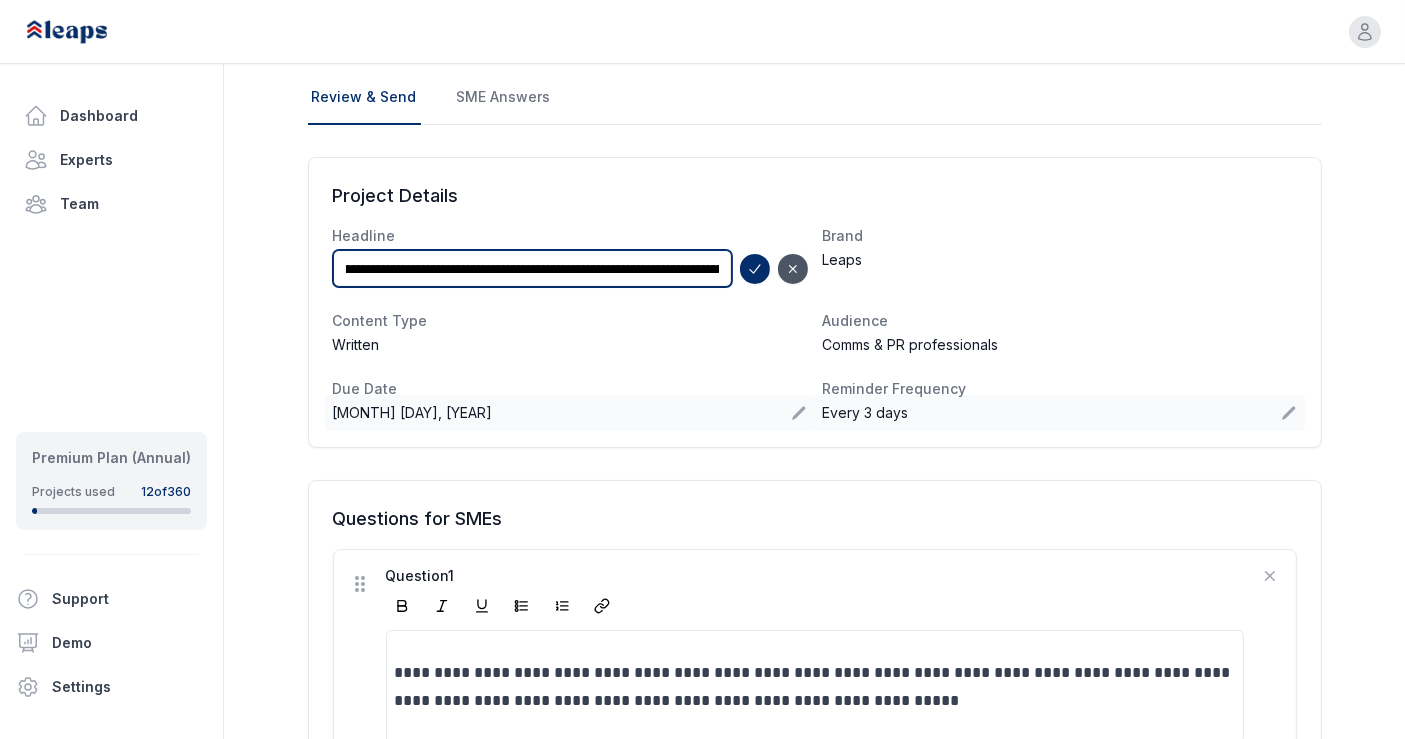 scroll, scrollTop: 0, scrollLeft: 17, axis: horizontal 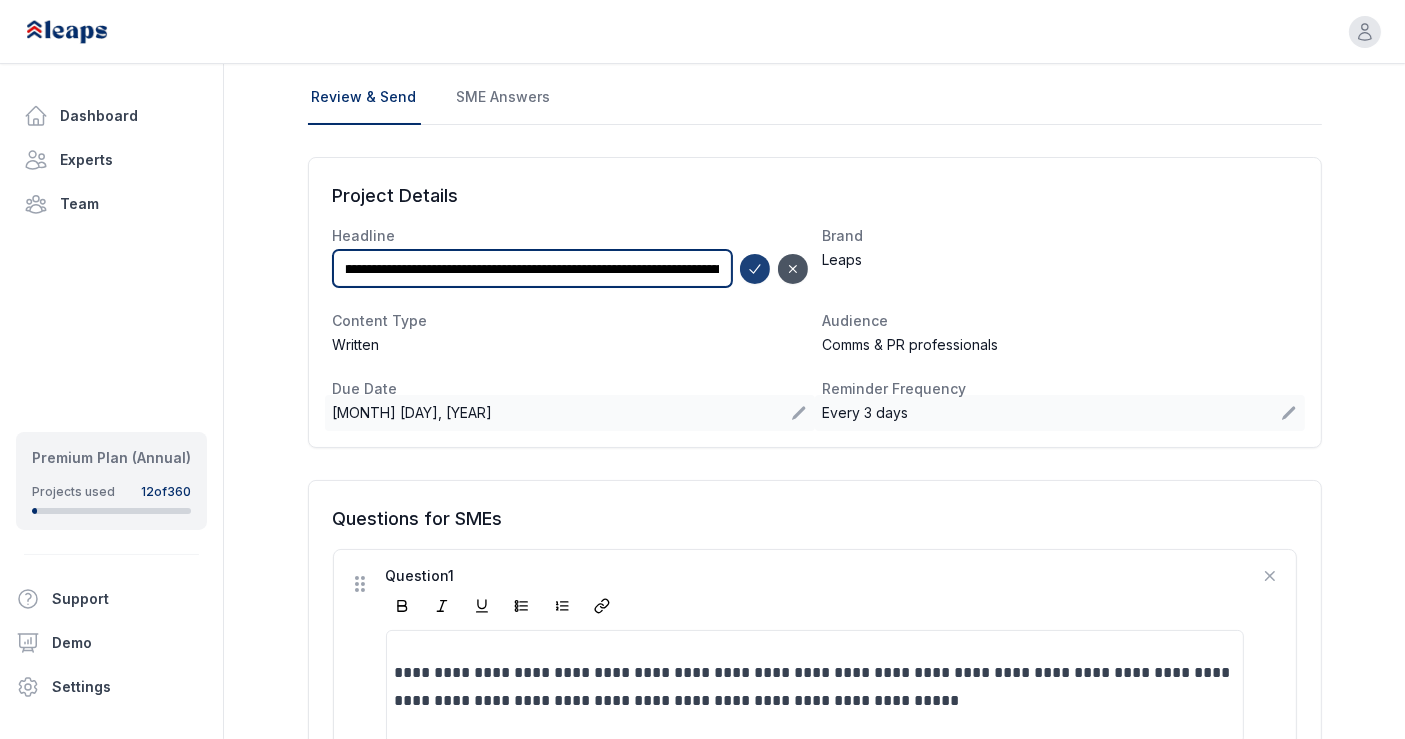 type on "**********" 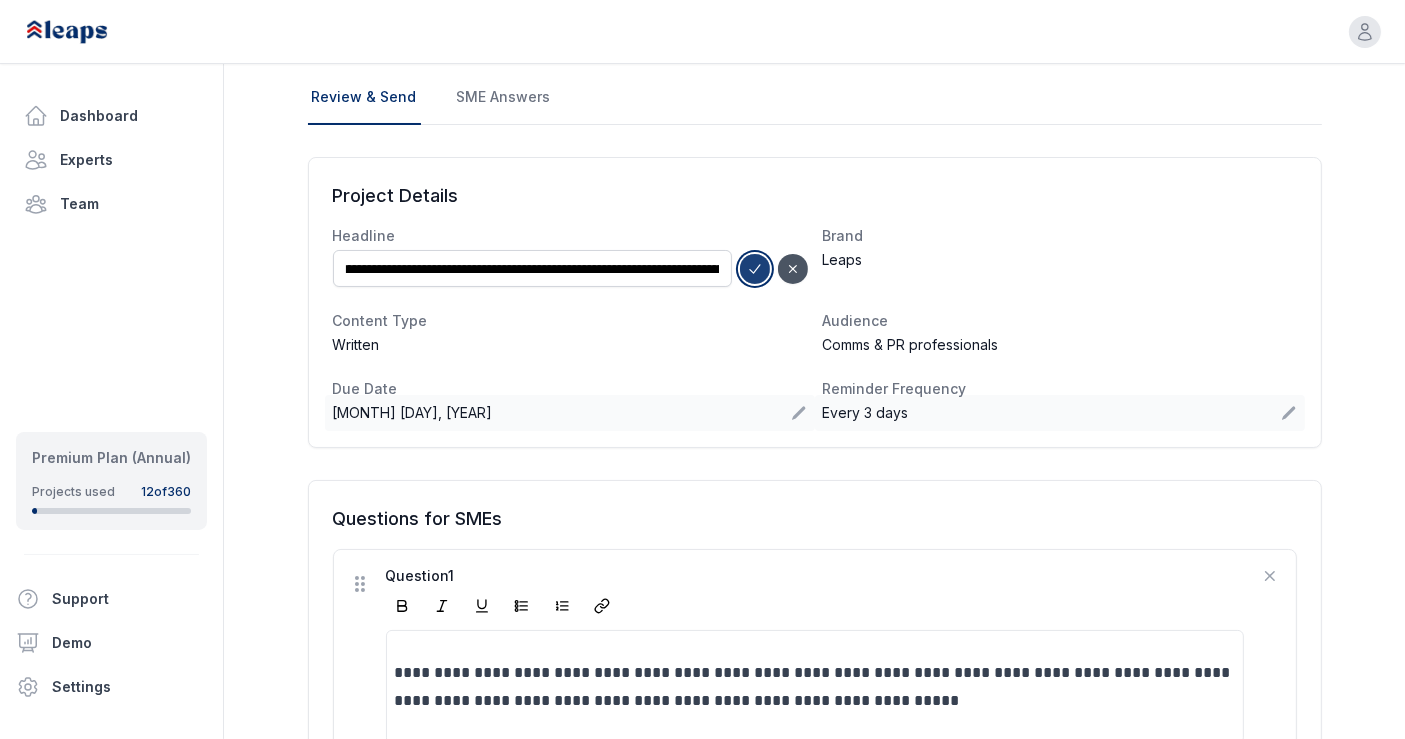 scroll, scrollTop: 0, scrollLeft: 0, axis: both 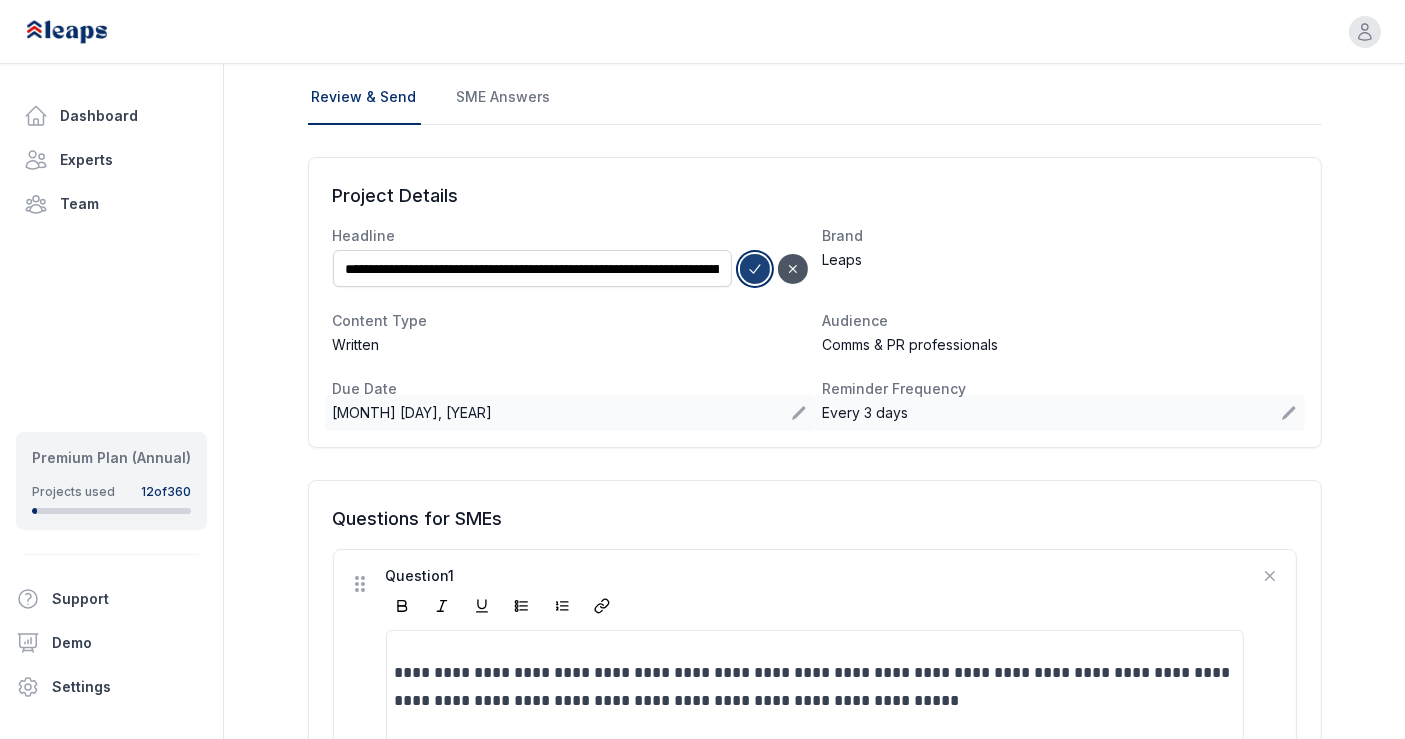 click 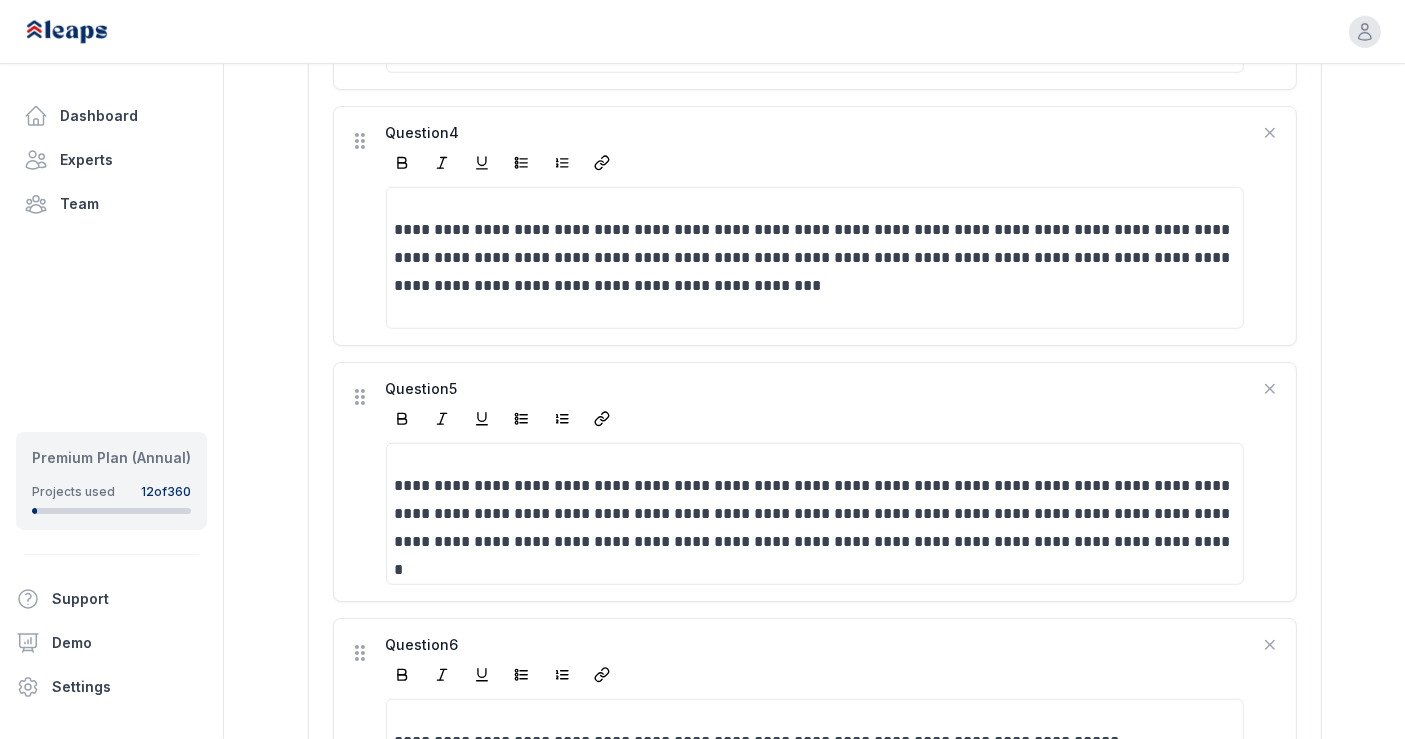 scroll, scrollTop: 1357, scrollLeft: 0, axis: vertical 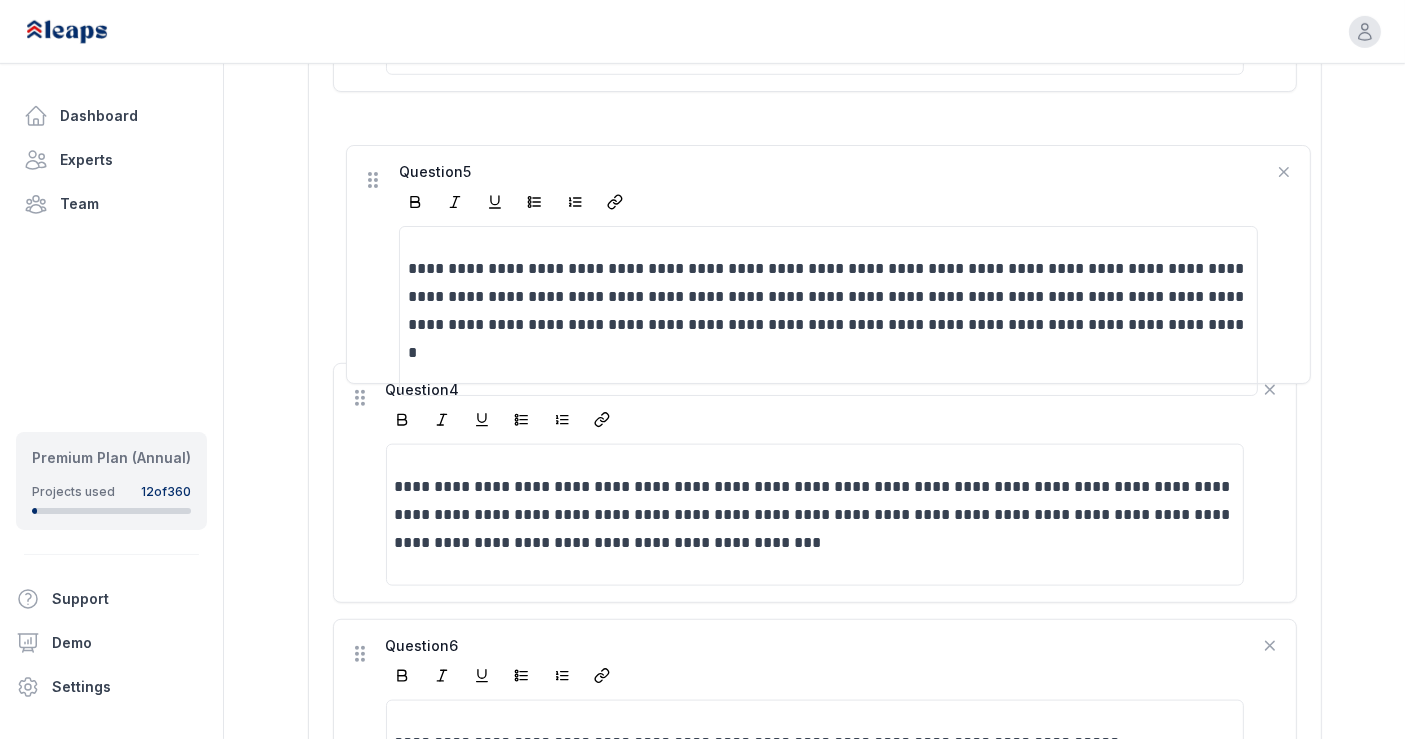 drag, startPoint x: 354, startPoint y: 353, endPoint x: 371, endPoint y: 125, distance: 228.63289 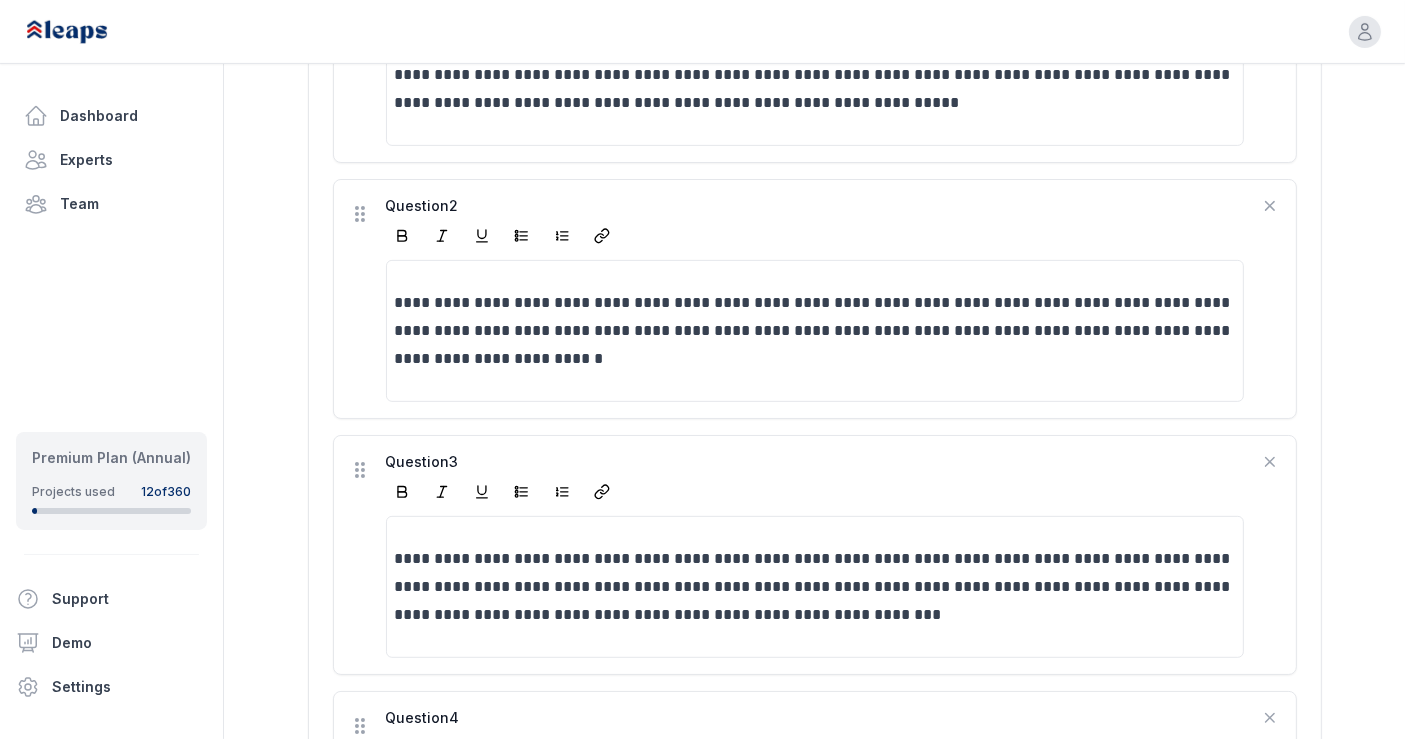 scroll, scrollTop: 772, scrollLeft: 0, axis: vertical 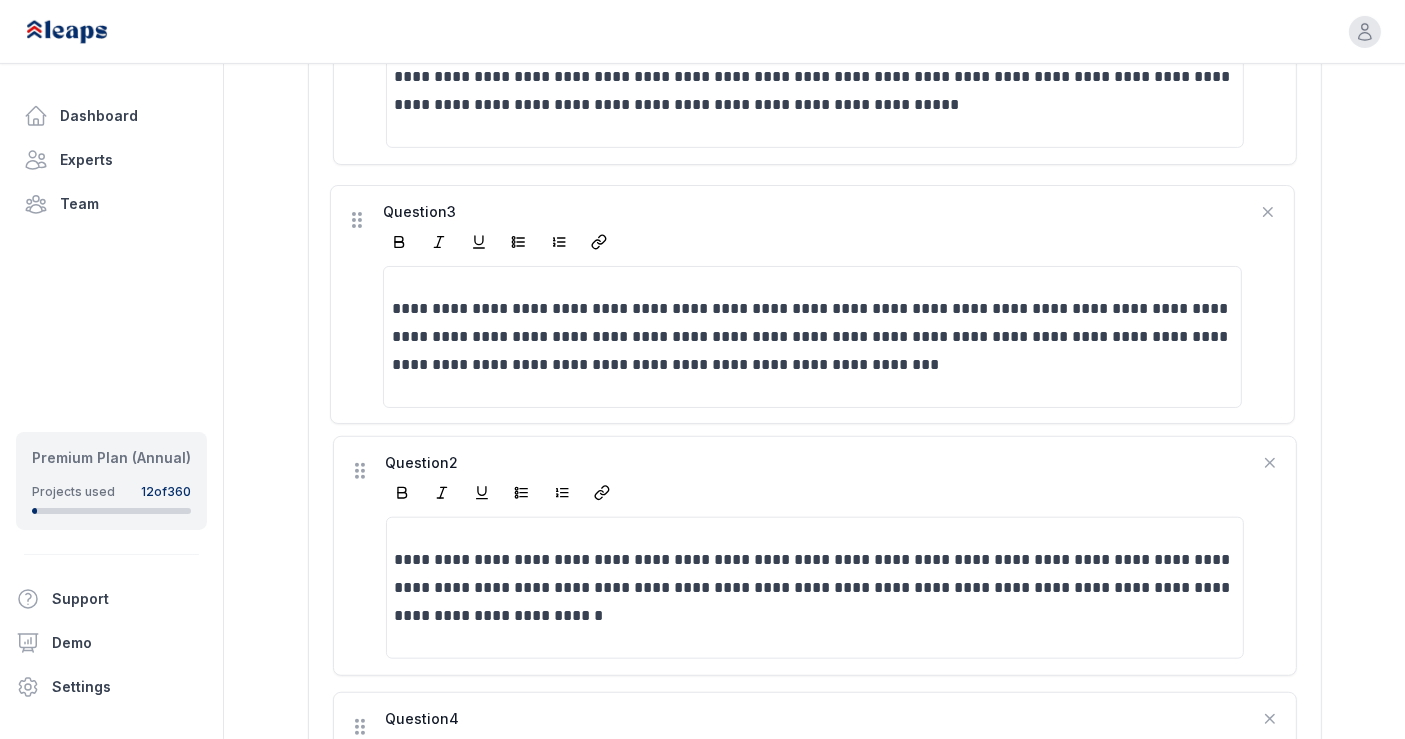 drag, startPoint x: 361, startPoint y: 429, endPoint x: 359, endPoint y: 172, distance: 257.00778 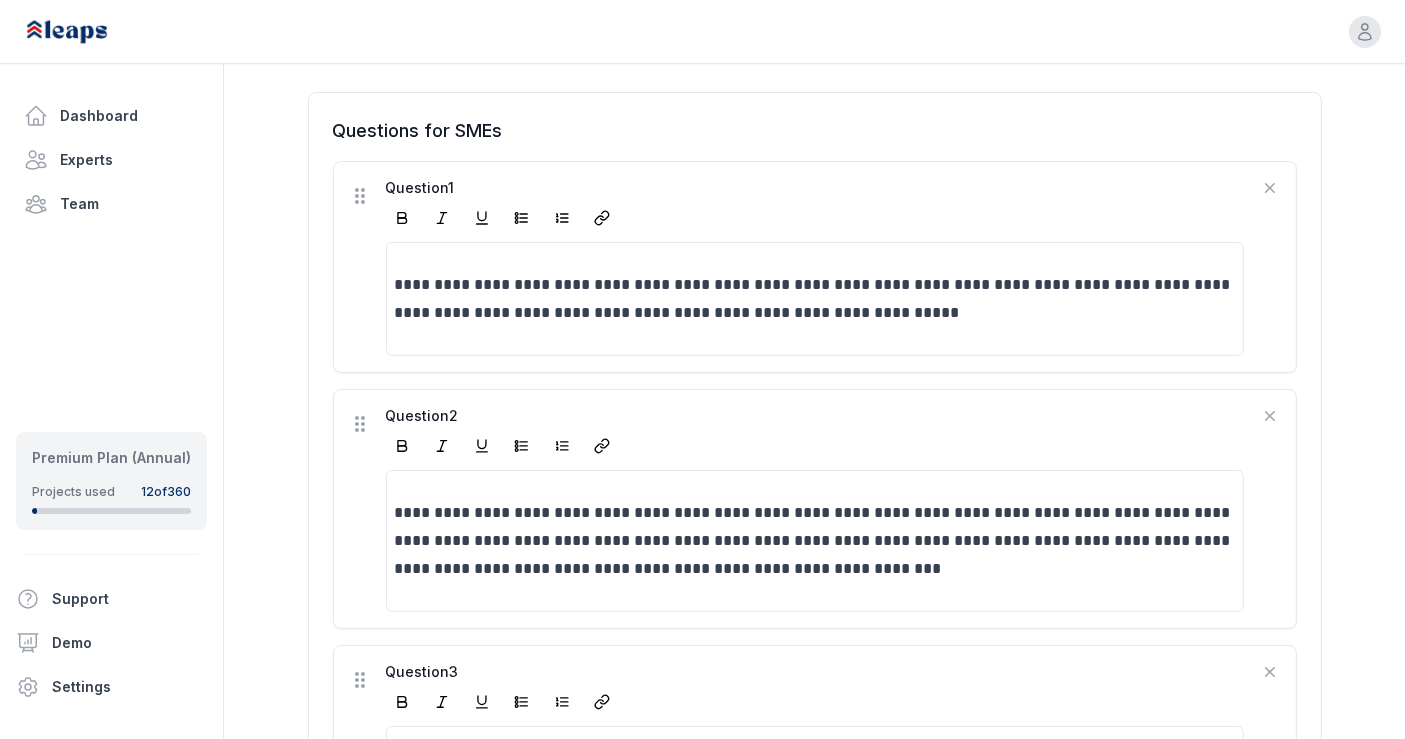 scroll, scrollTop: 565, scrollLeft: 0, axis: vertical 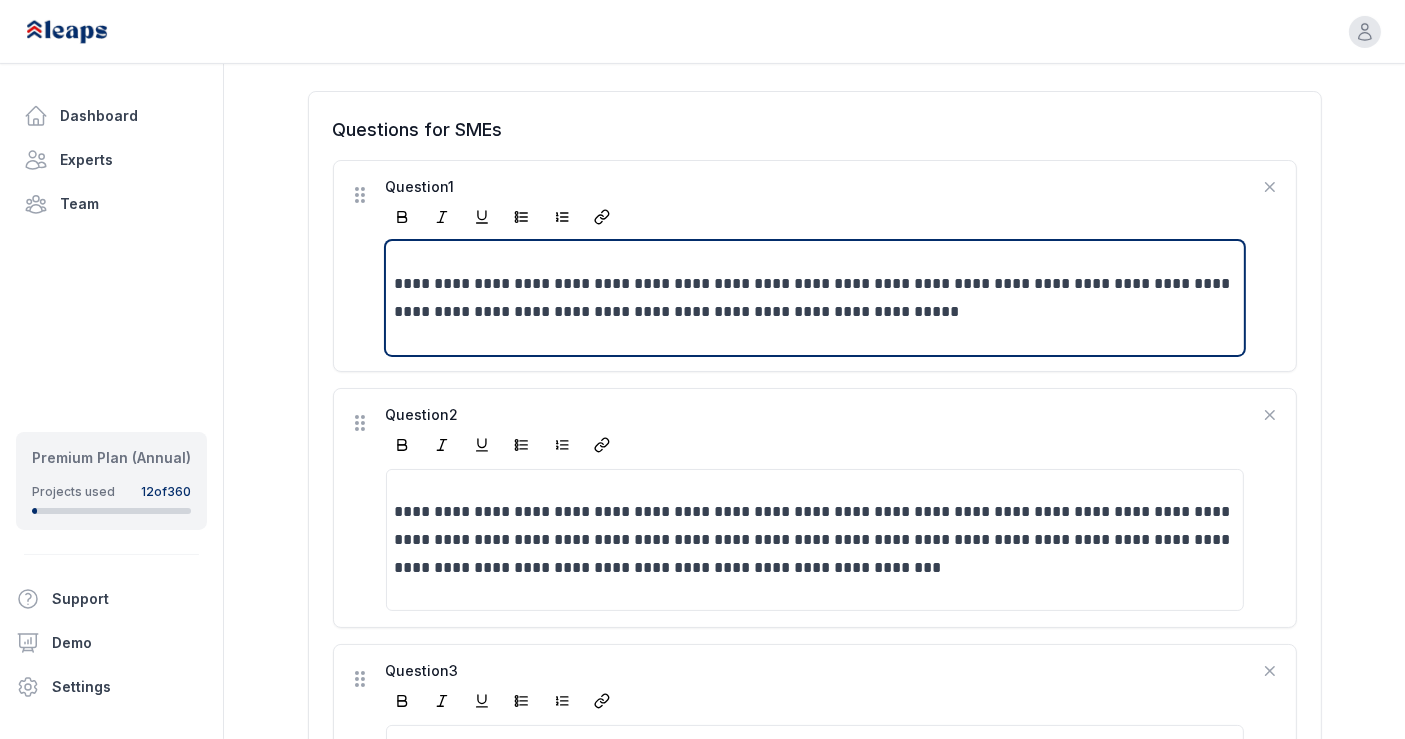click on "**********" at bounding box center [816, 298] 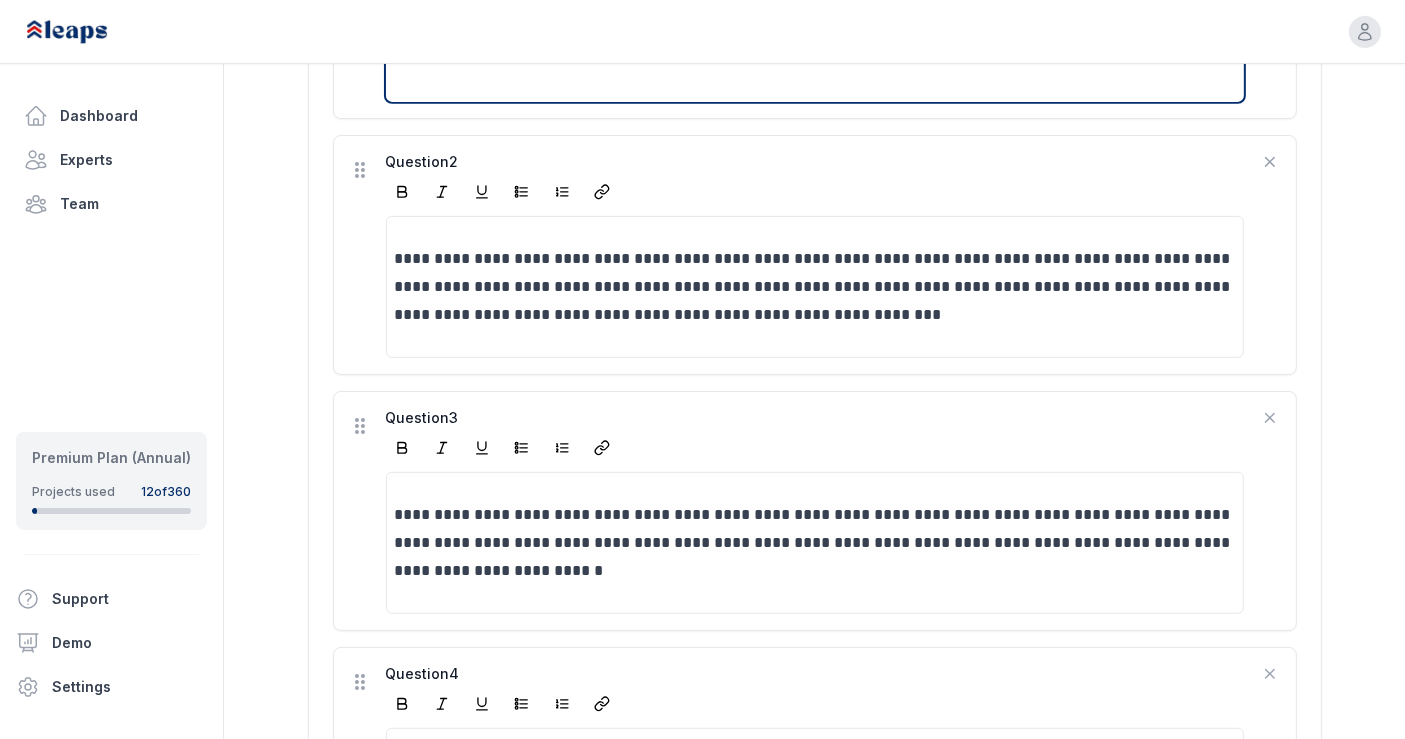 scroll, scrollTop: 850, scrollLeft: 0, axis: vertical 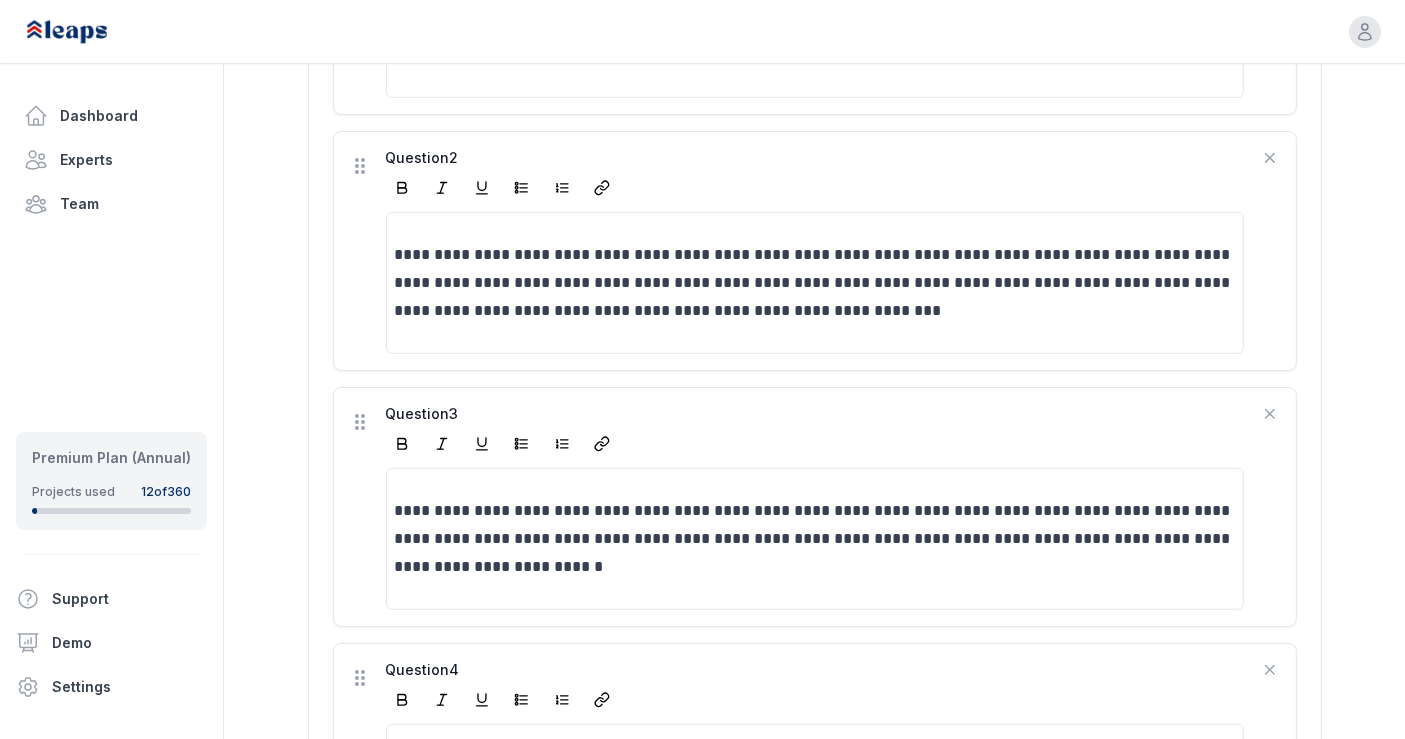 click on "**********" at bounding box center [814, 525] 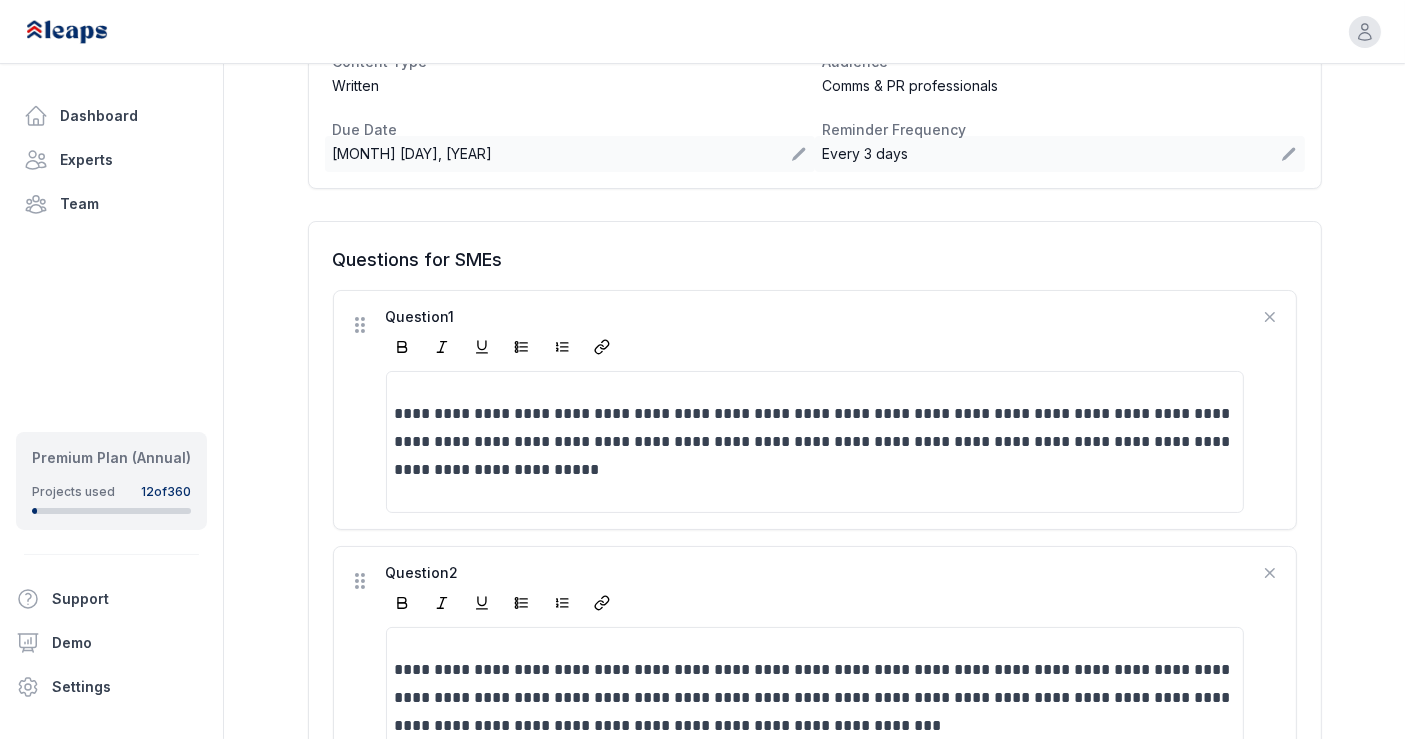 scroll, scrollTop: 434, scrollLeft: 0, axis: vertical 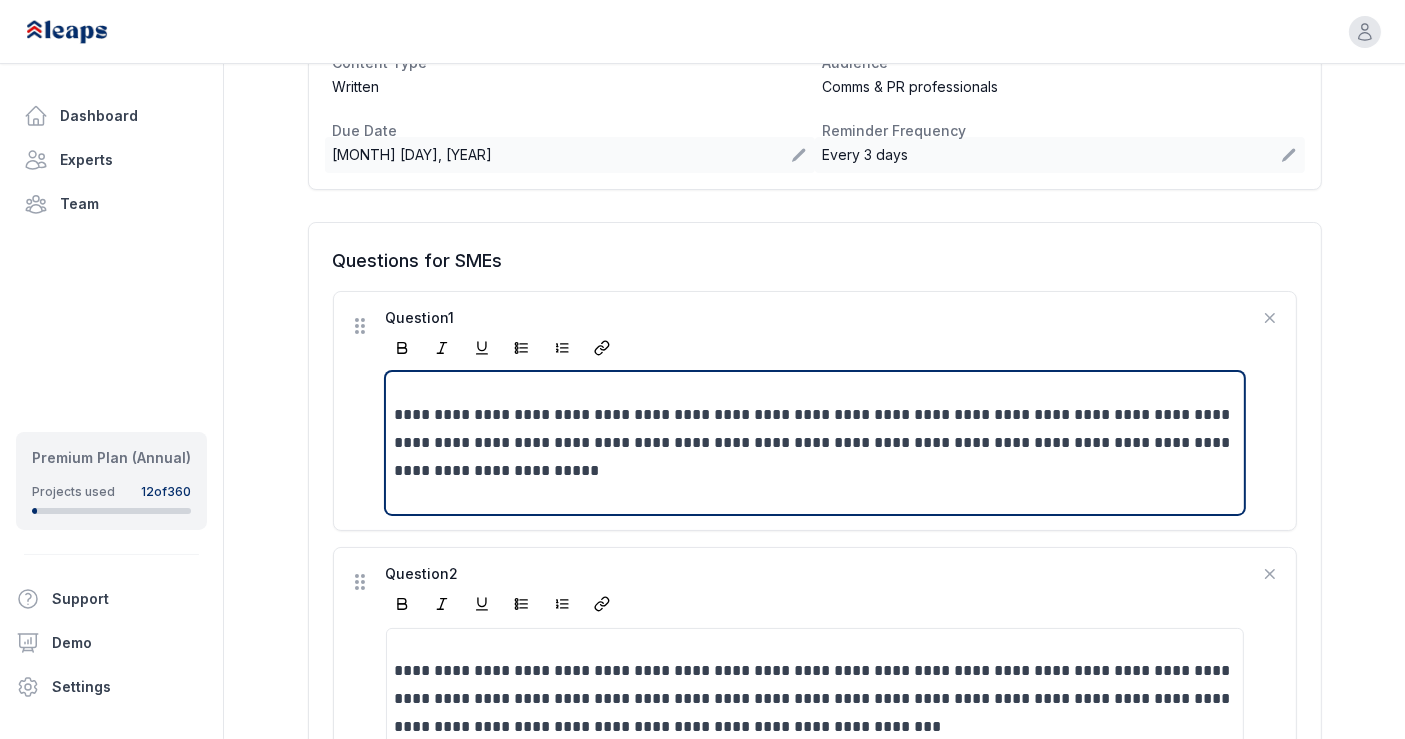 click on "**********" at bounding box center [816, 443] 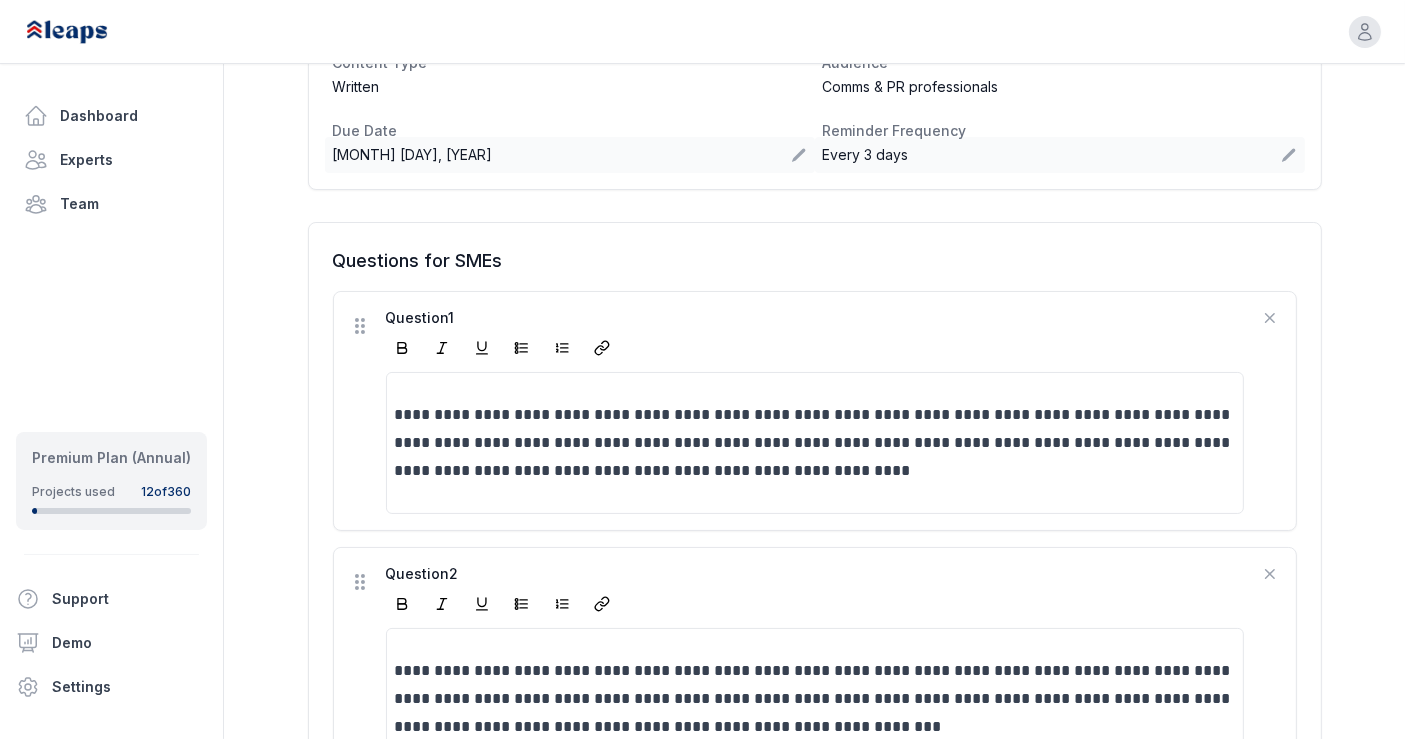 click on "**********" at bounding box center [814, 927] 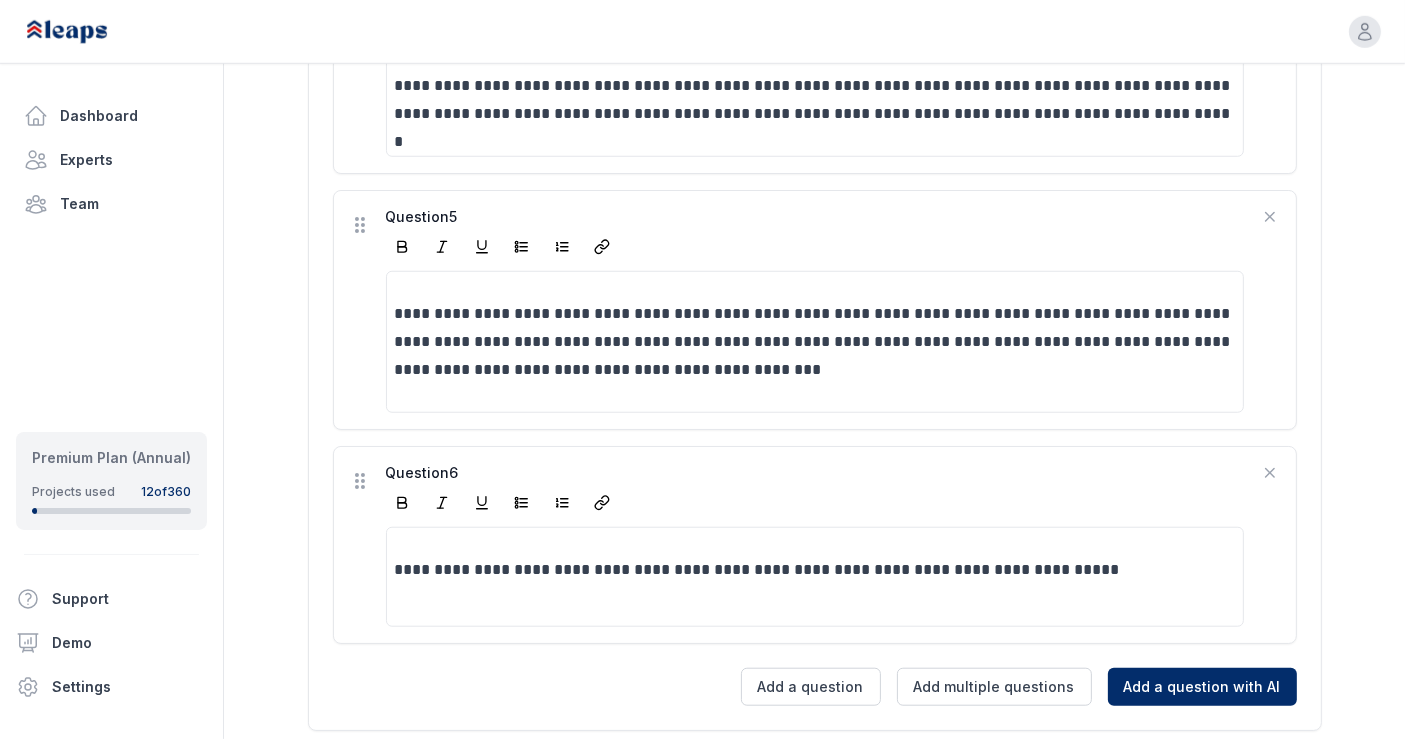 scroll, scrollTop: 1829, scrollLeft: 0, axis: vertical 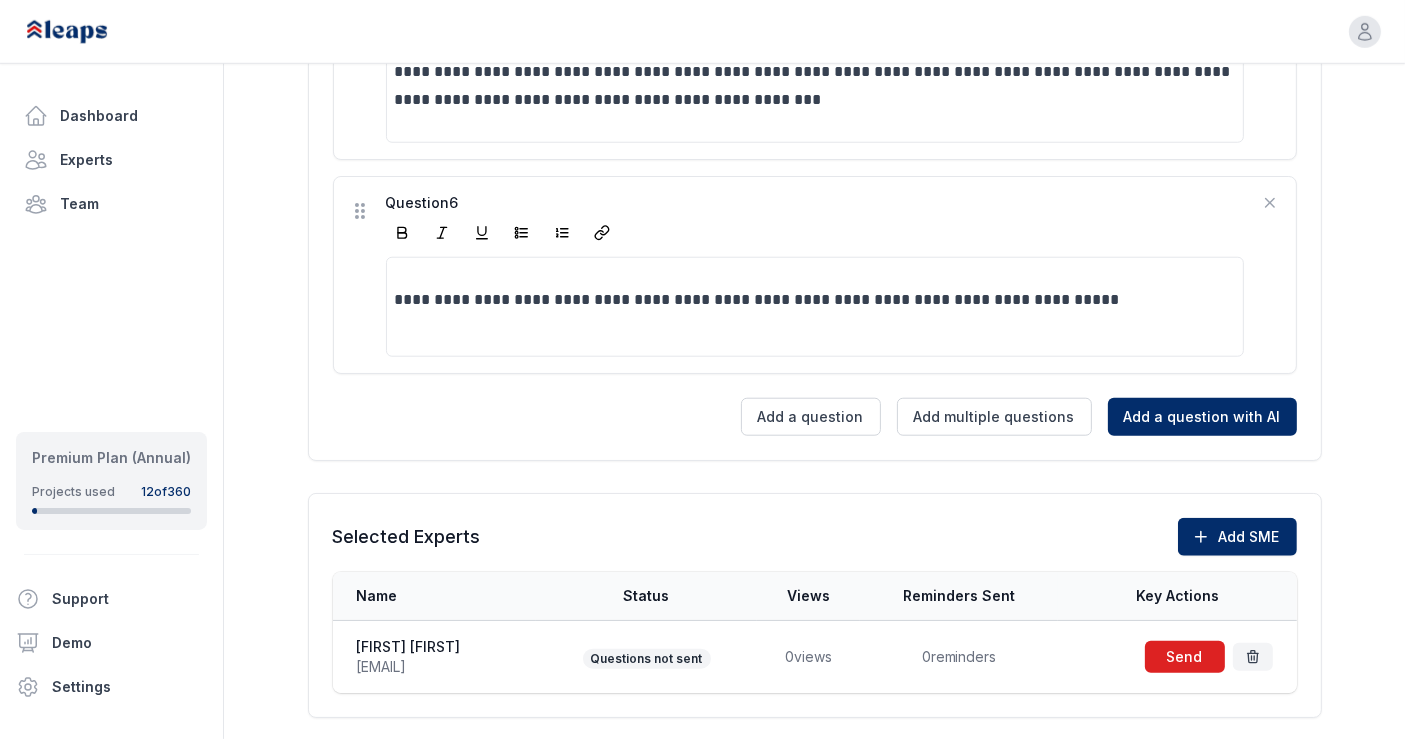 click at bounding box center (1185, 657) 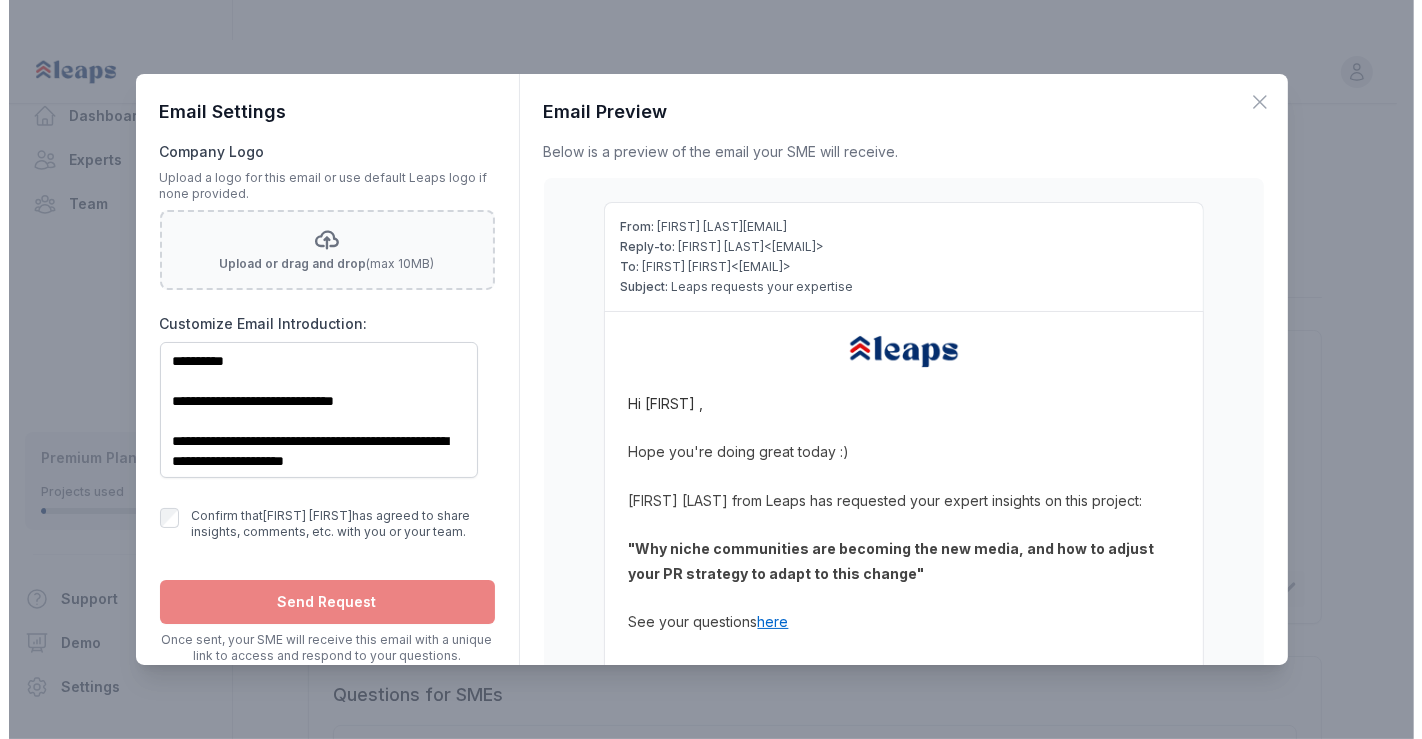 scroll, scrollTop: 0, scrollLeft: 0, axis: both 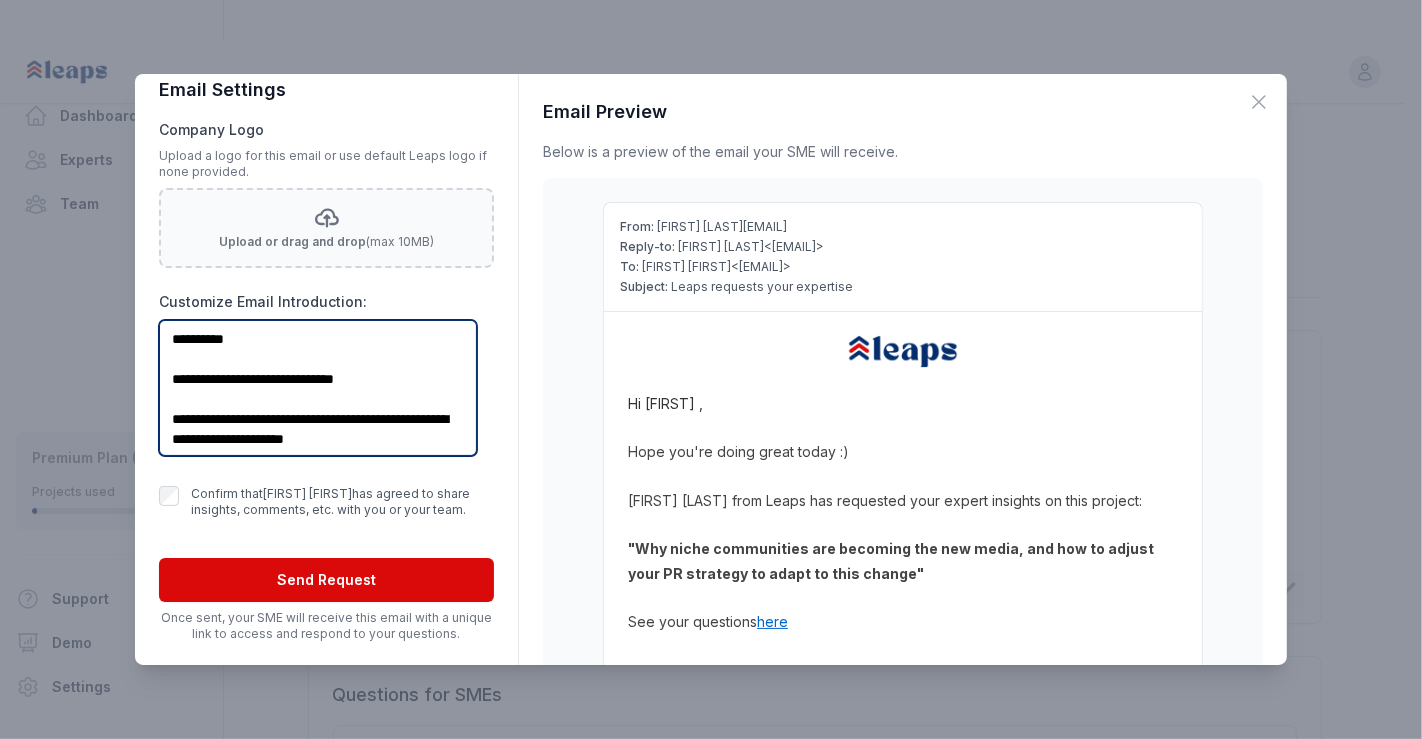 click on "**********" at bounding box center [318, 388] 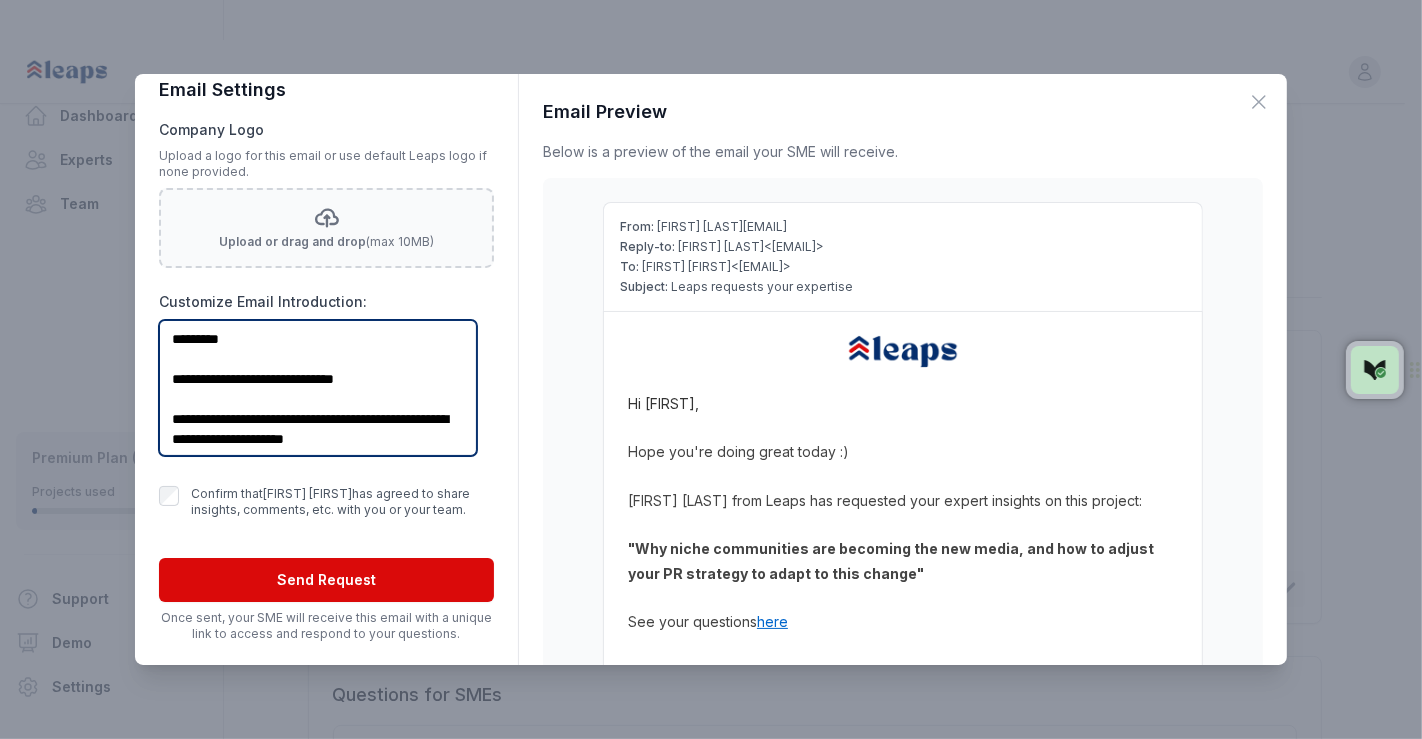 scroll, scrollTop: 0, scrollLeft: 0, axis: both 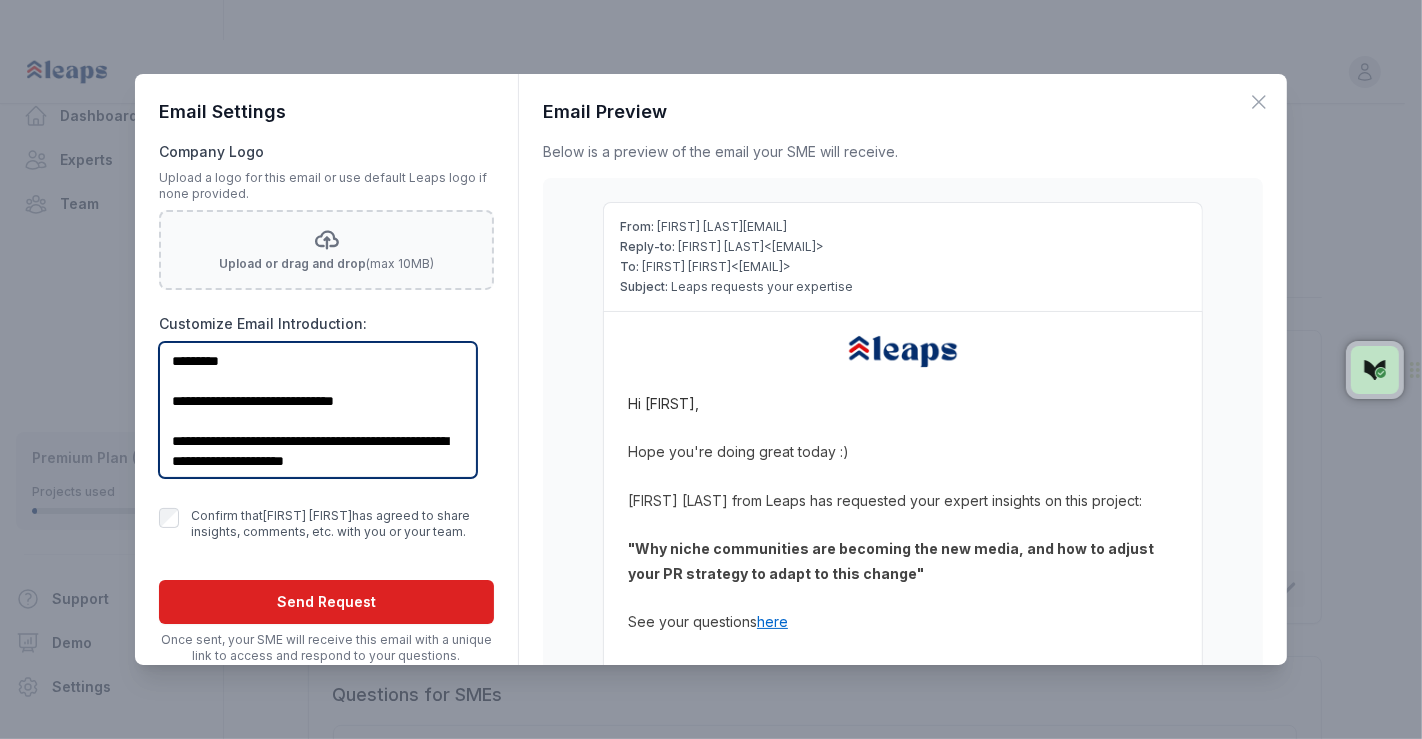 type on "**********" 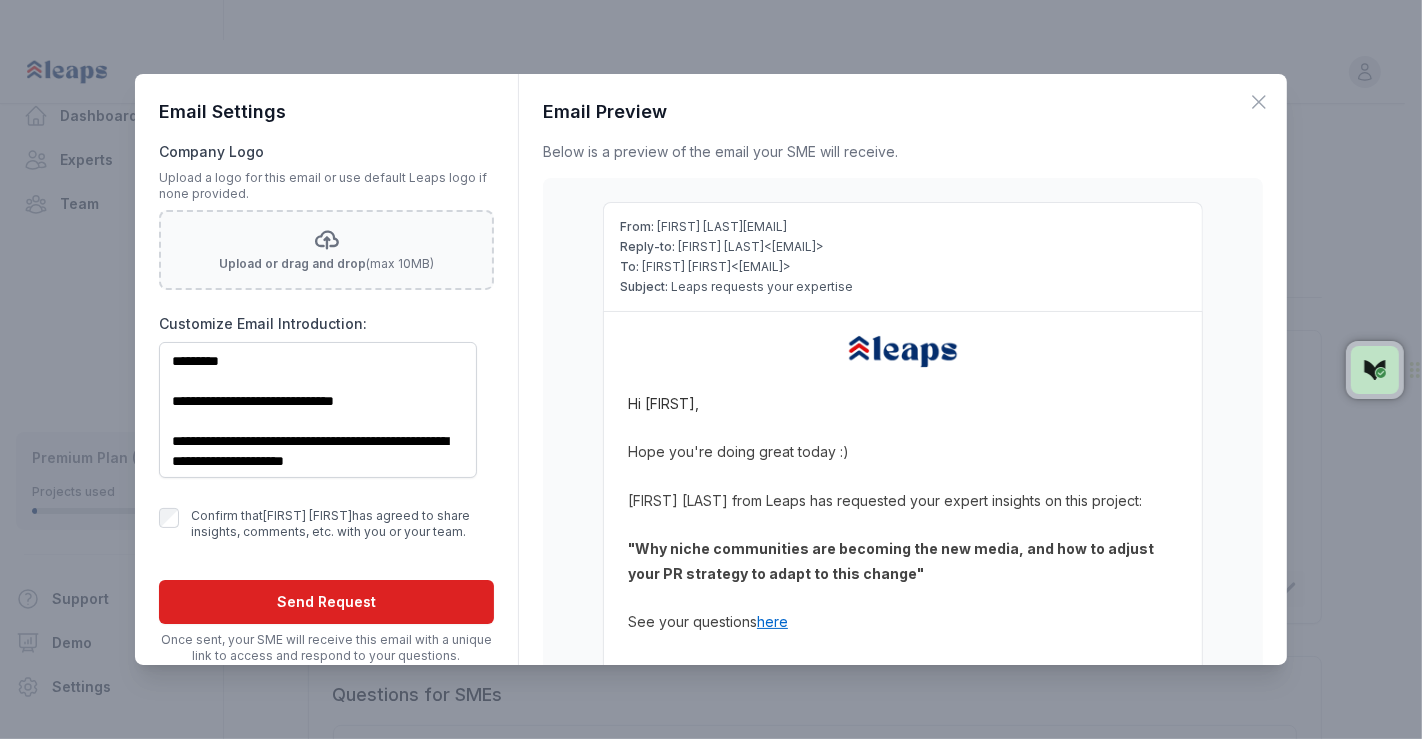click on "Send Request" at bounding box center (326, 602) 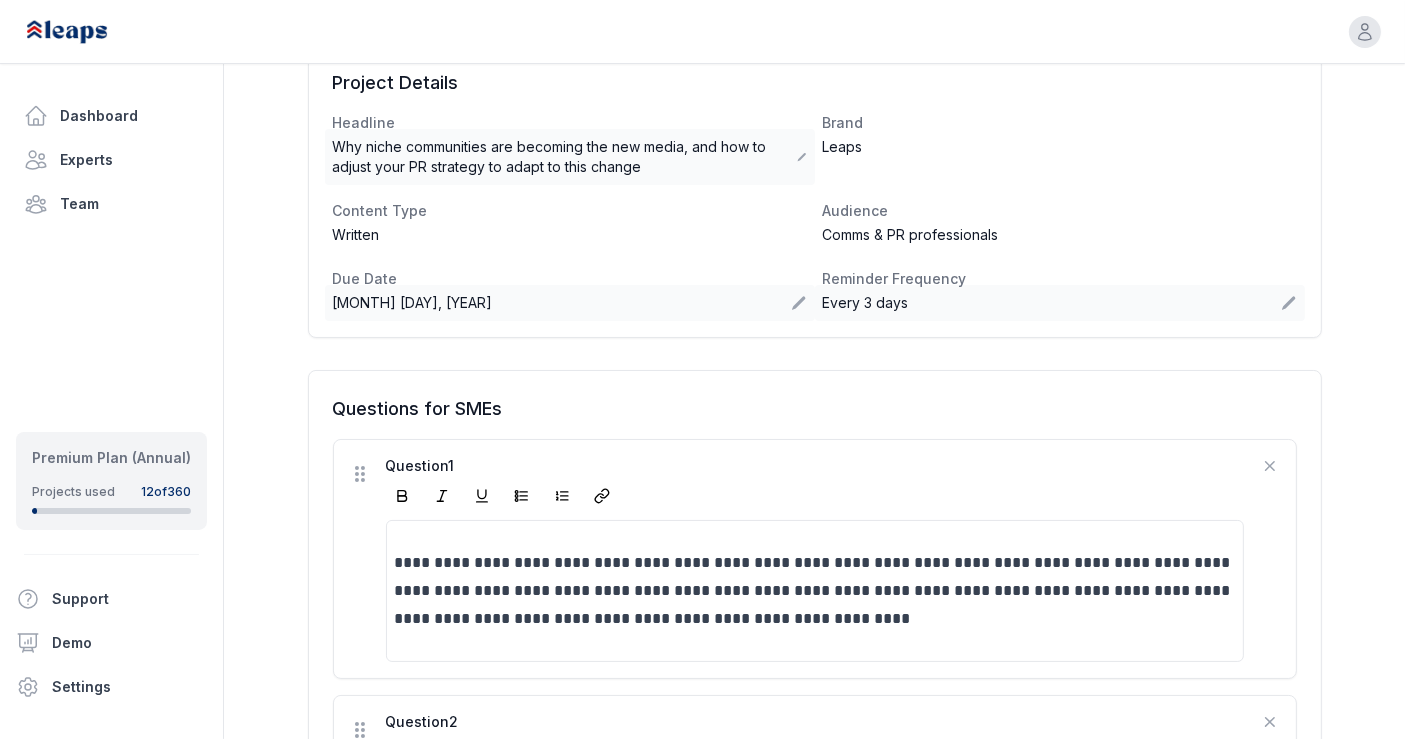 scroll, scrollTop: 0, scrollLeft: 0, axis: both 